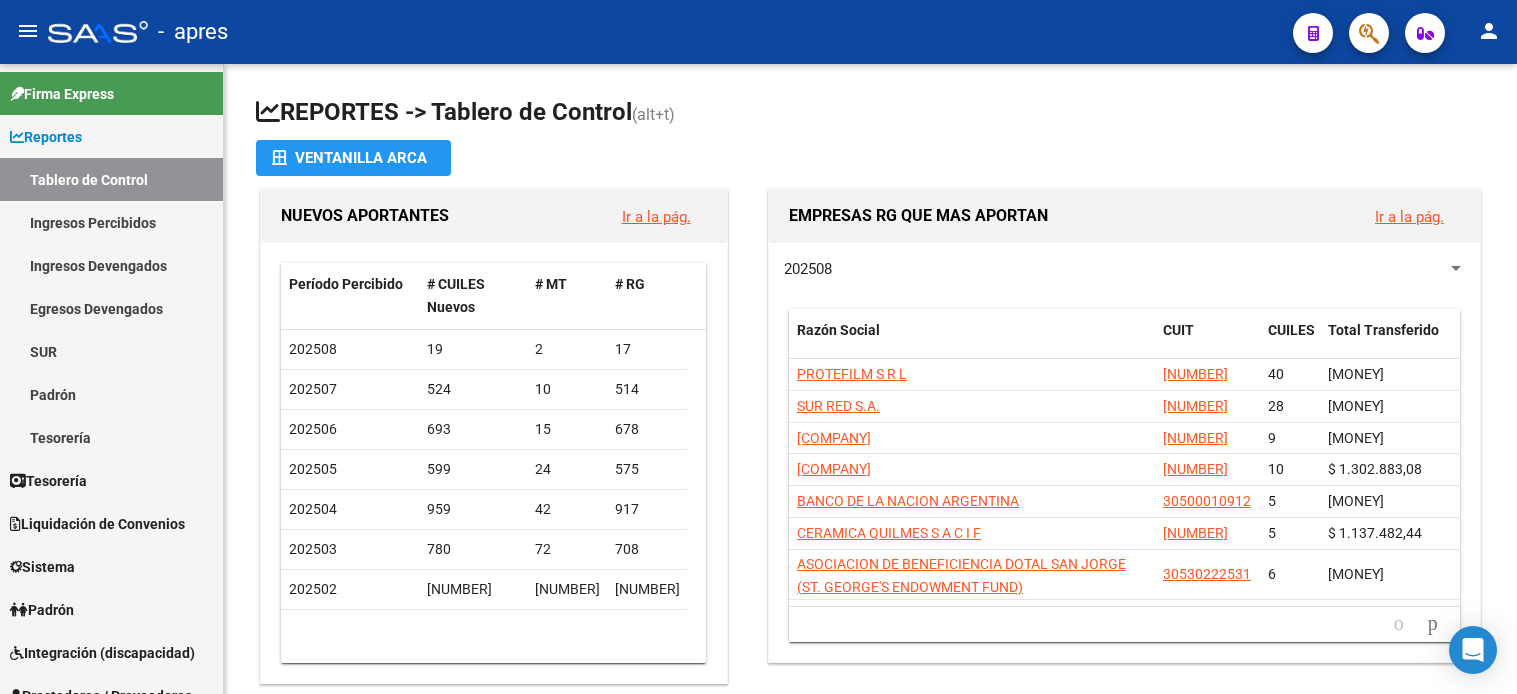 scroll, scrollTop: 0, scrollLeft: 0, axis: both 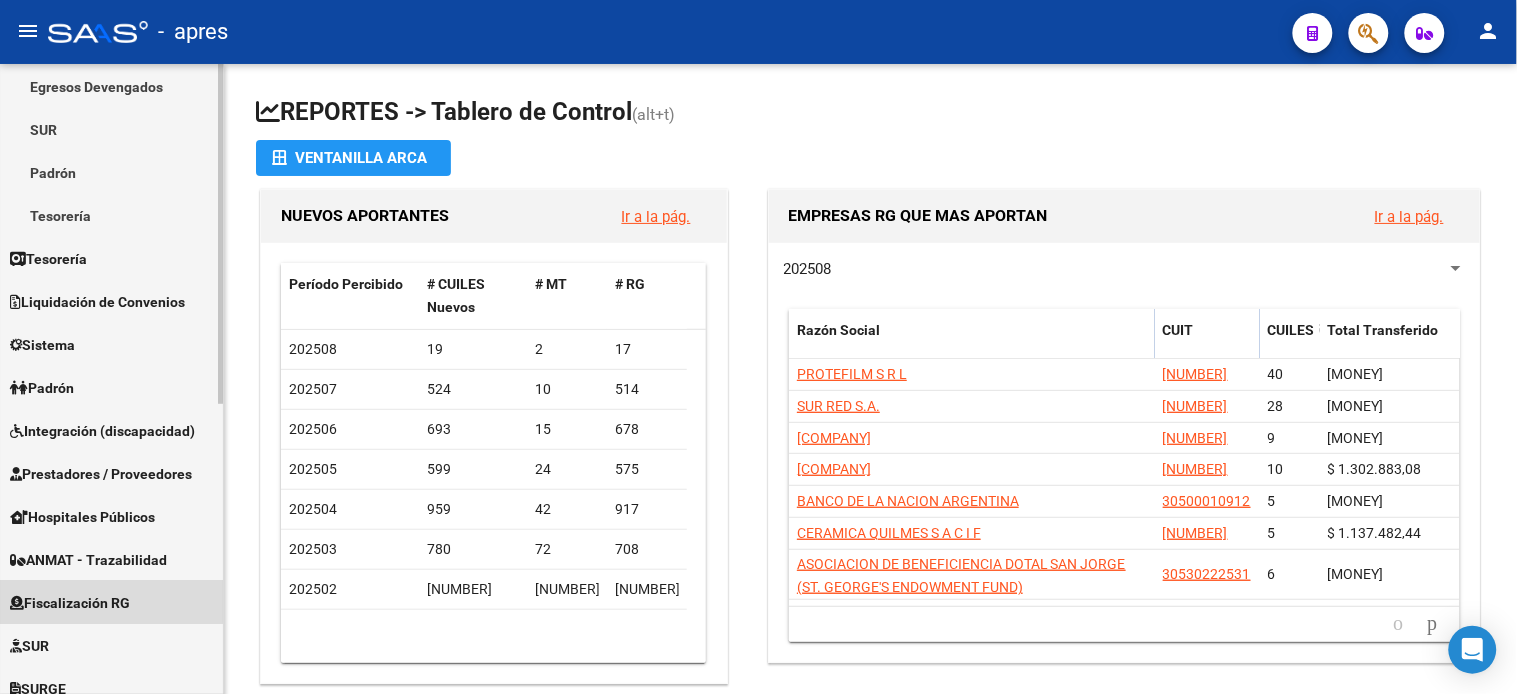 click on "Fiscalización RG" at bounding box center [70, 603] 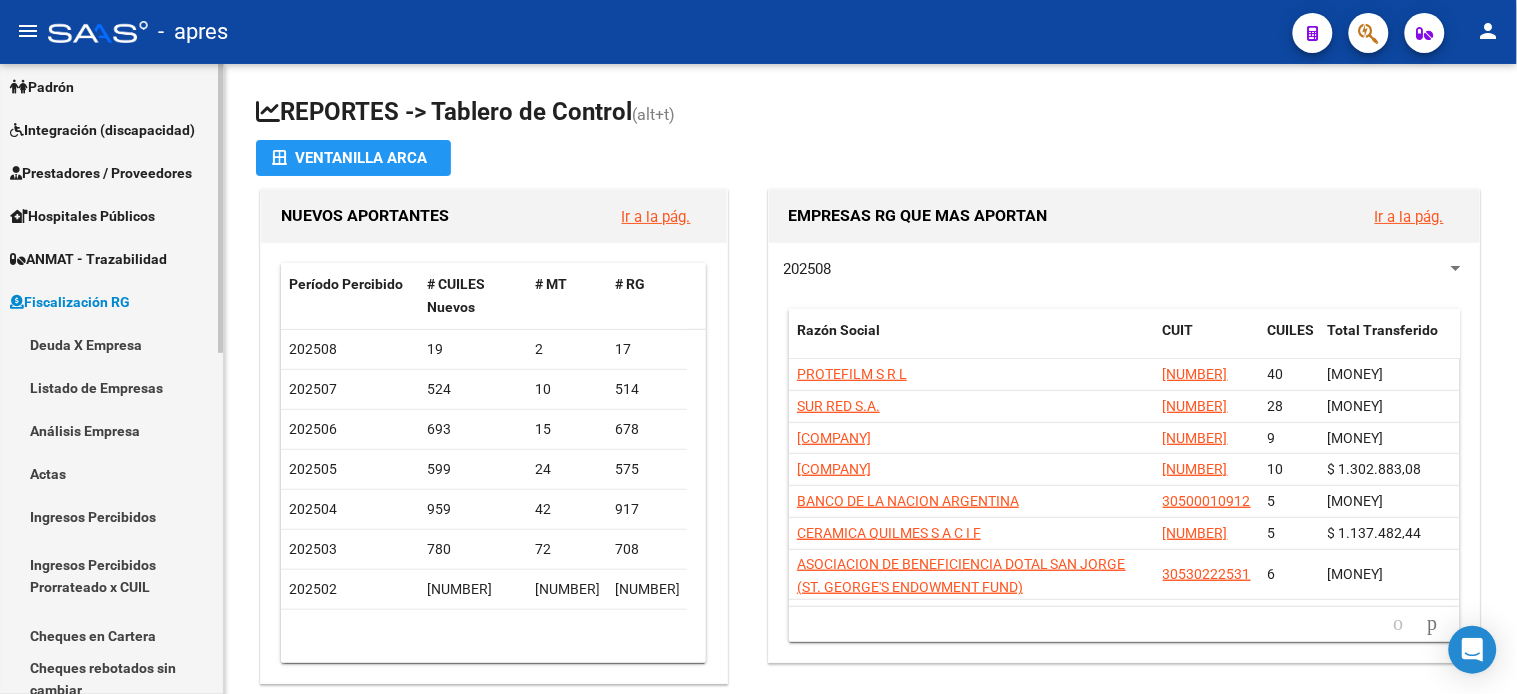 click on "Deuda X Empresa" at bounding box center [111, 344] 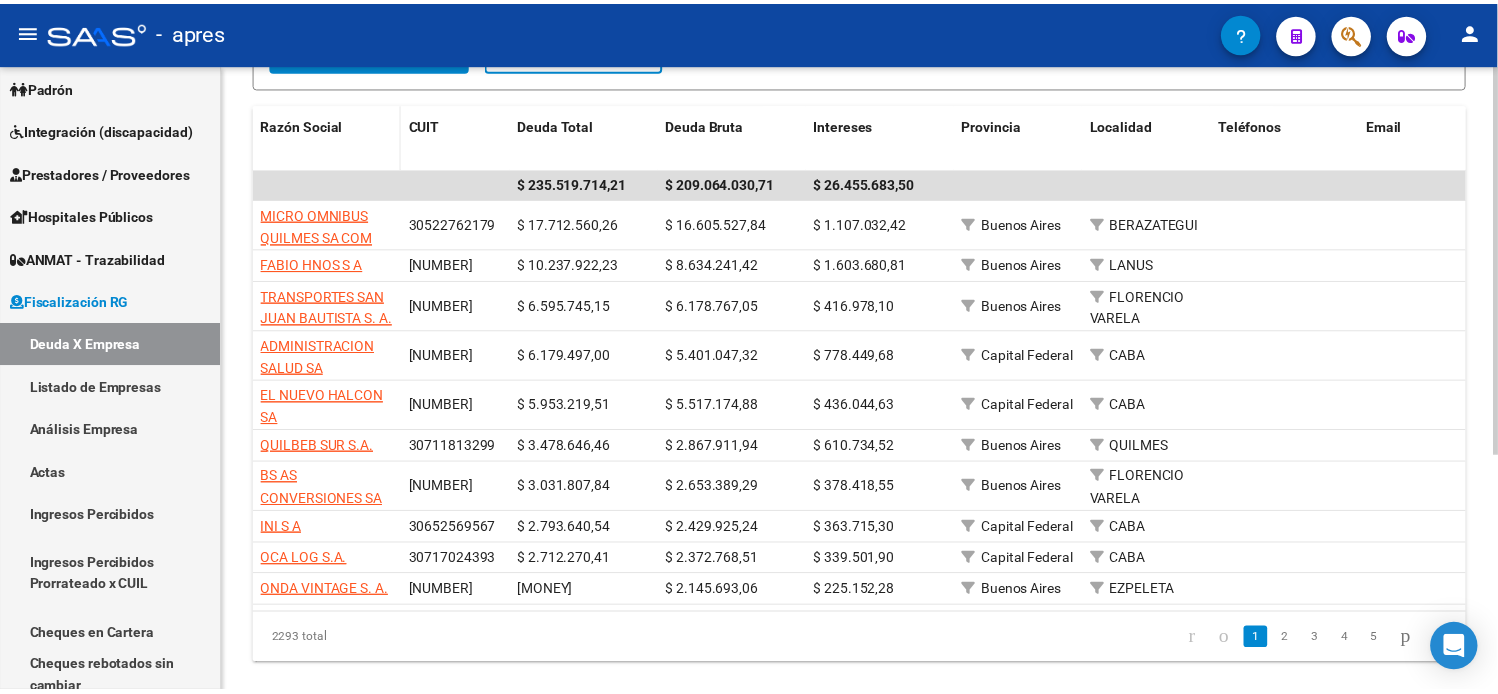 scroll, scrollTop: 333, scrollLeft: 0, axis: vertical 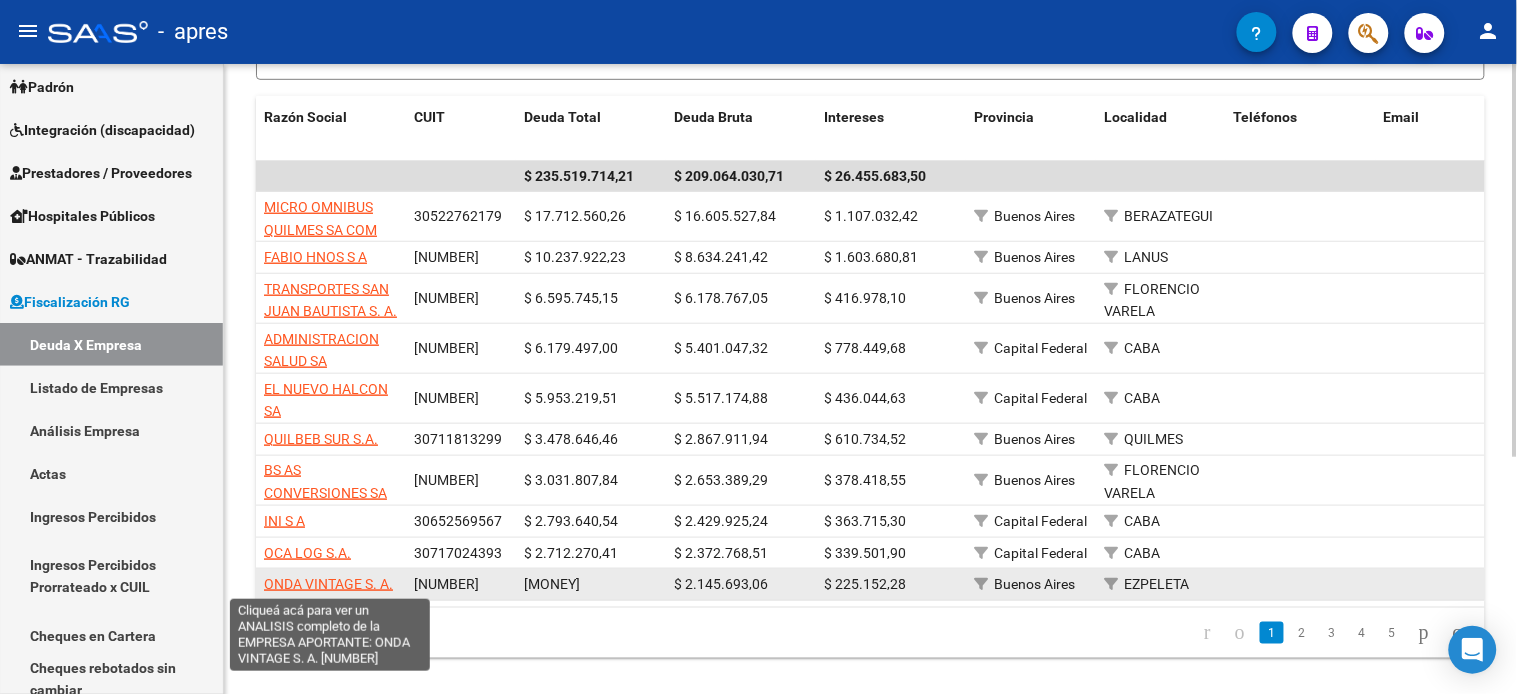 click on "ONDA VINTAGE S. A." 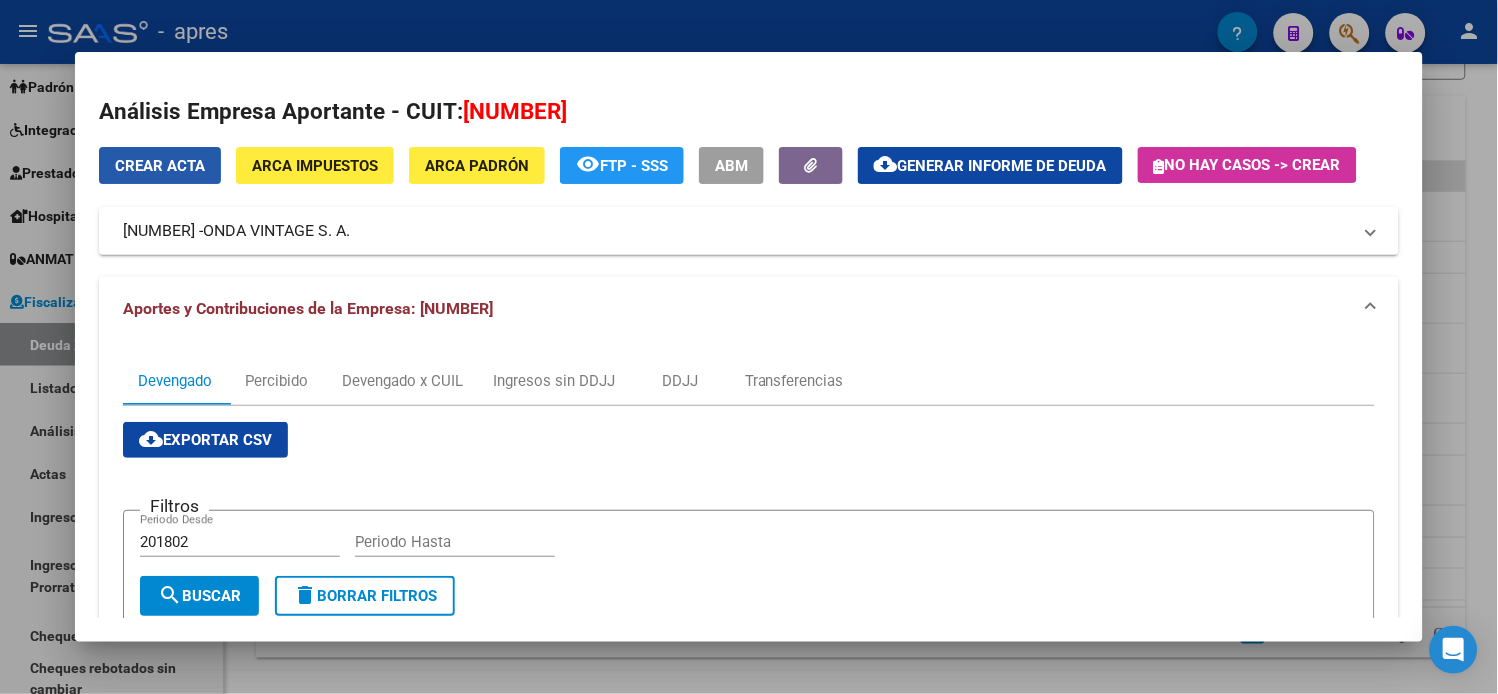 click on "Crear Acta" at bounding box center [160, 166] 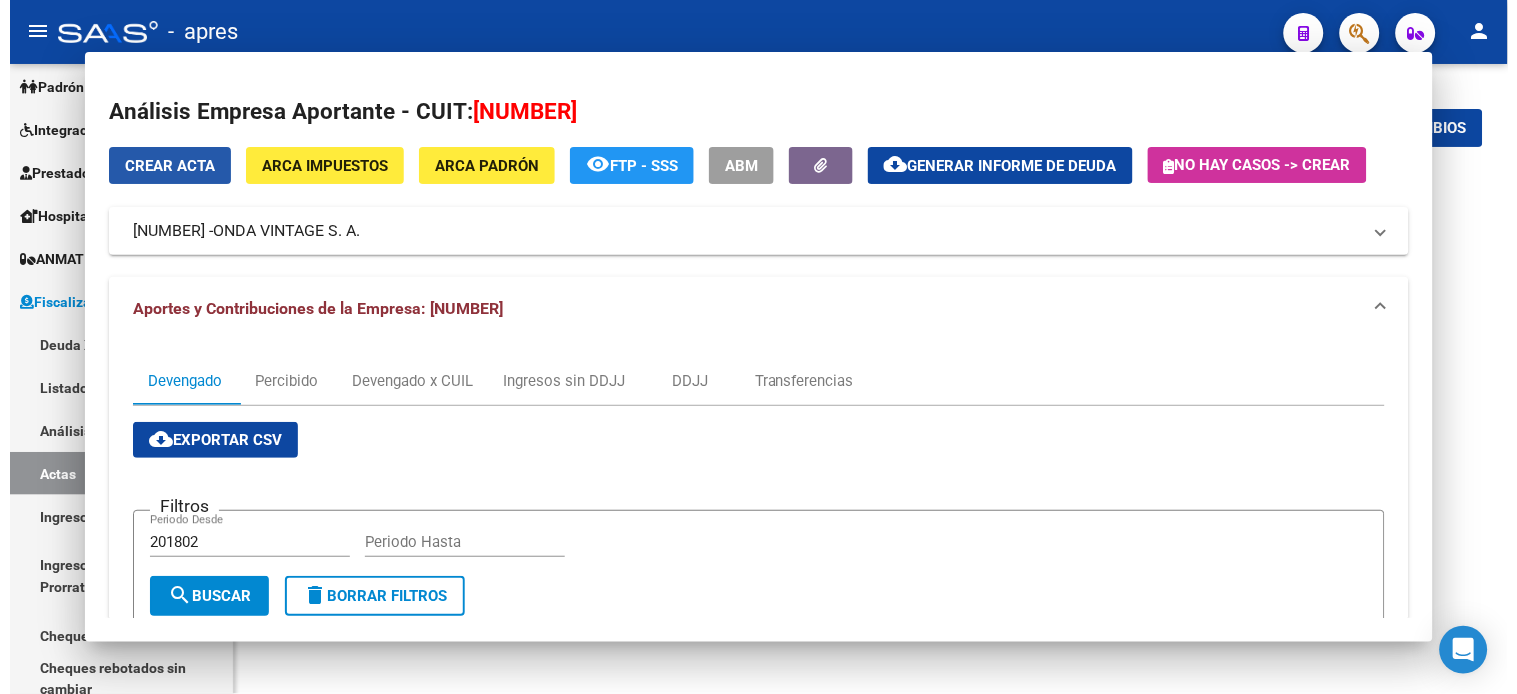 scroll, scrollTop: 0, scrollLeft: 0, axis: both 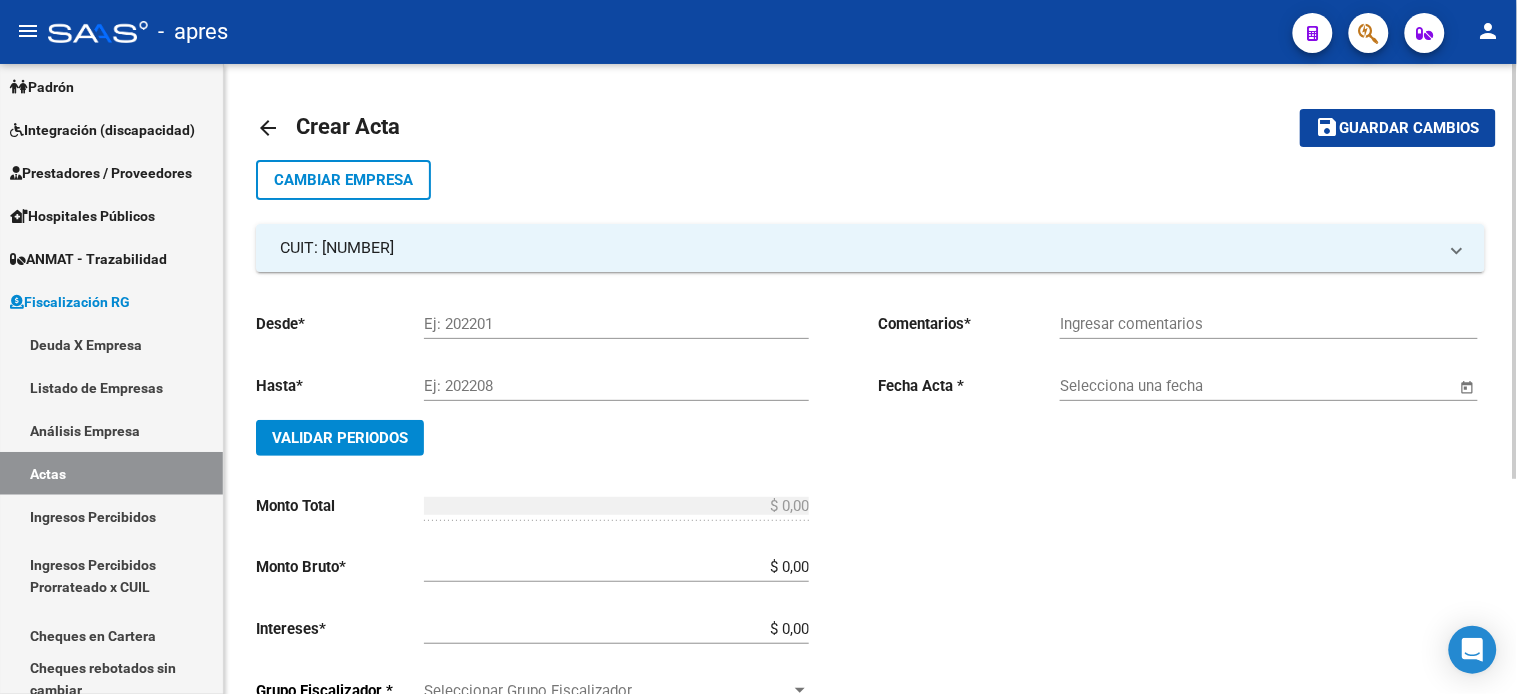 drag, startPoint x: 533, startPoint y: 315, endPoint x: 481, endPoint y: 466, distance: 159.70285 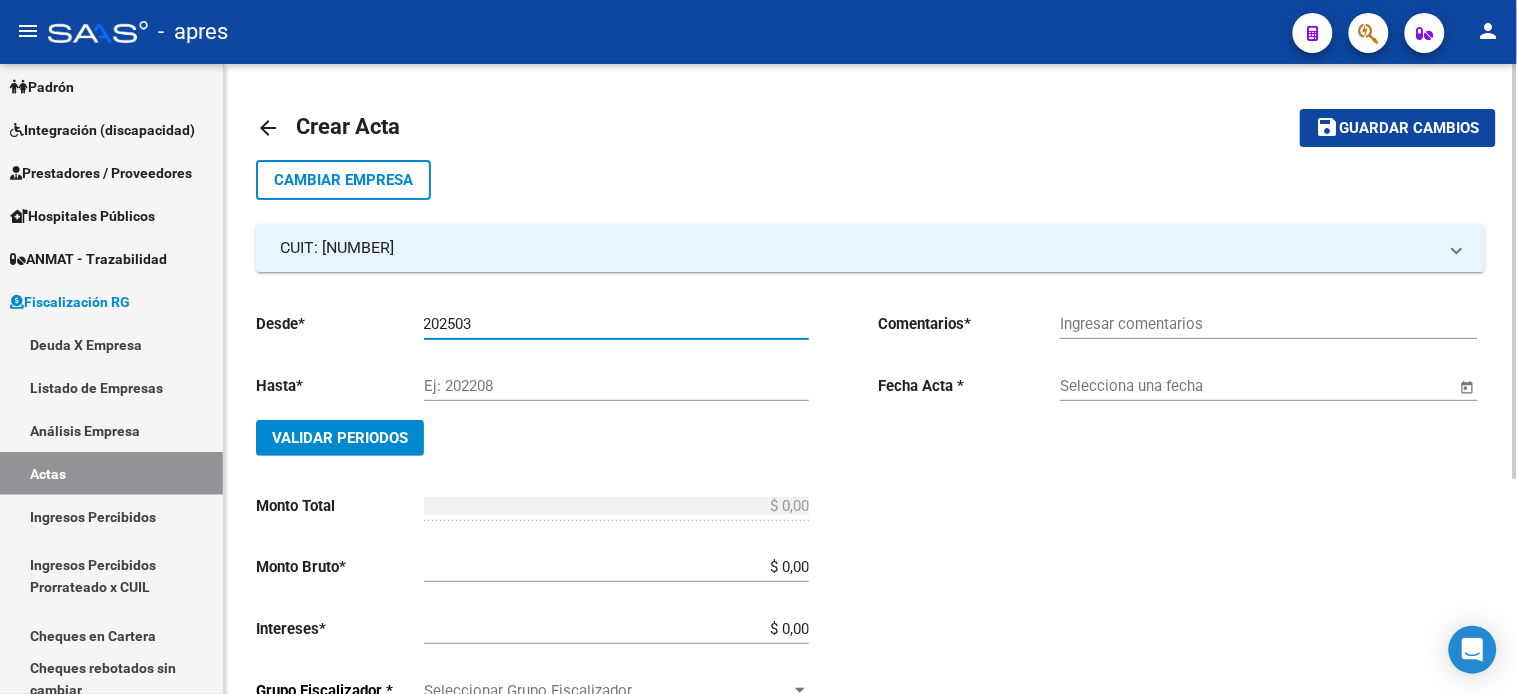 type on "202503" 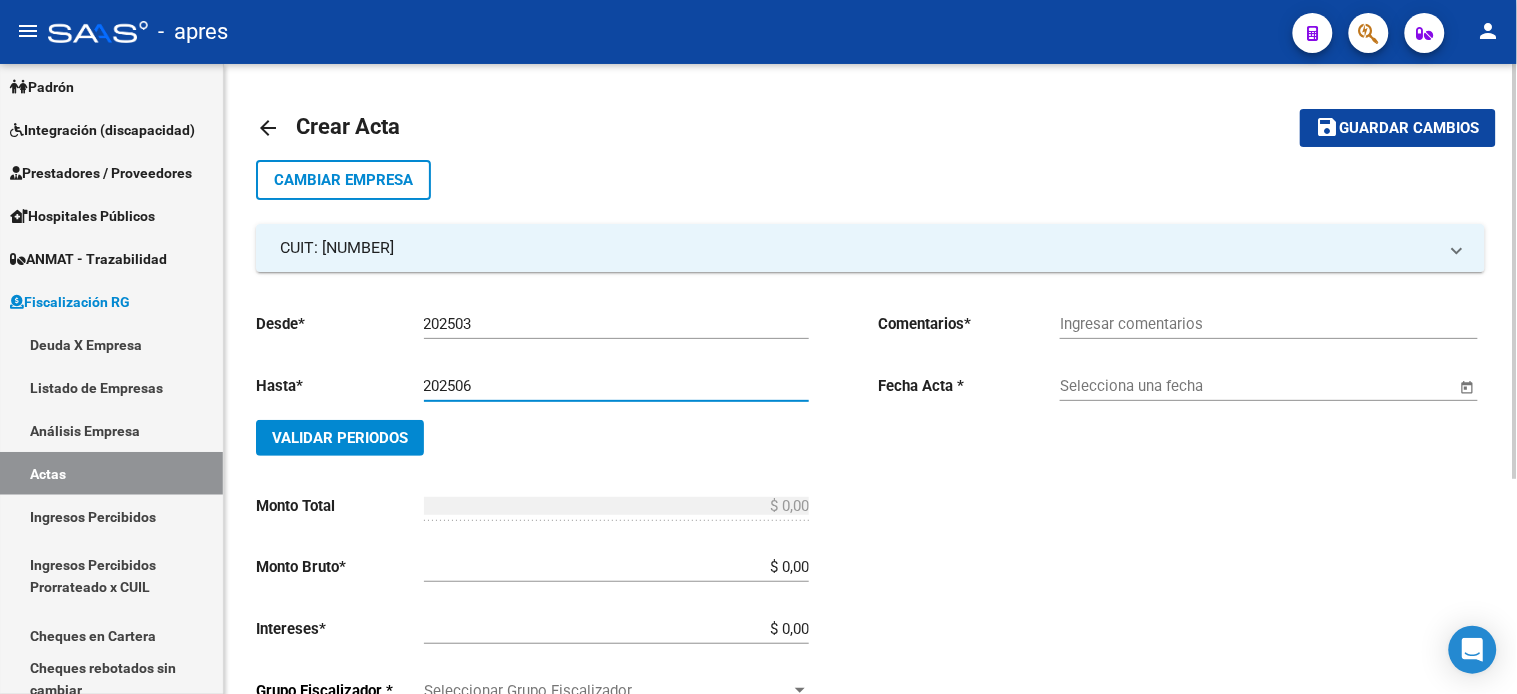 type on "202506" 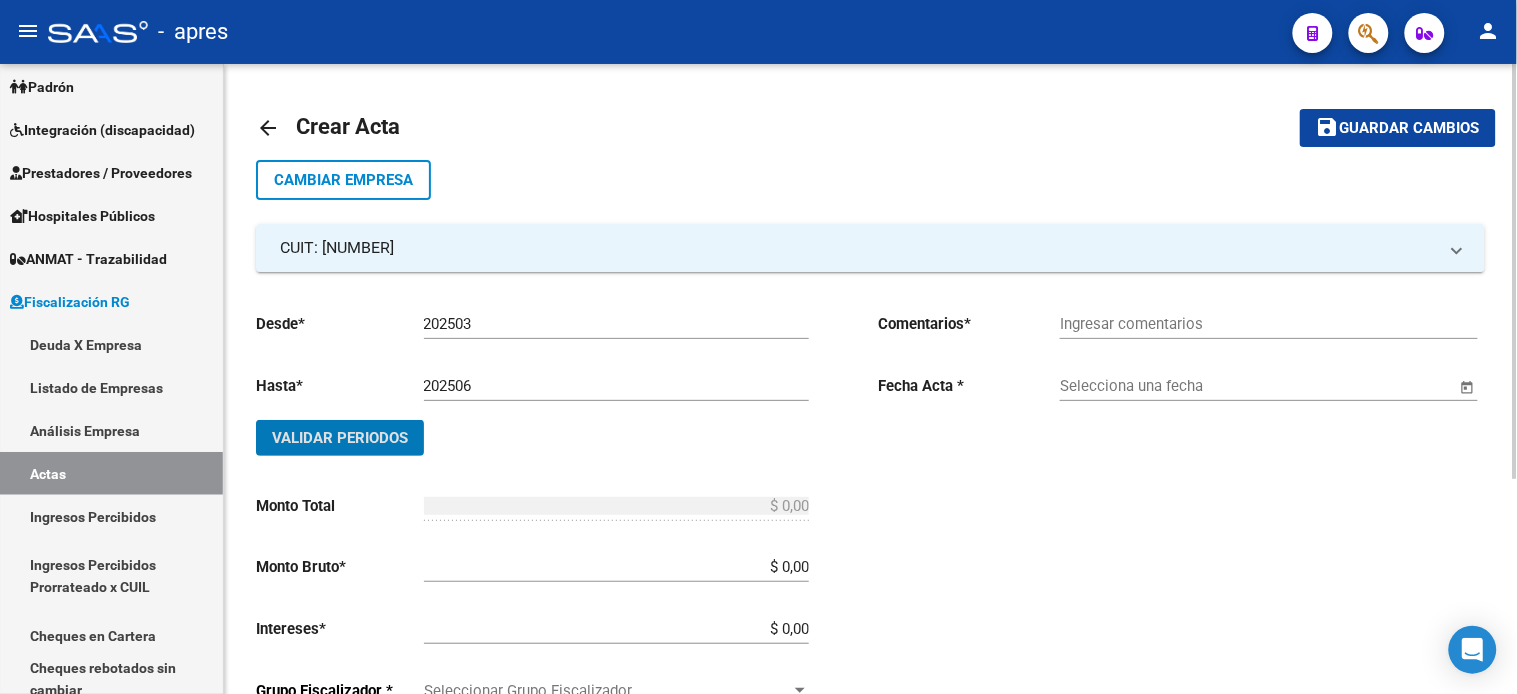 type 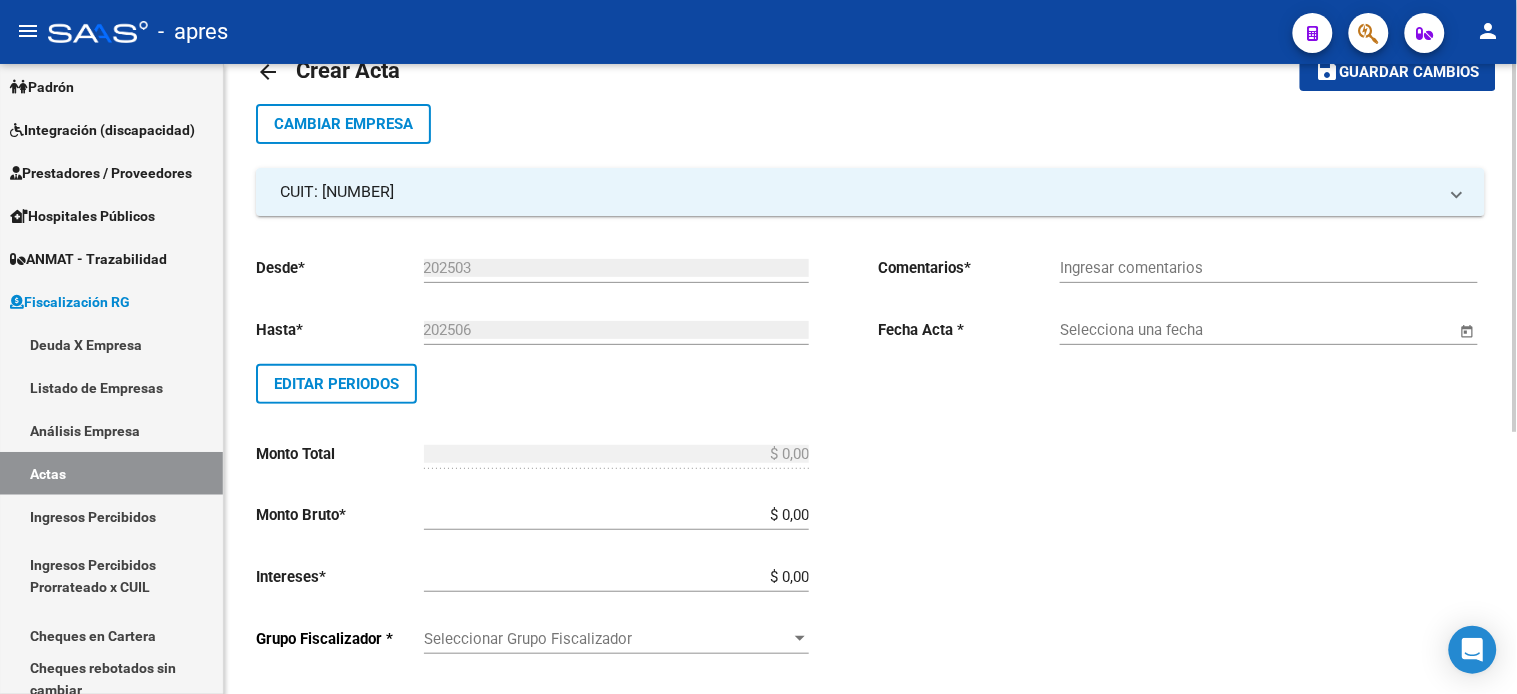 scroll, scrollTop: 111, scrollLeft: 0, axis: vertical 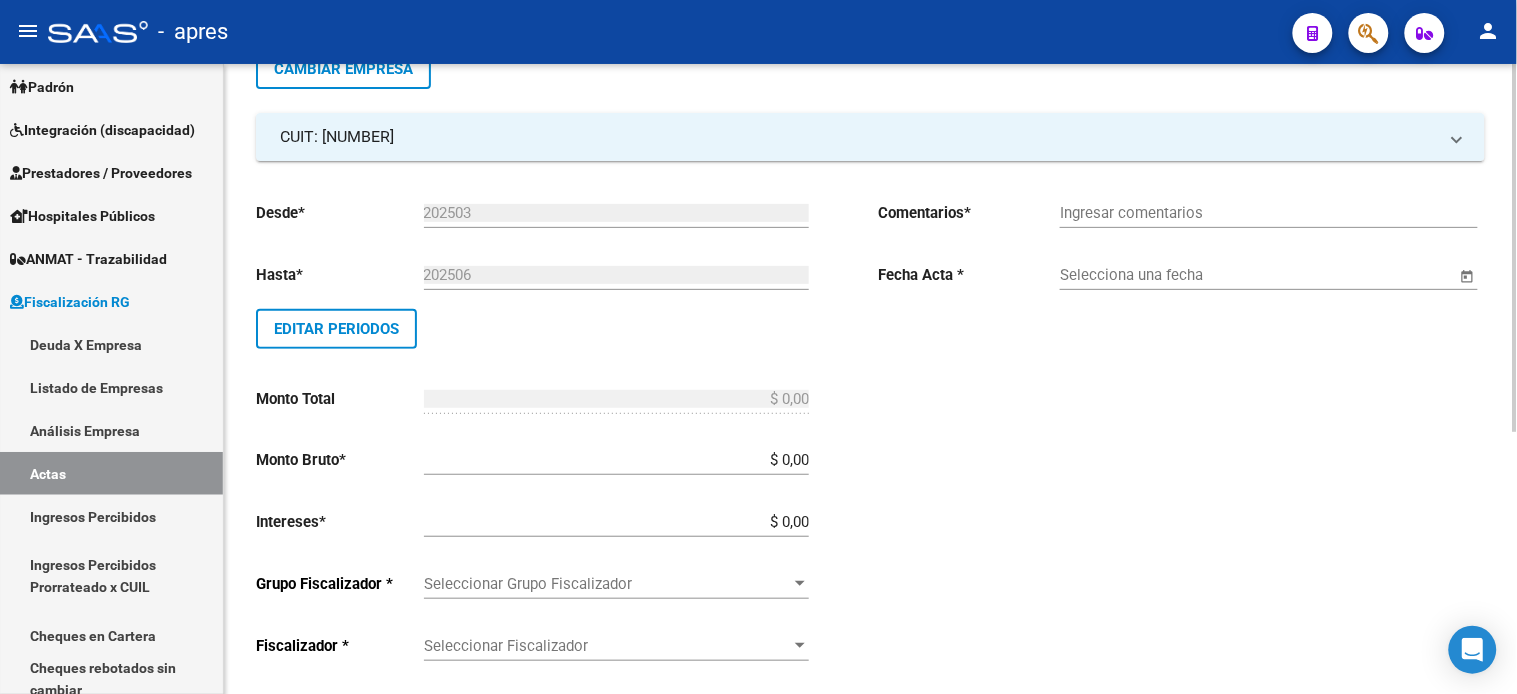 type 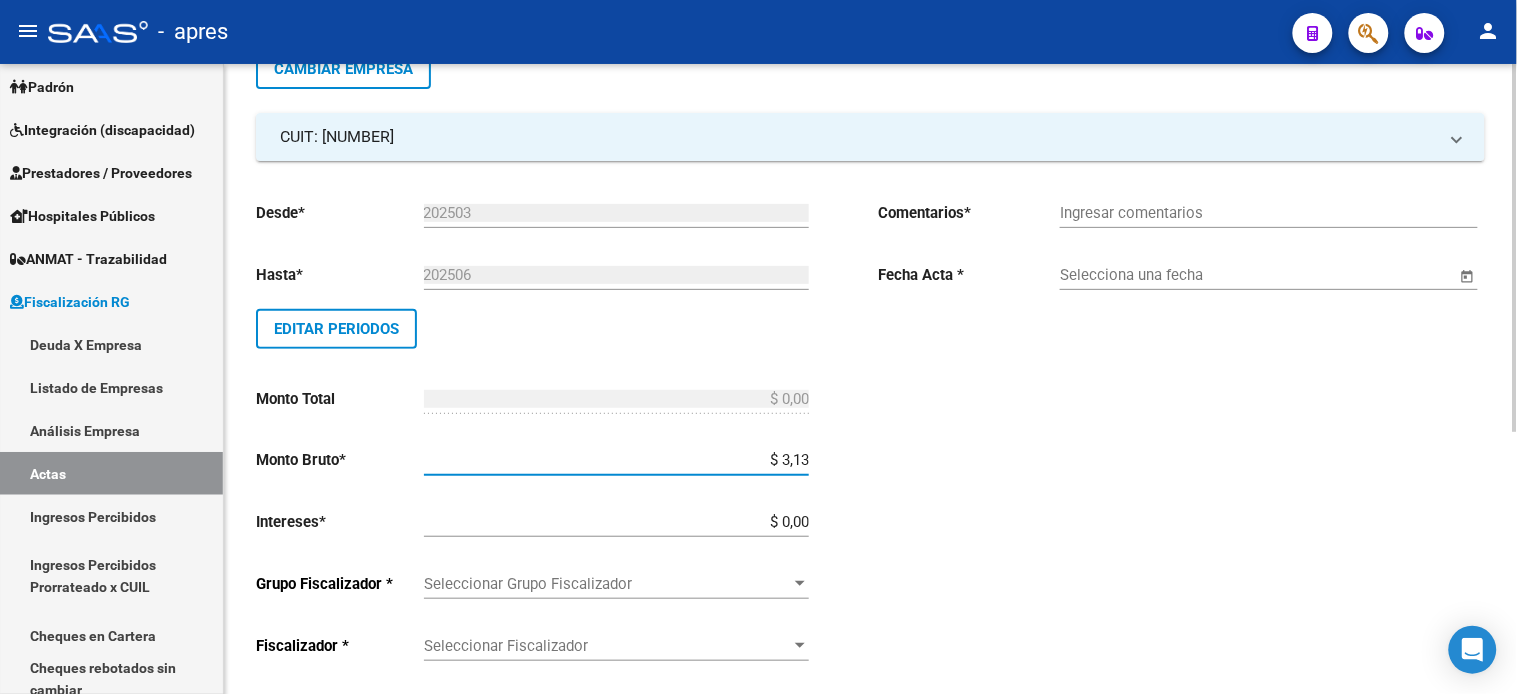 type on "[MONEY]" 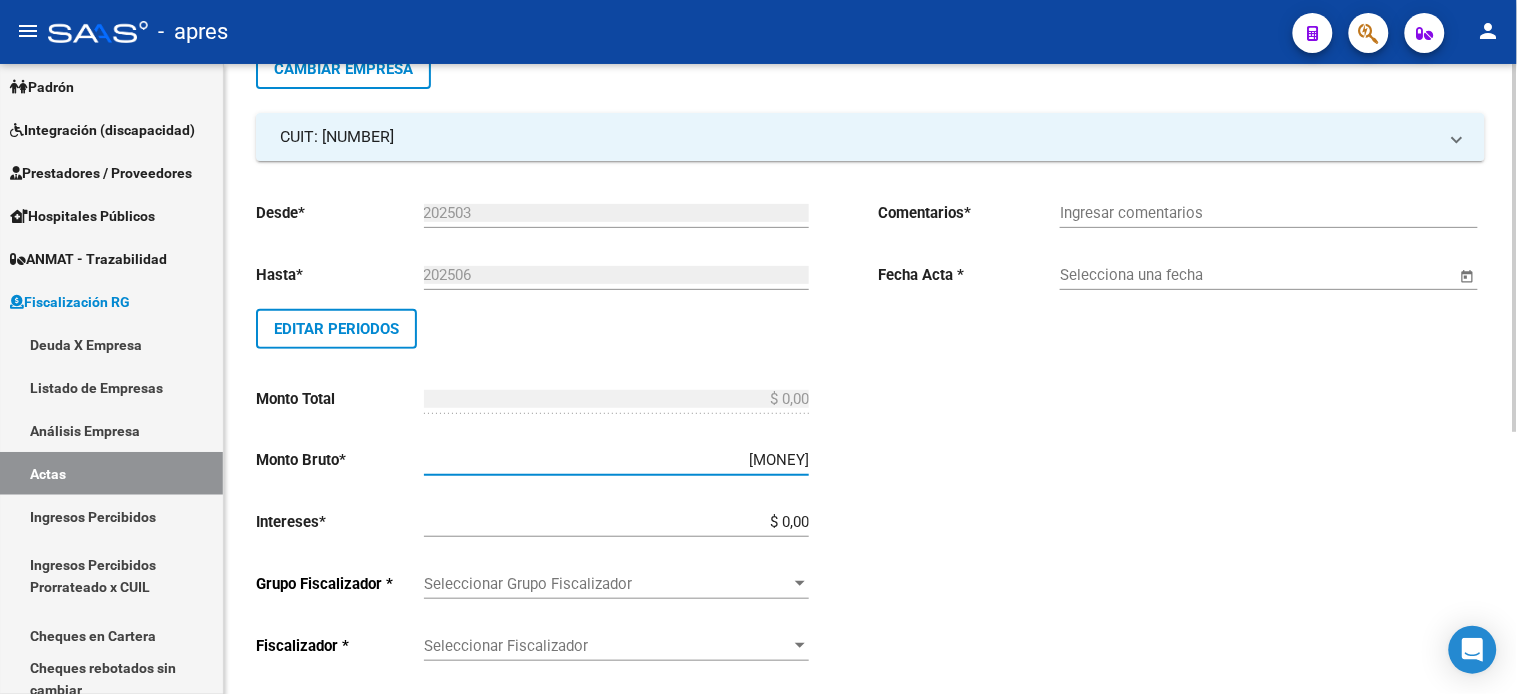 type on "[MONEY]" 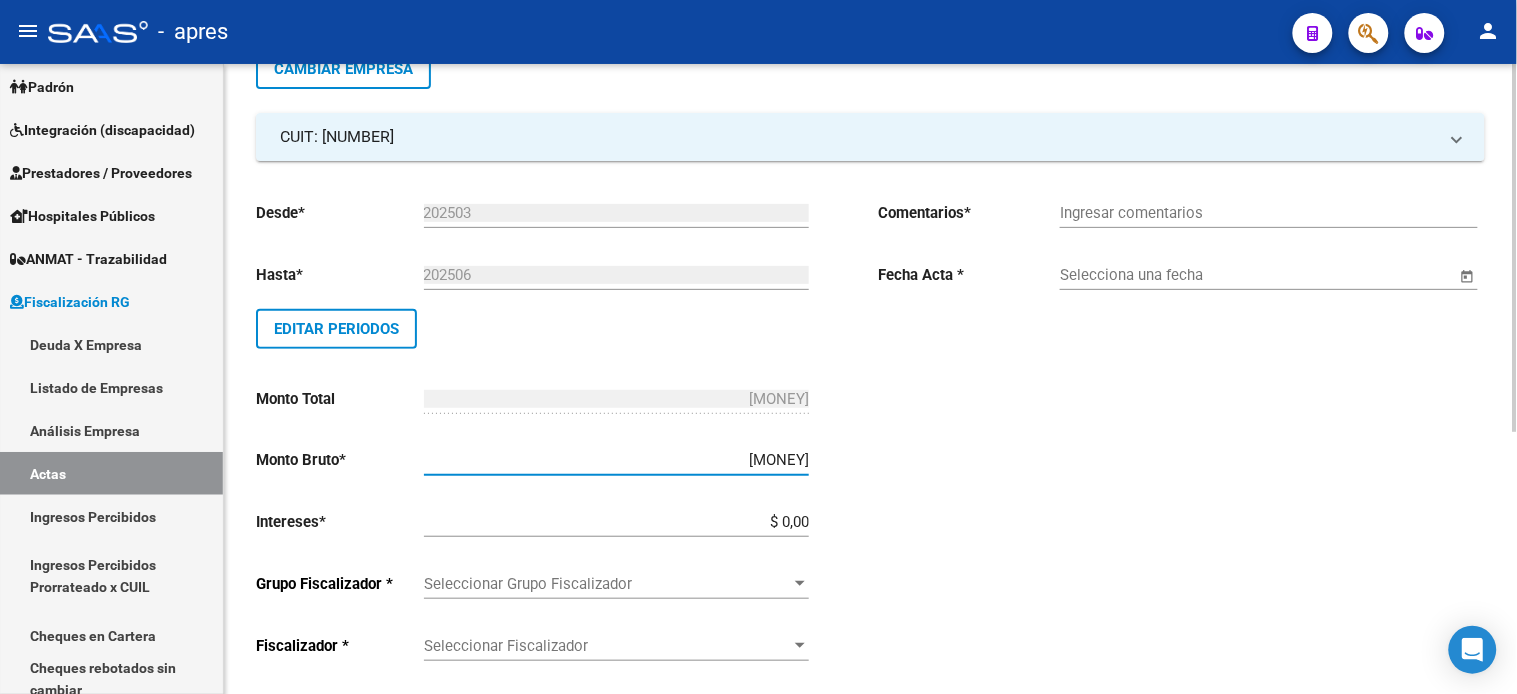 type on "[MONEY]" 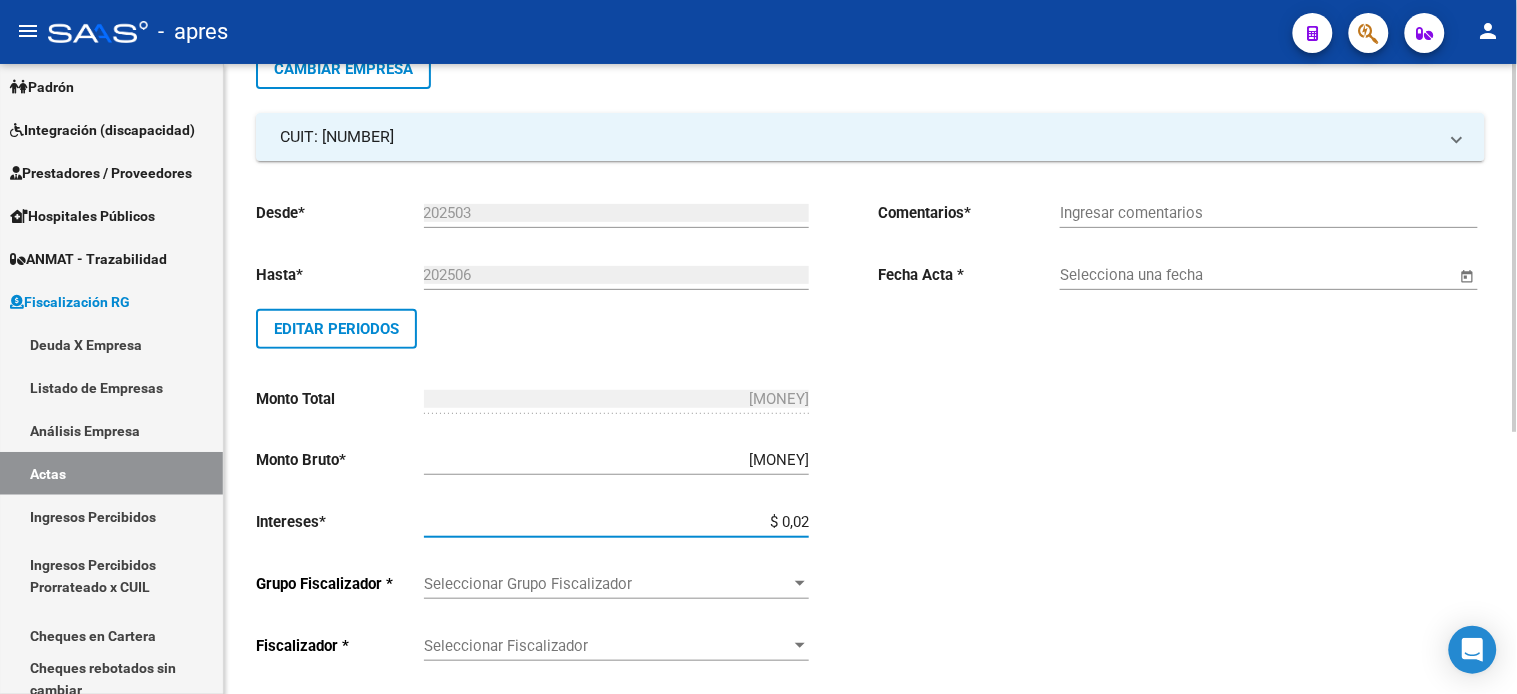 type on "$ 0,24" 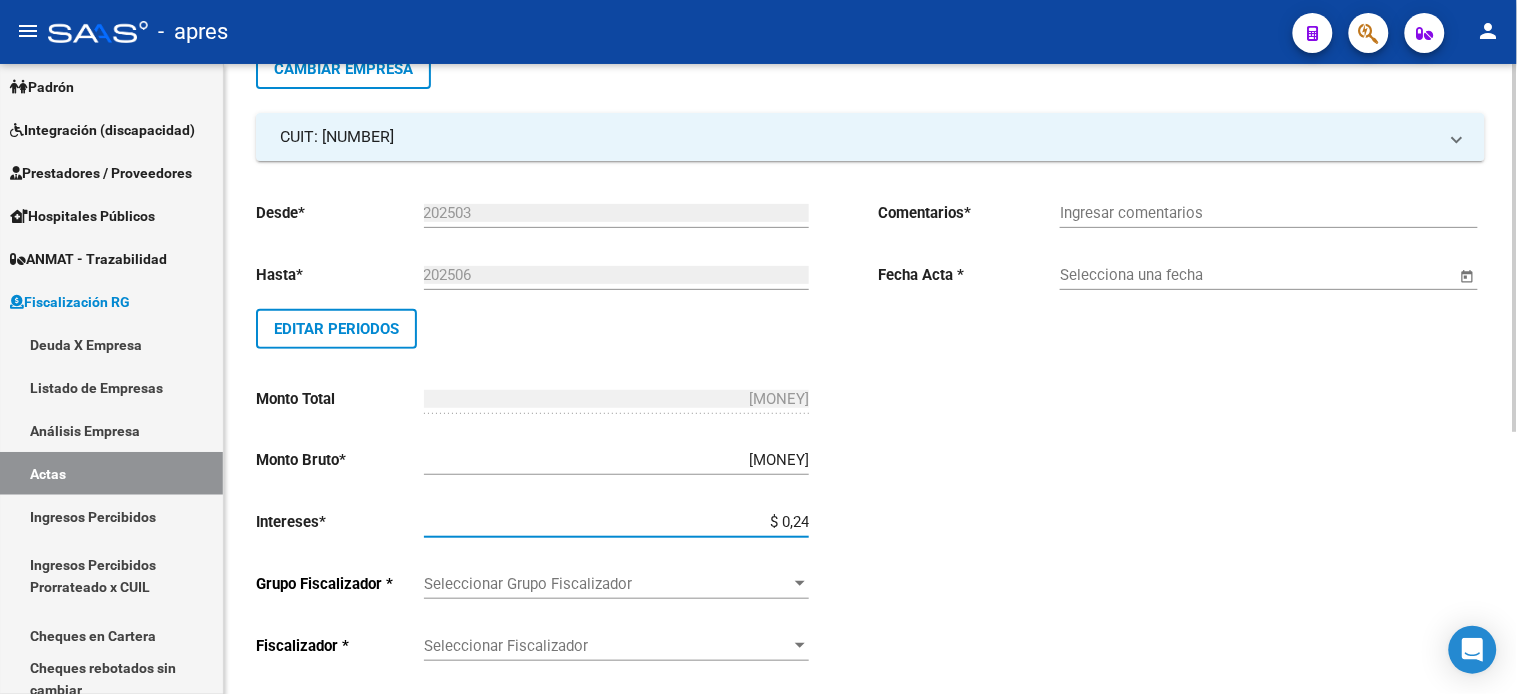 type on "[MONEY]" 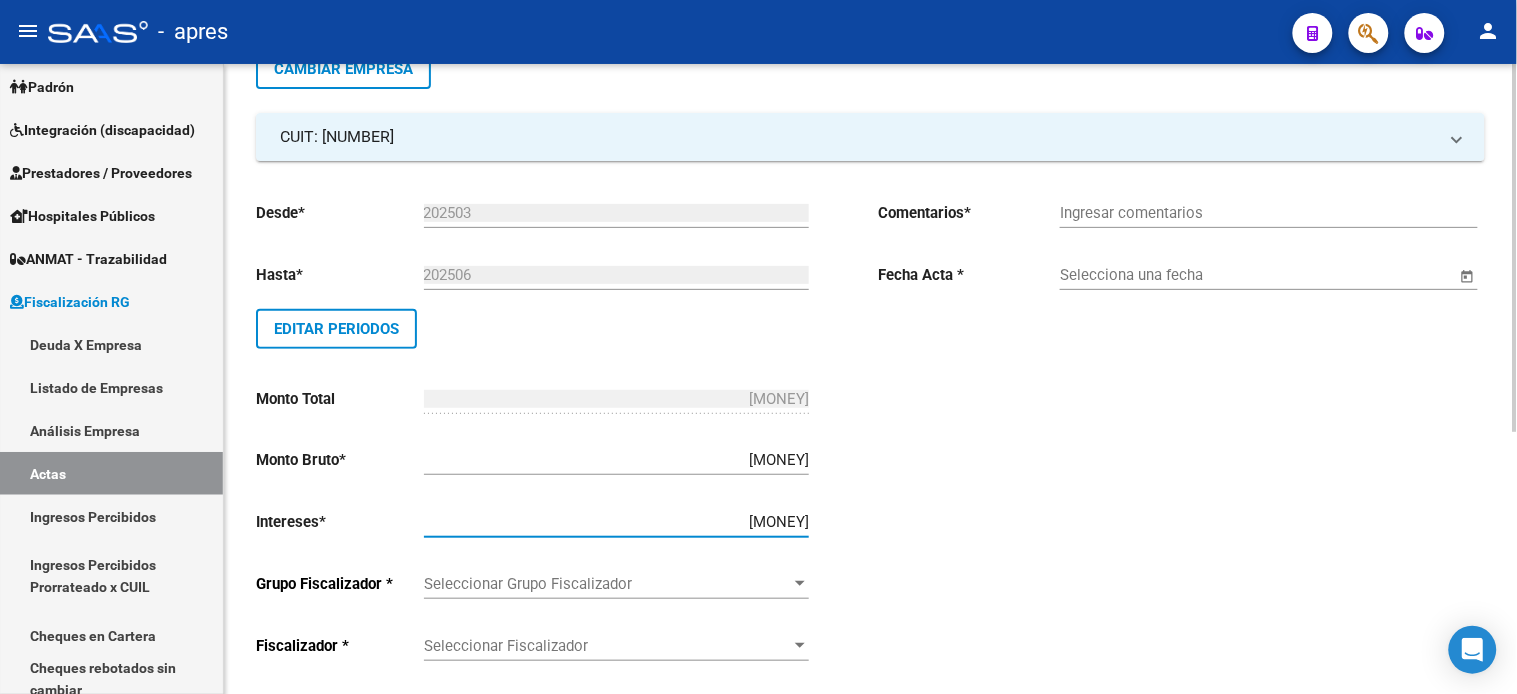 type on "[MONEY]" 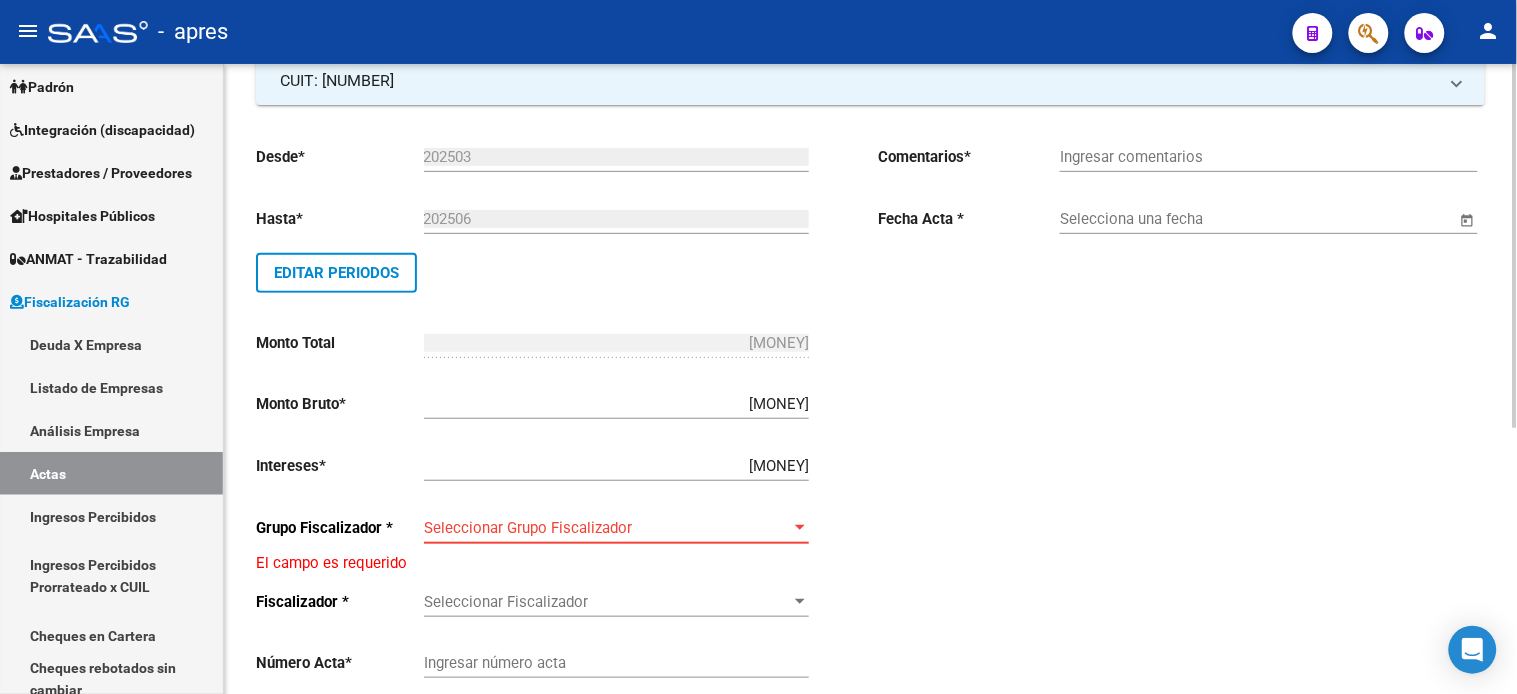scroll, scrollTop: 222, scrollLeft: 0, axis: vertical 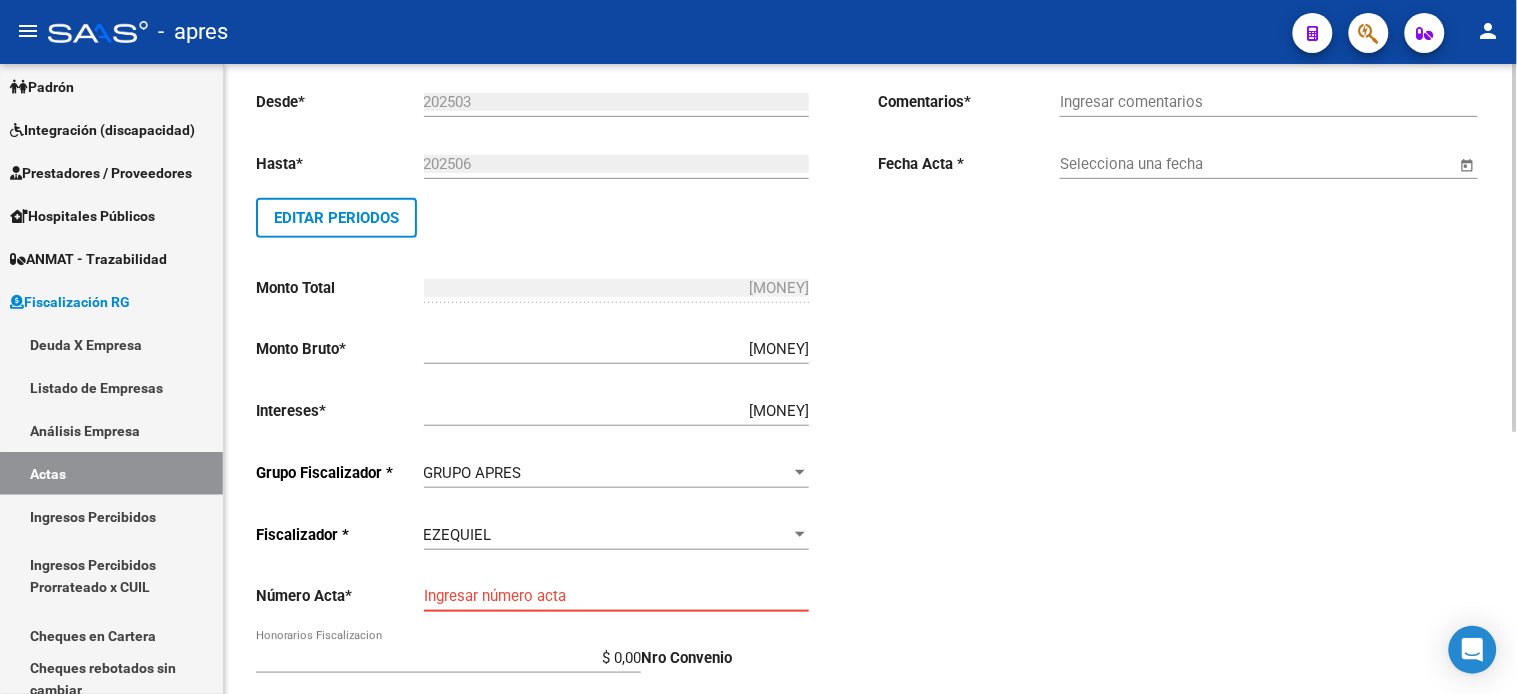 click on "Ingresar número acta" at bounding box center (616, 596) 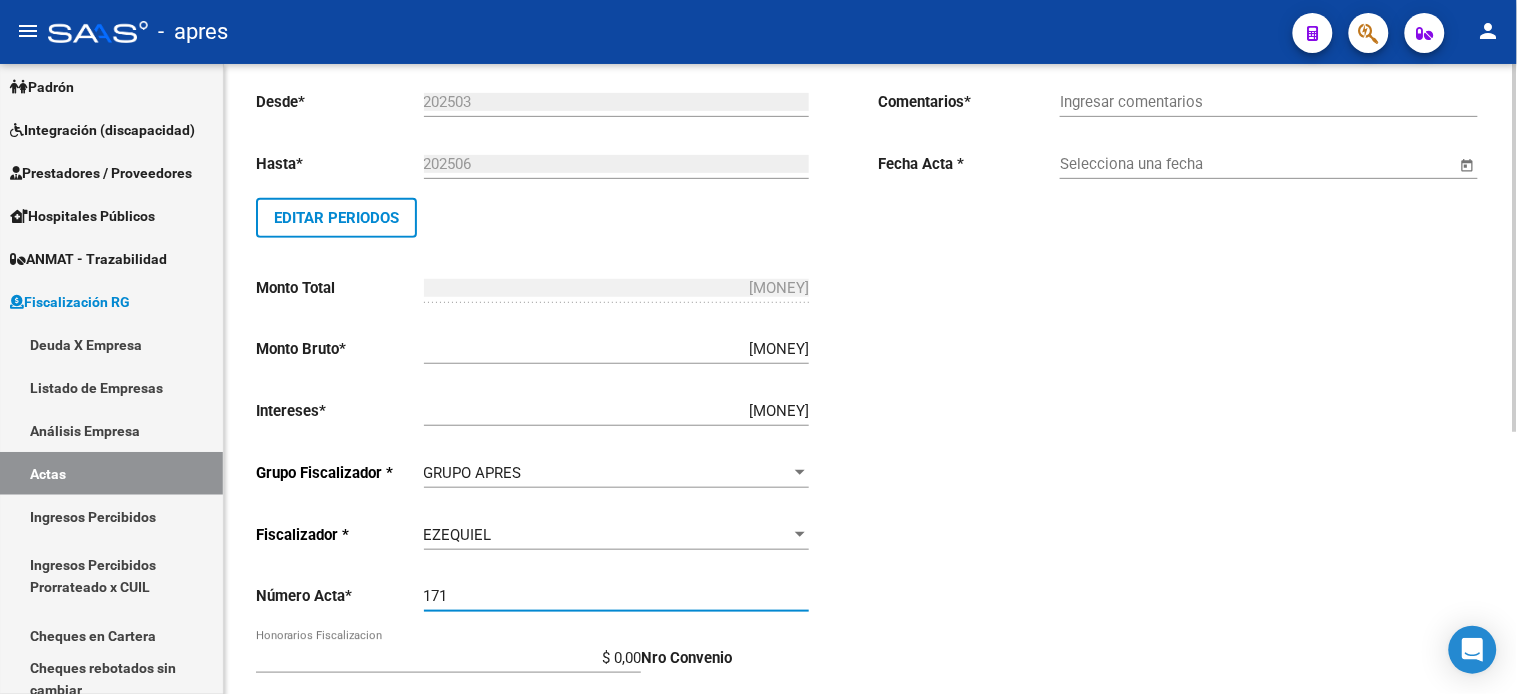 type on "171" 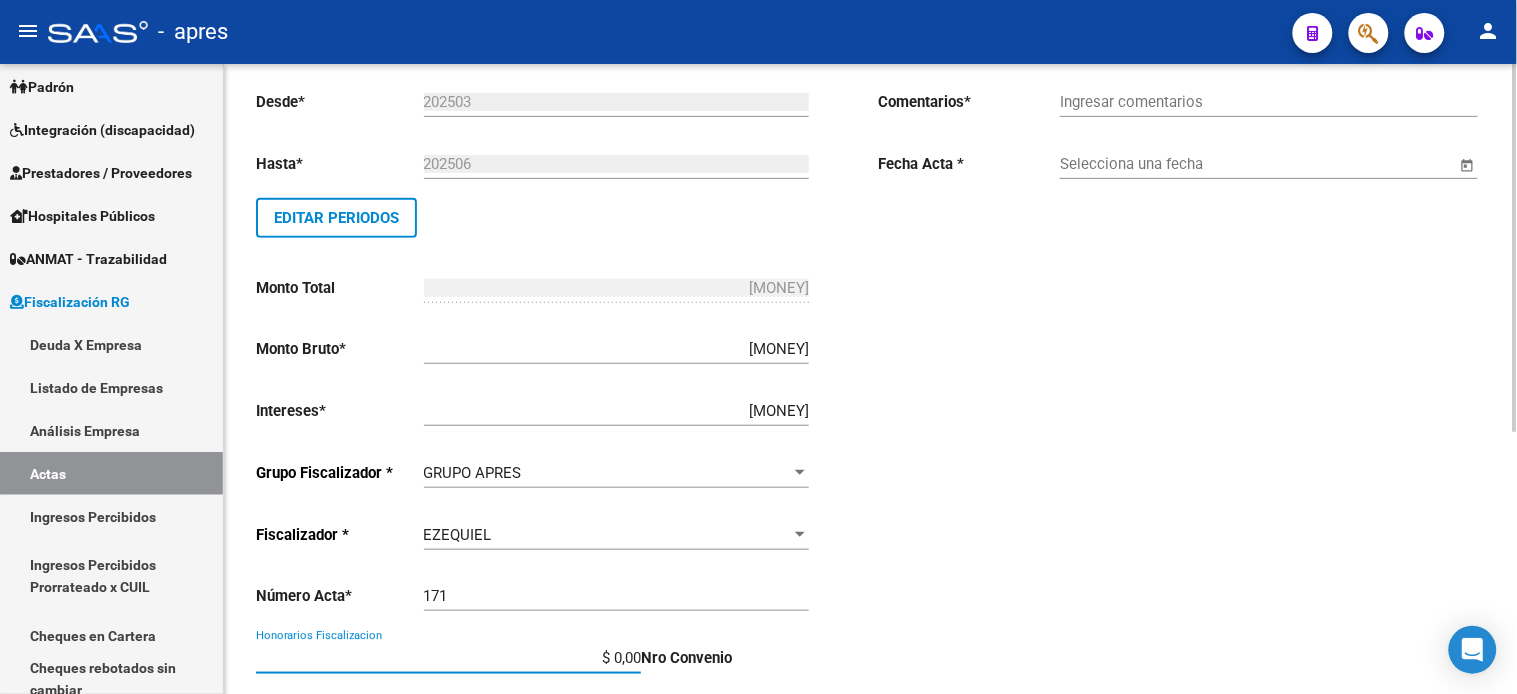 scroll, scrollTop: 448, scrollLeft: 0, axis: vertical 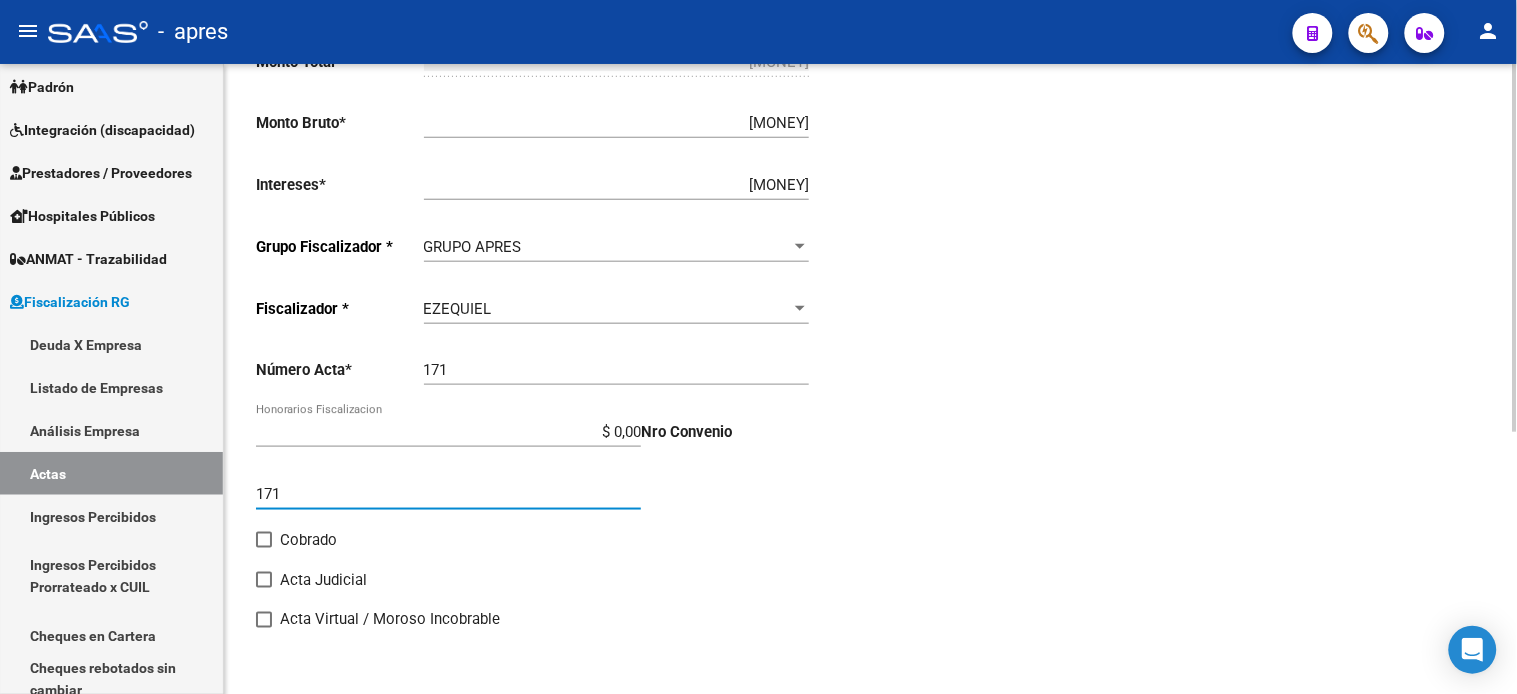 type on "171" 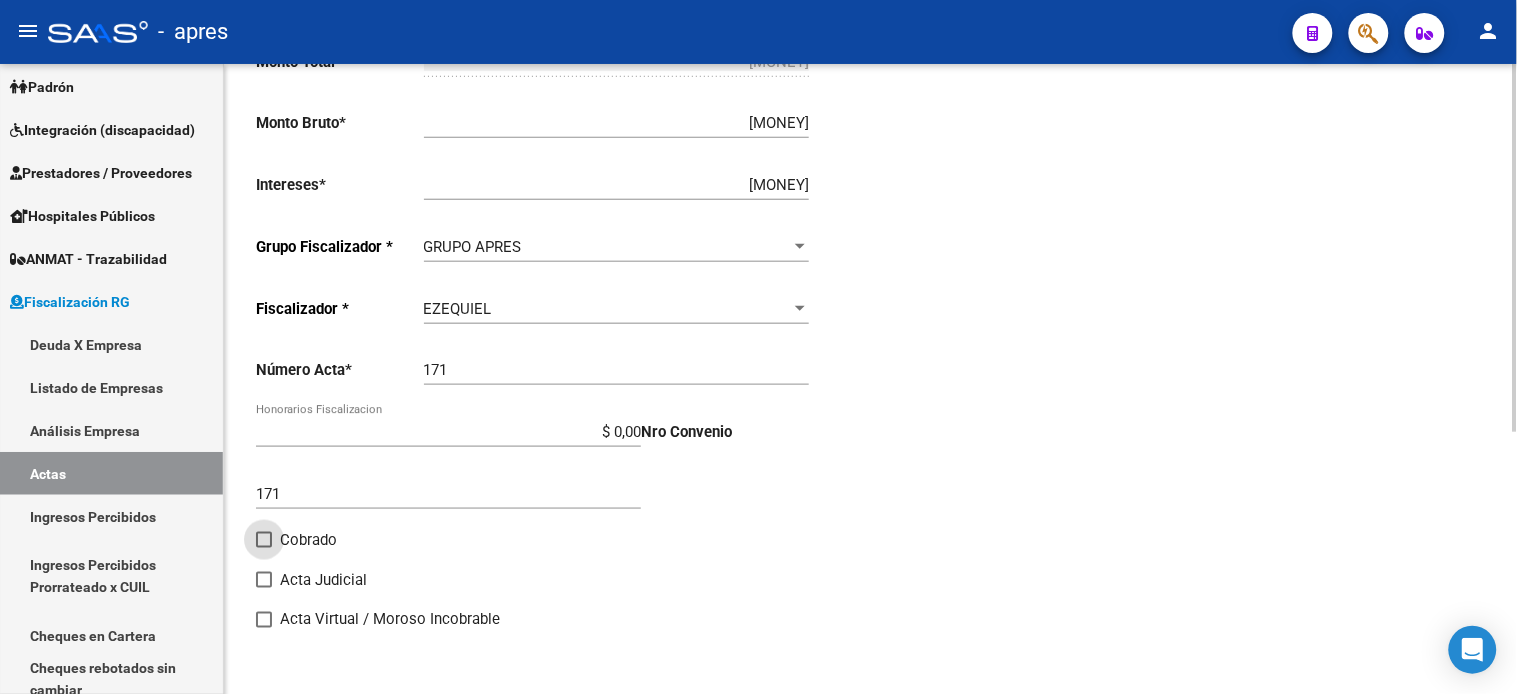 click on "Cobrado" at bounding box center [263, 548] 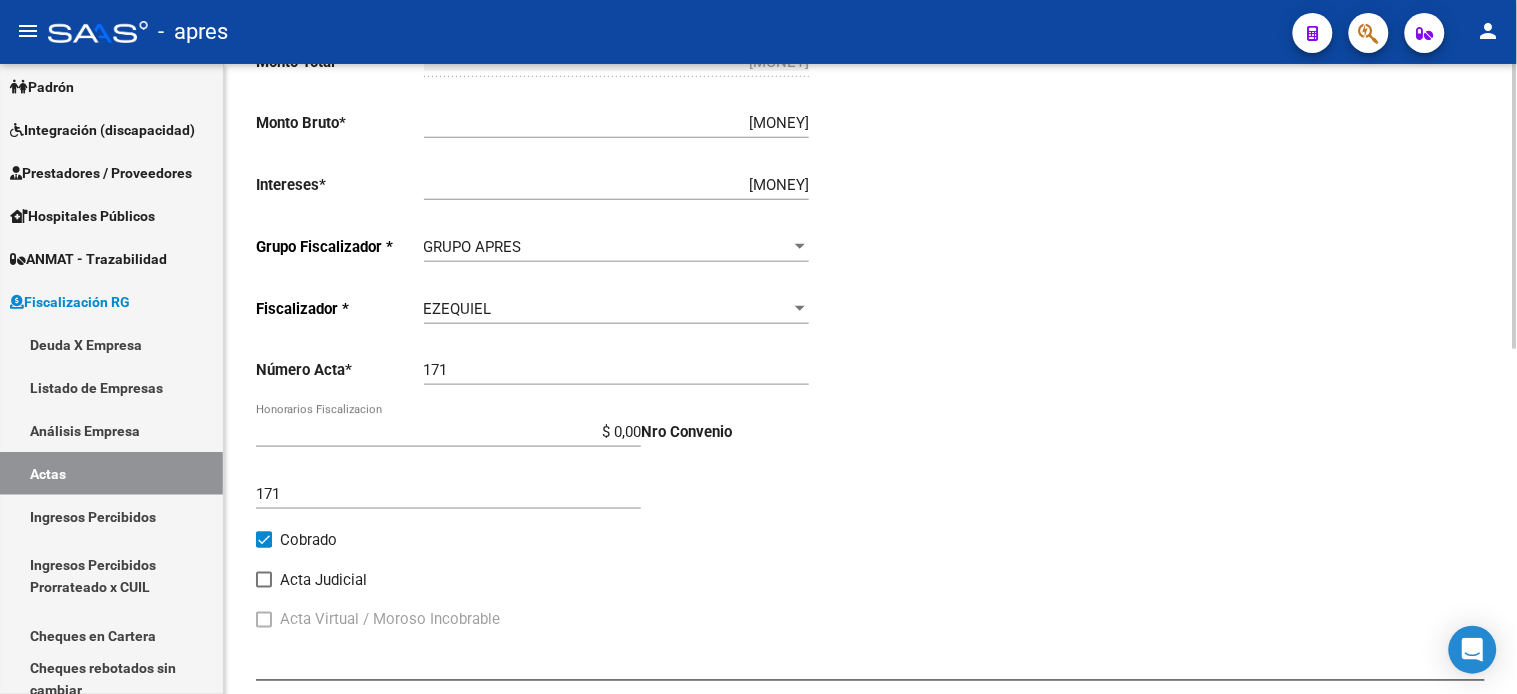scroll, scrollTop: 0, scrollLeft: 0, axis: both 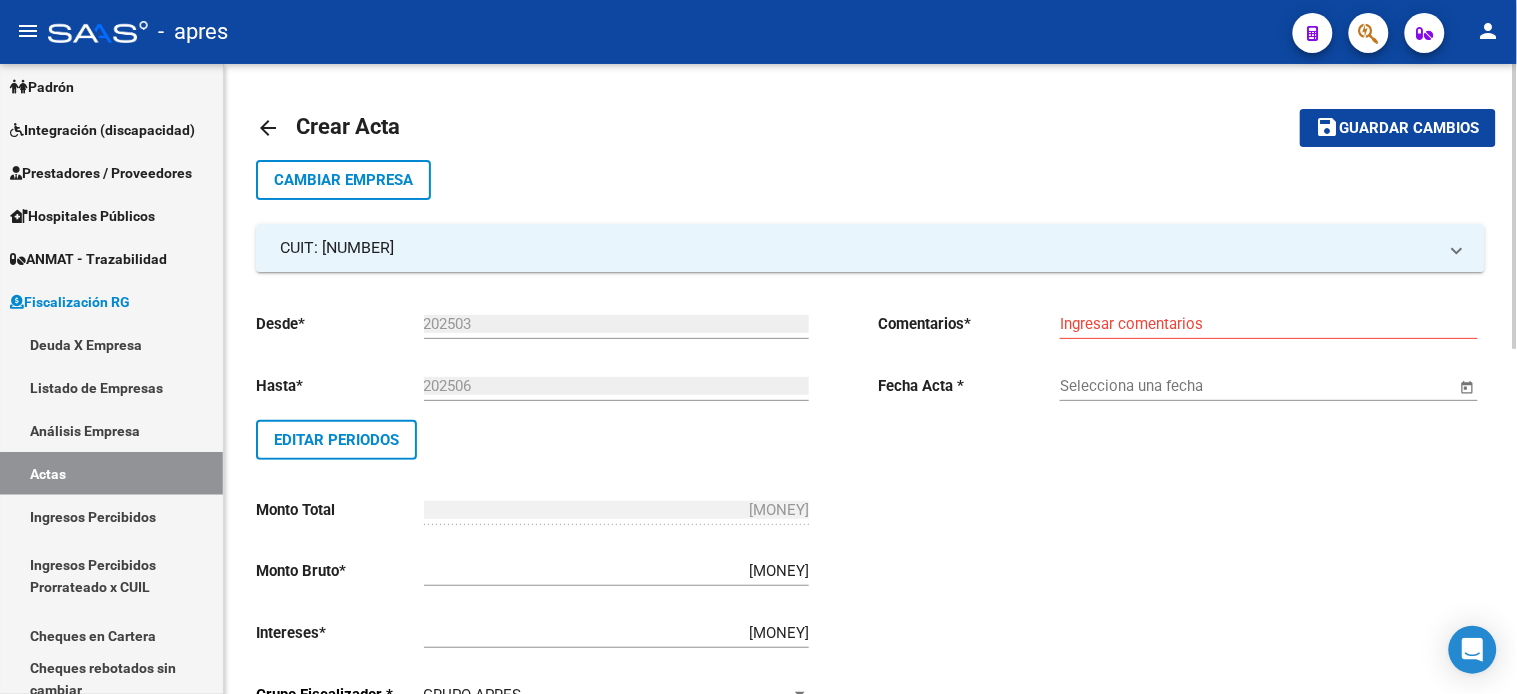 click on "Selecciona una fecha" at bounding box center [1258, 386] 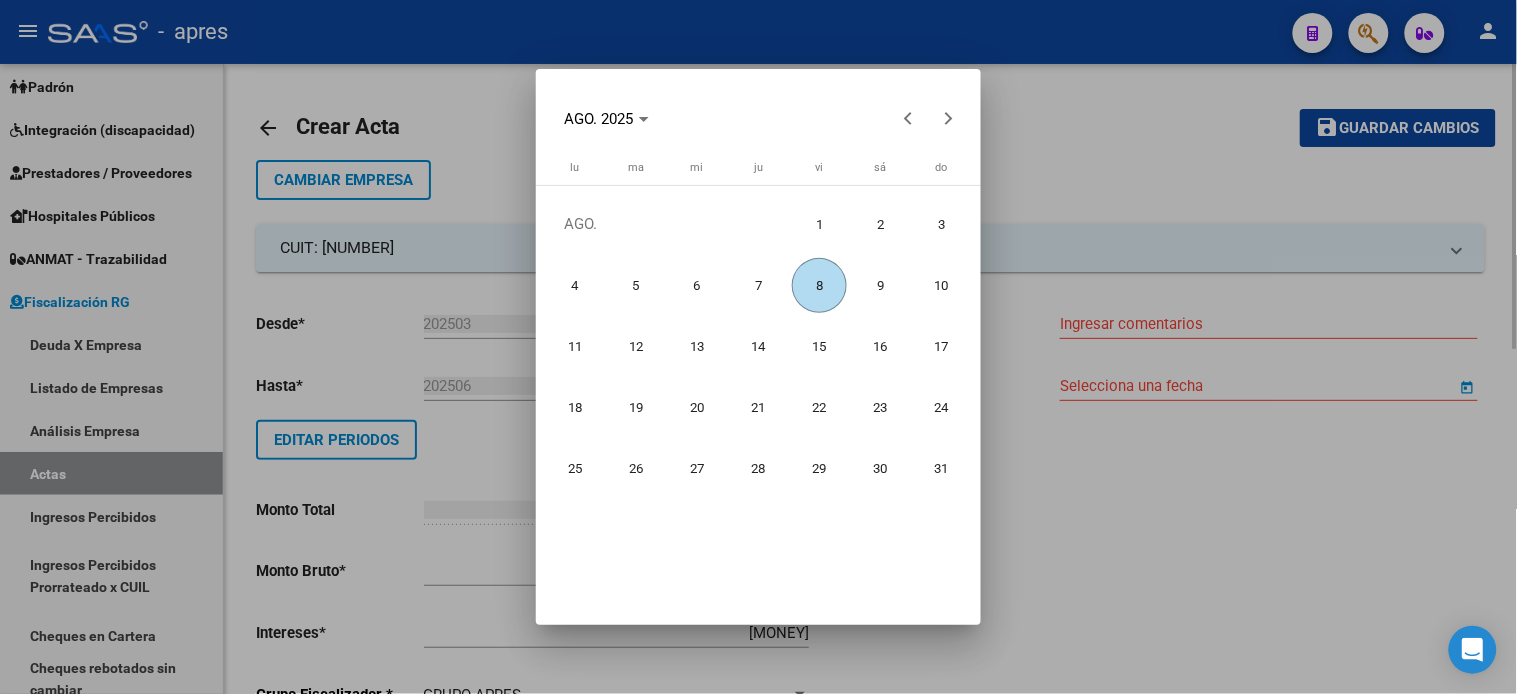 type 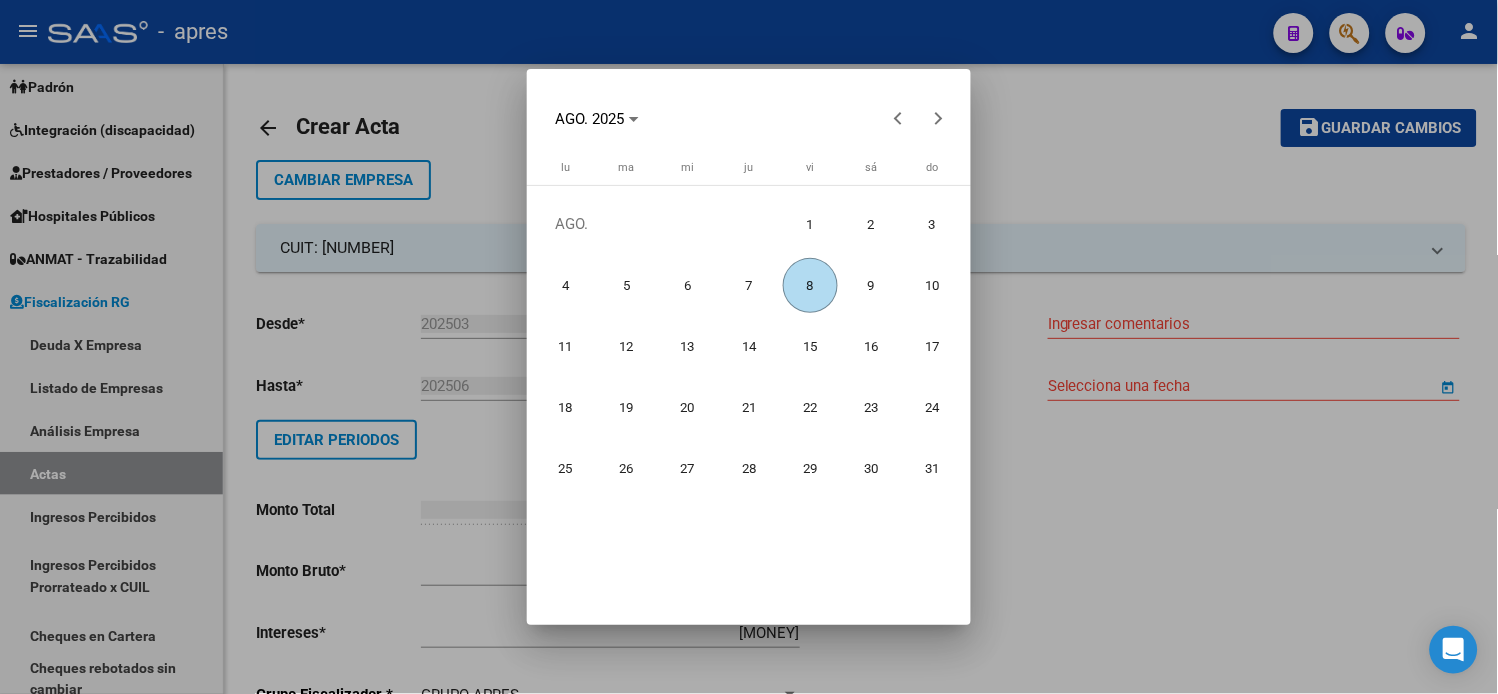 type on "8/8/2025" 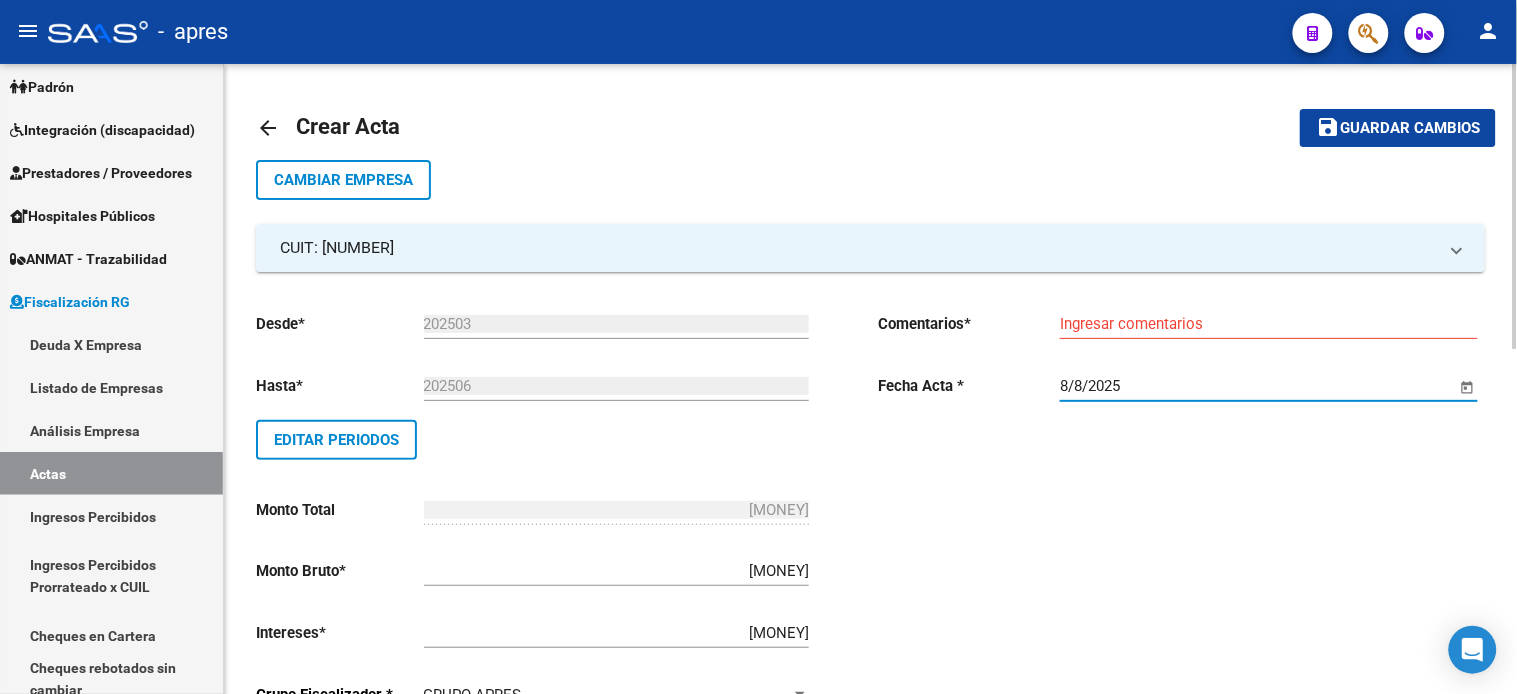 click on "Ingresar comentarios" at bounding box center (1269, 324) 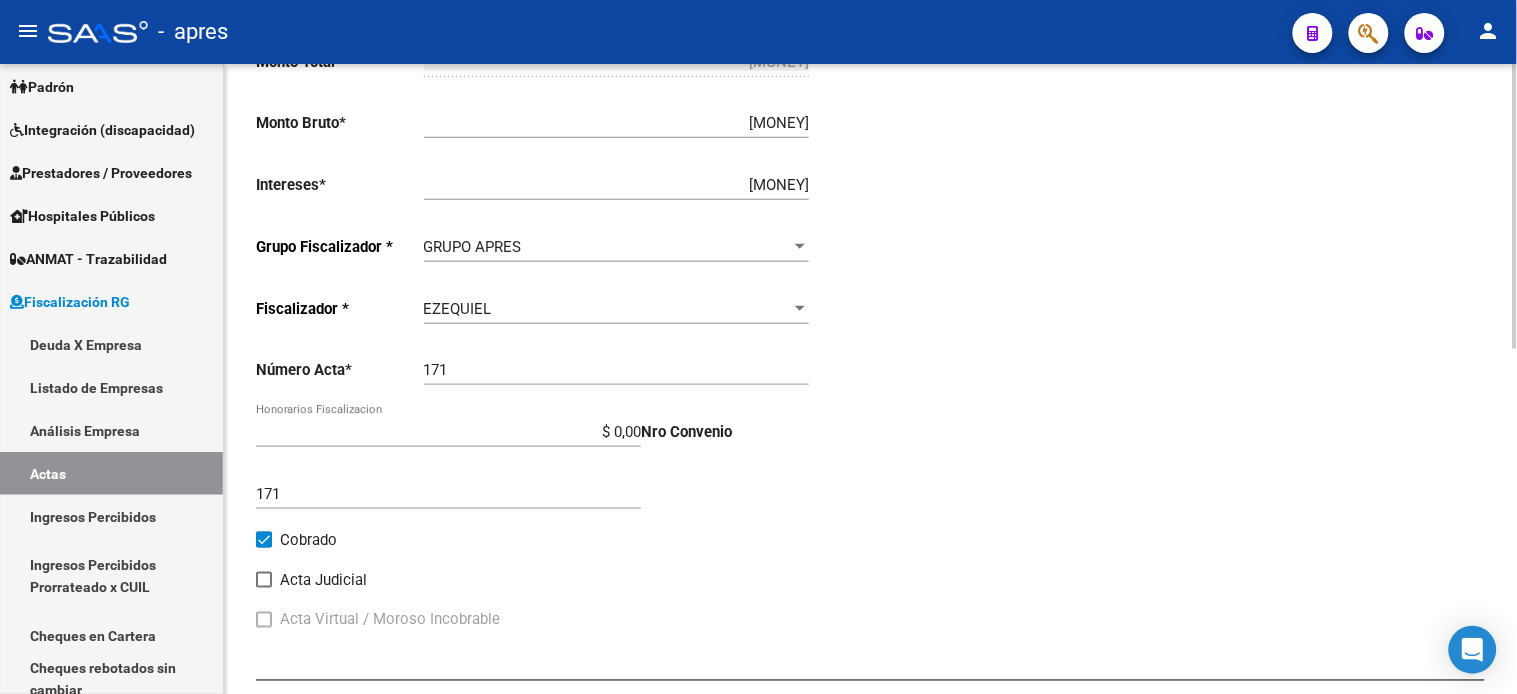 scroll, scrollTop: 0, scrollLeft: 0, axis: both 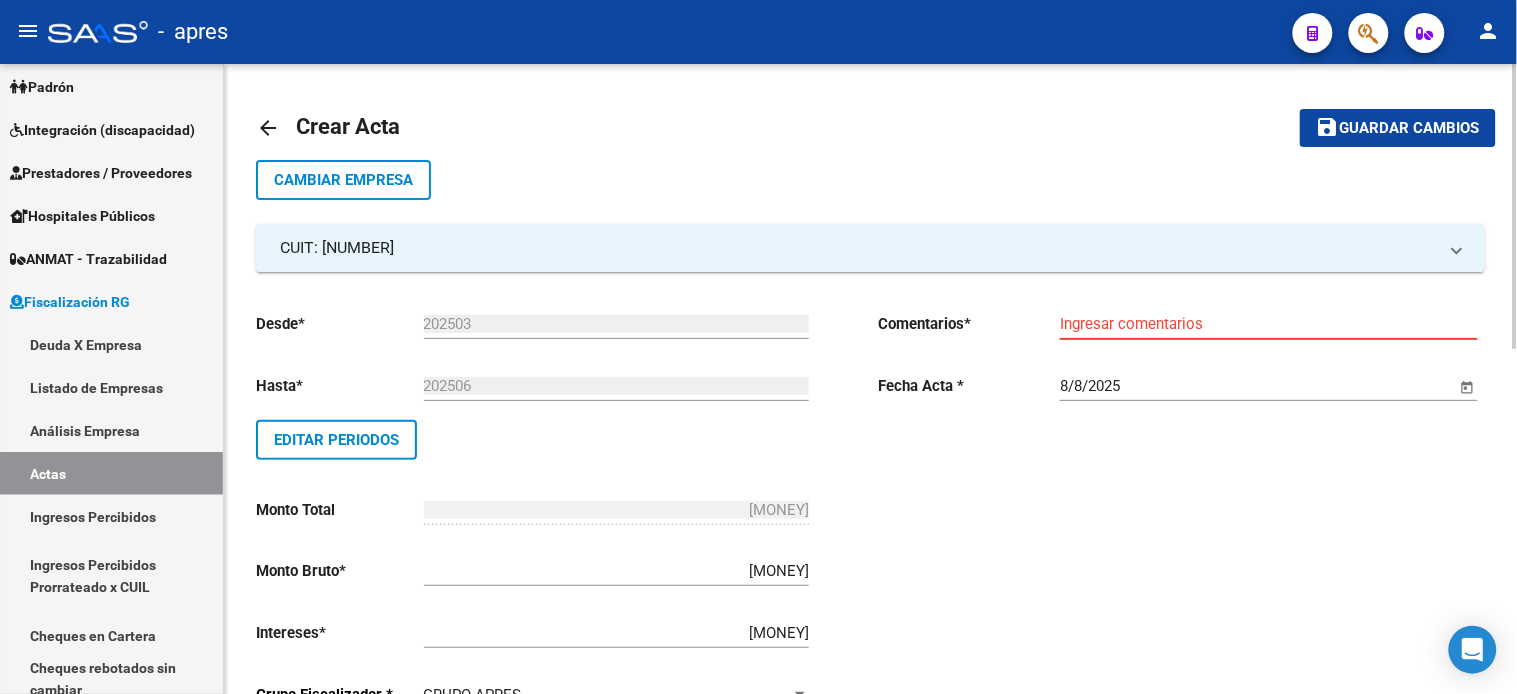 click on "Ingresar comentarios" at bounding box center (1269, 324) 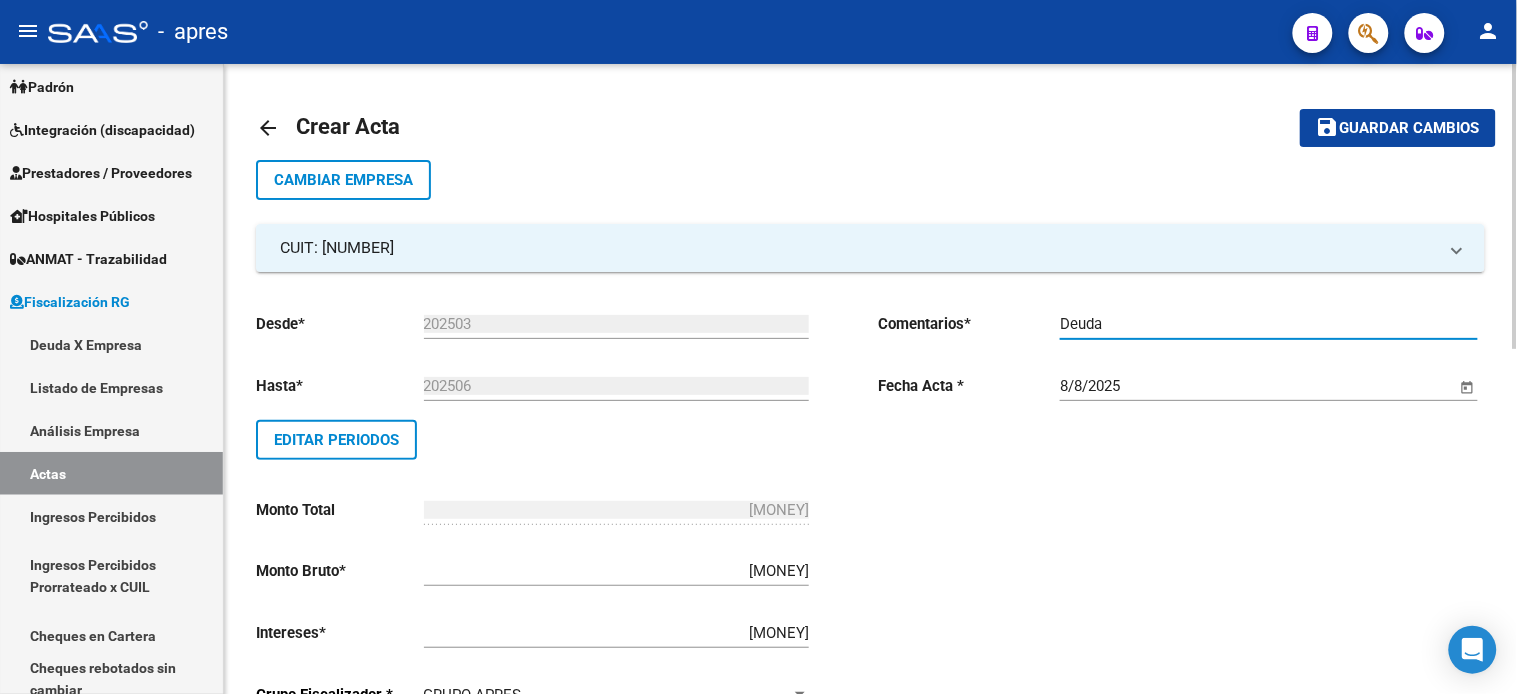 type on "Deuda" 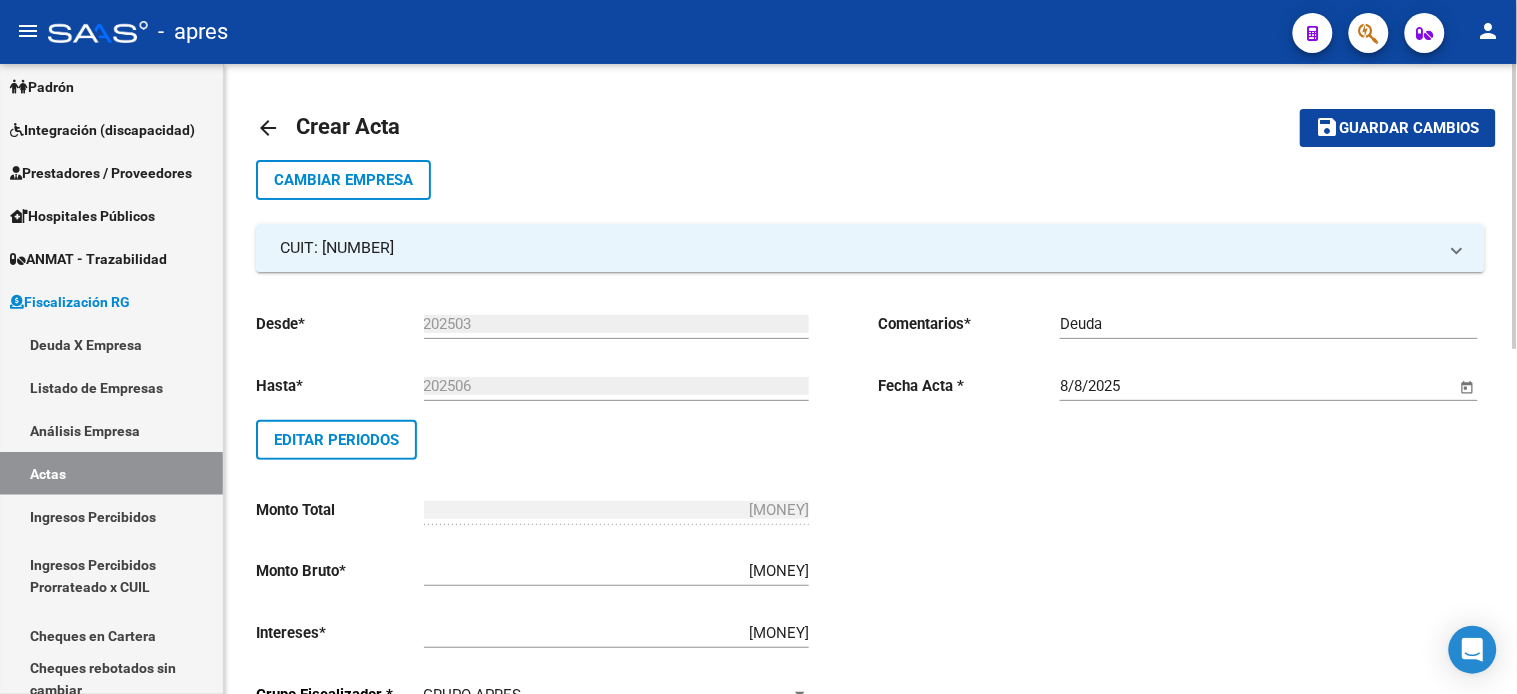 scroll, scrollTop: 222, scrollLeft: 0, axis: vertical 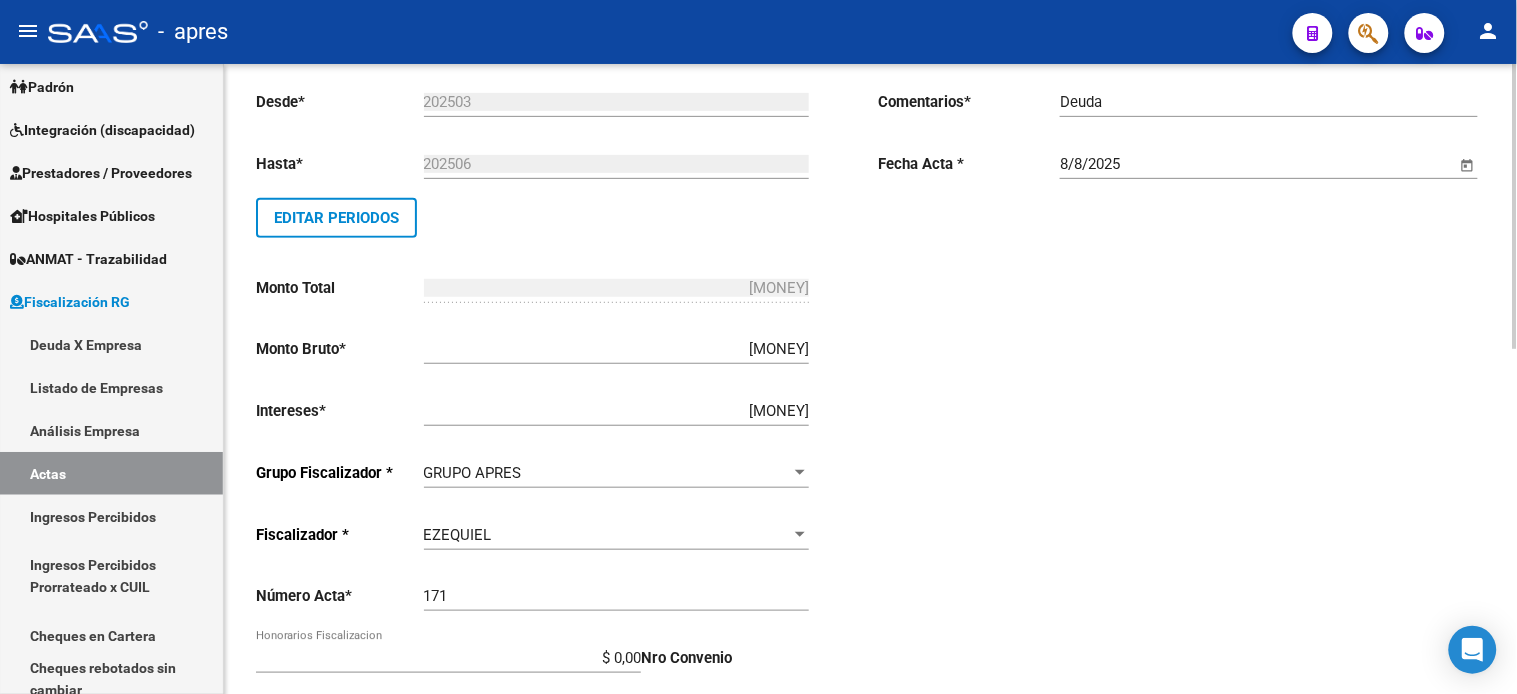 type 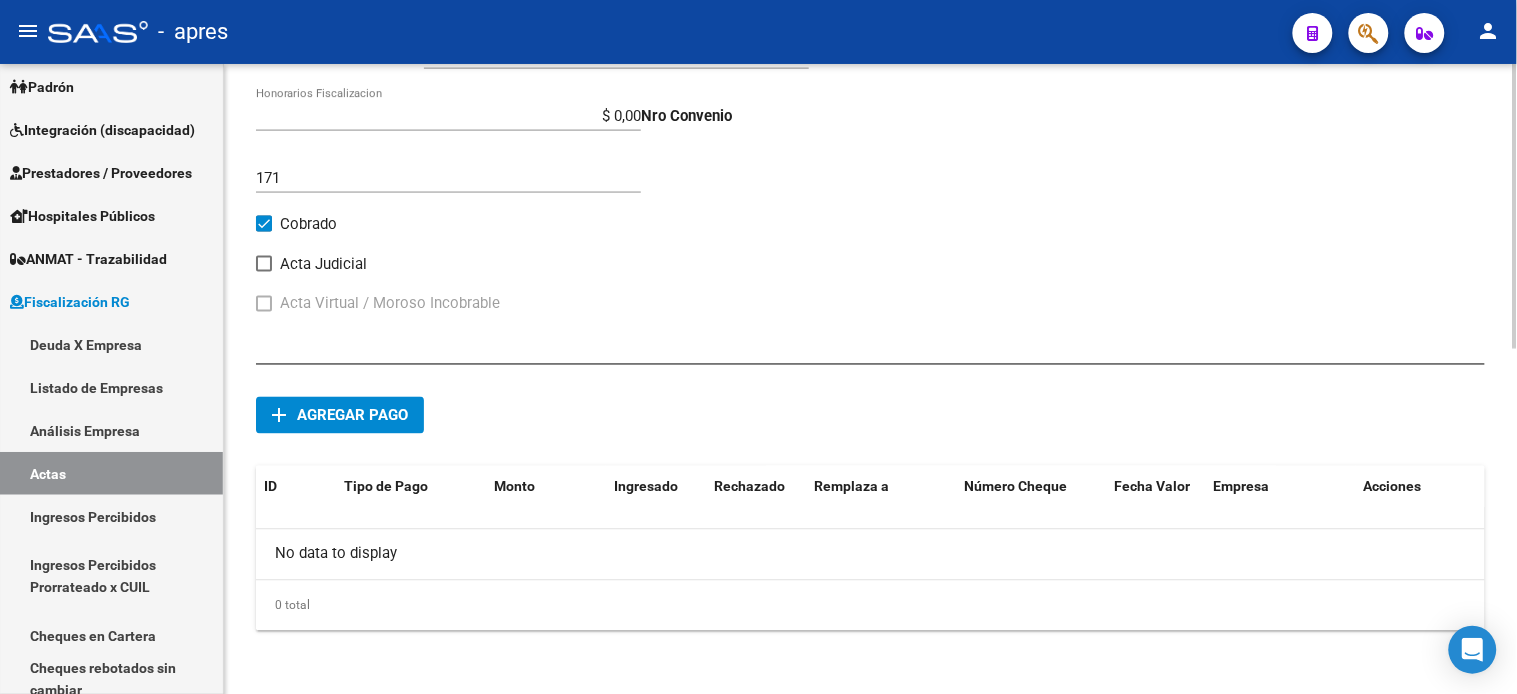 type 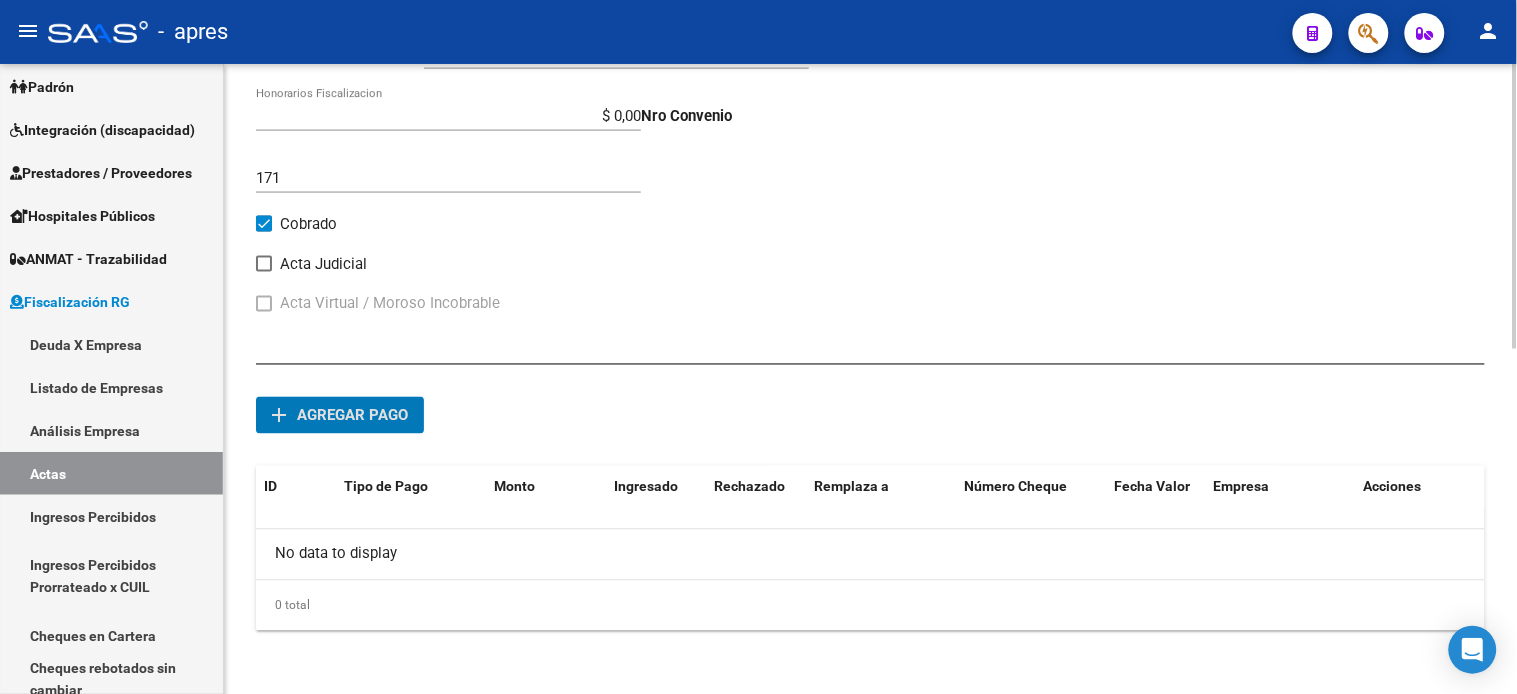 click on "add Agregar pago" 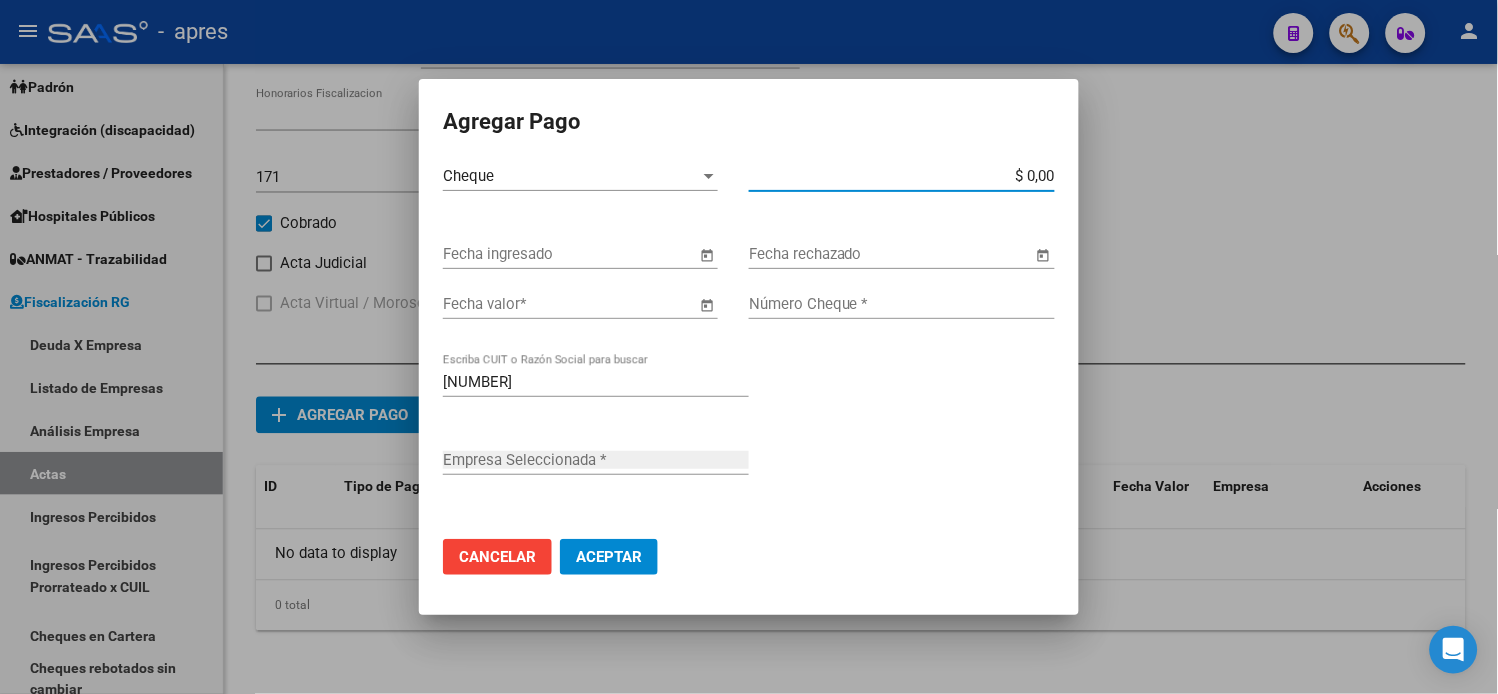 type on "ONDA VINTAGE S. A." 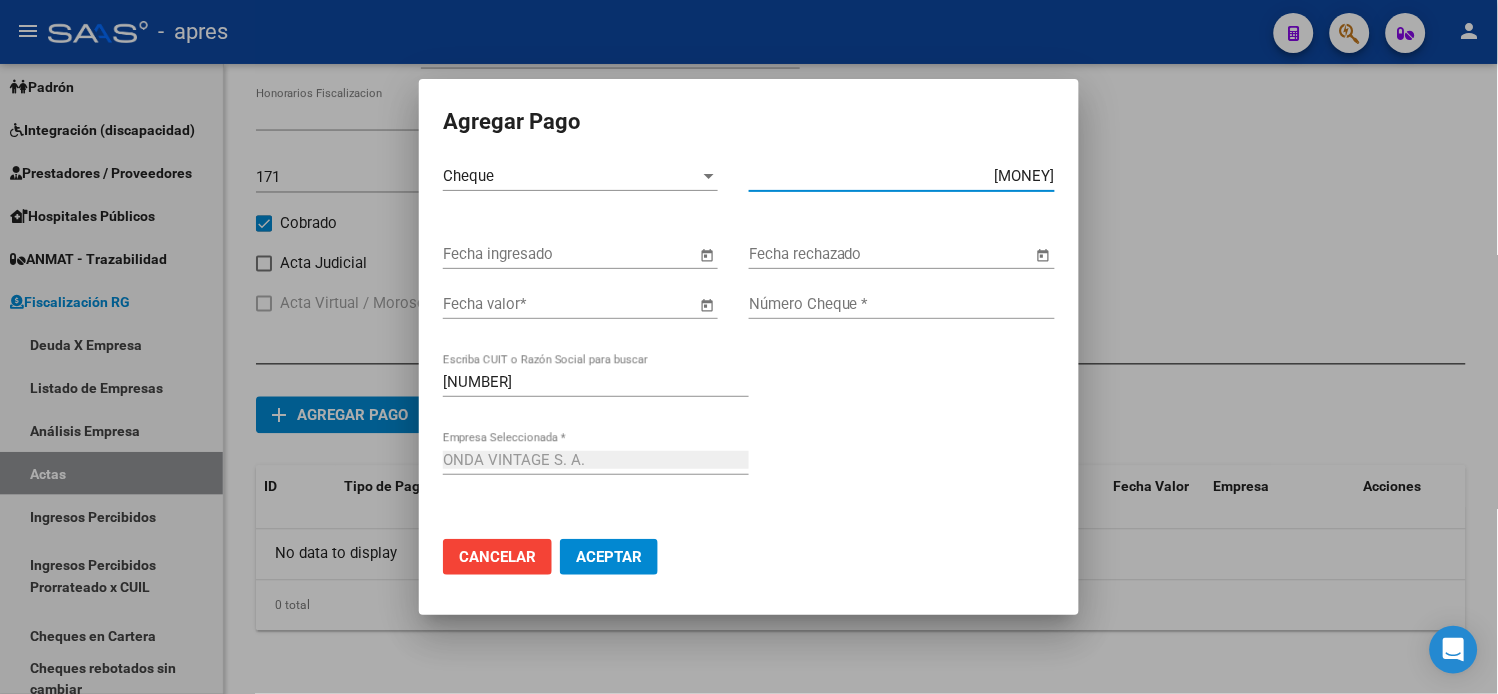 type on "[MONEY]" 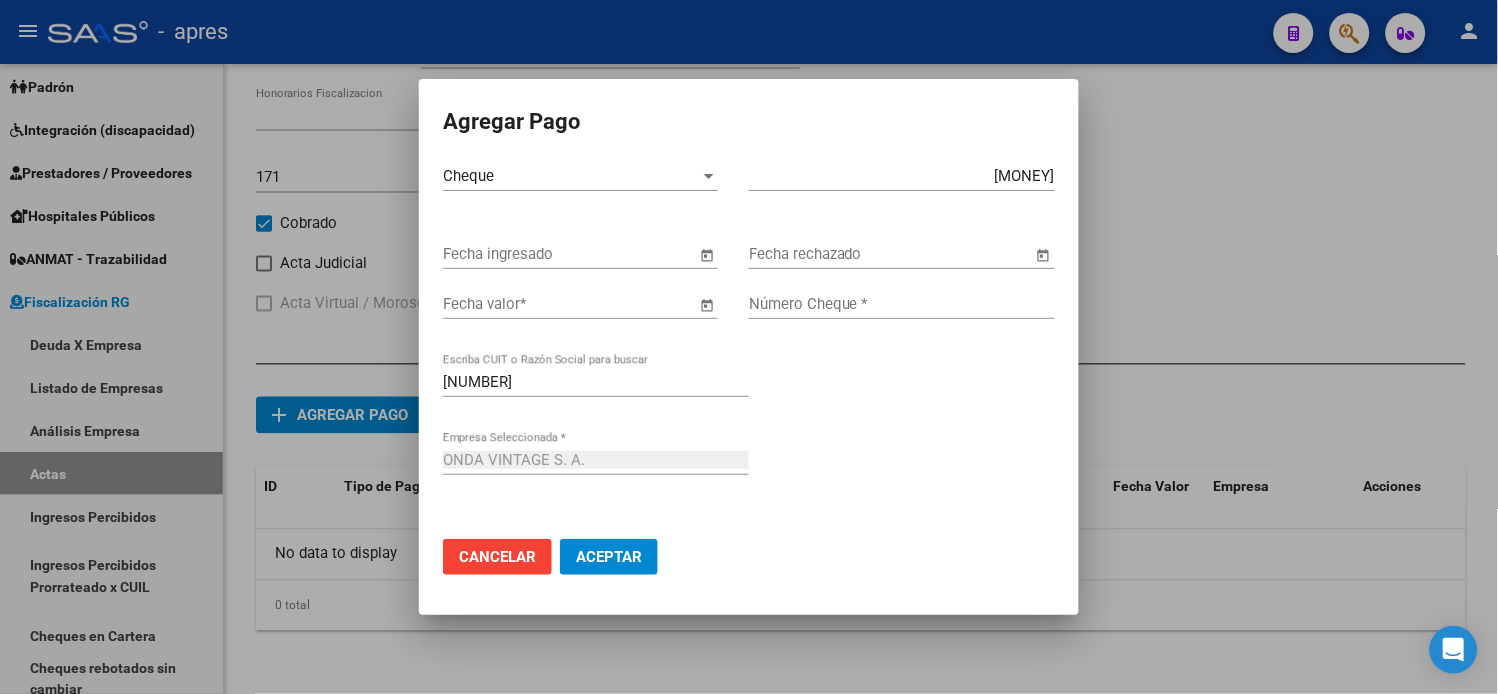 type 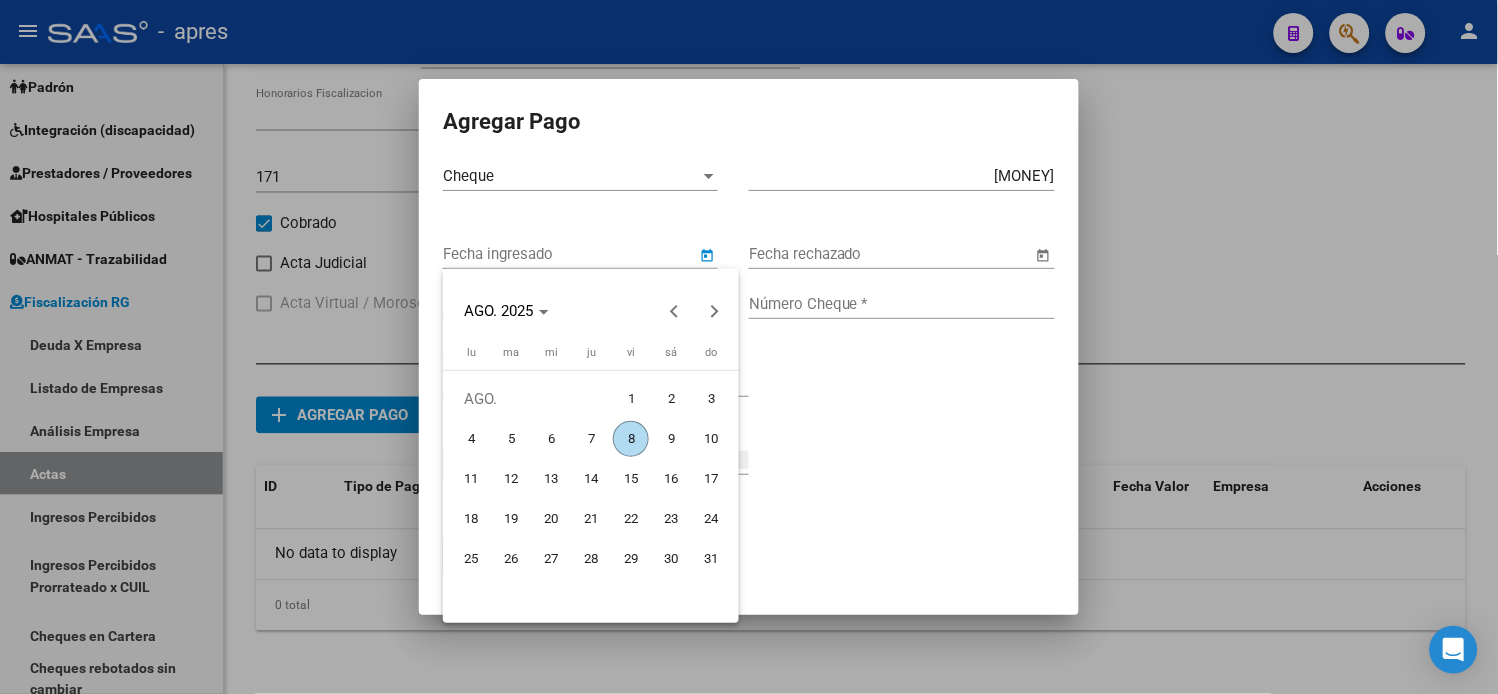 type 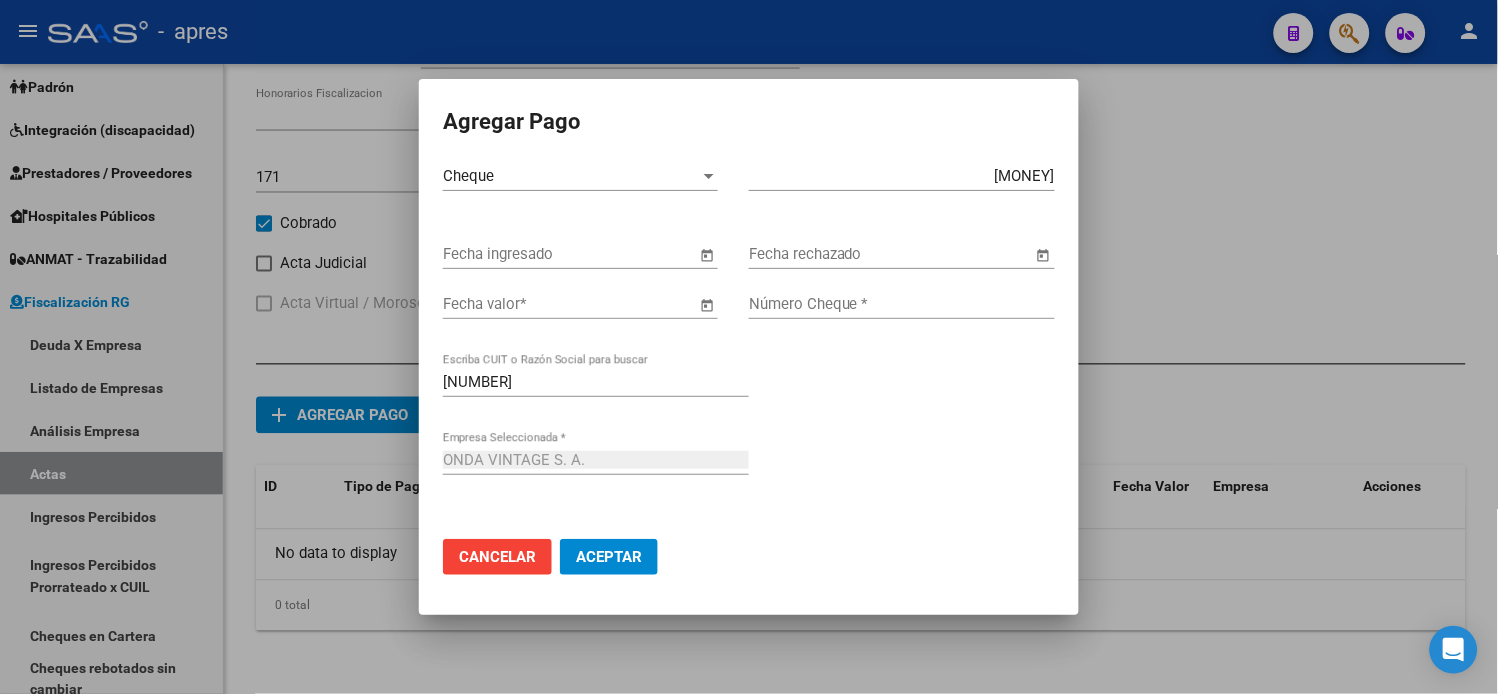 click at bounding box center (707, 255) 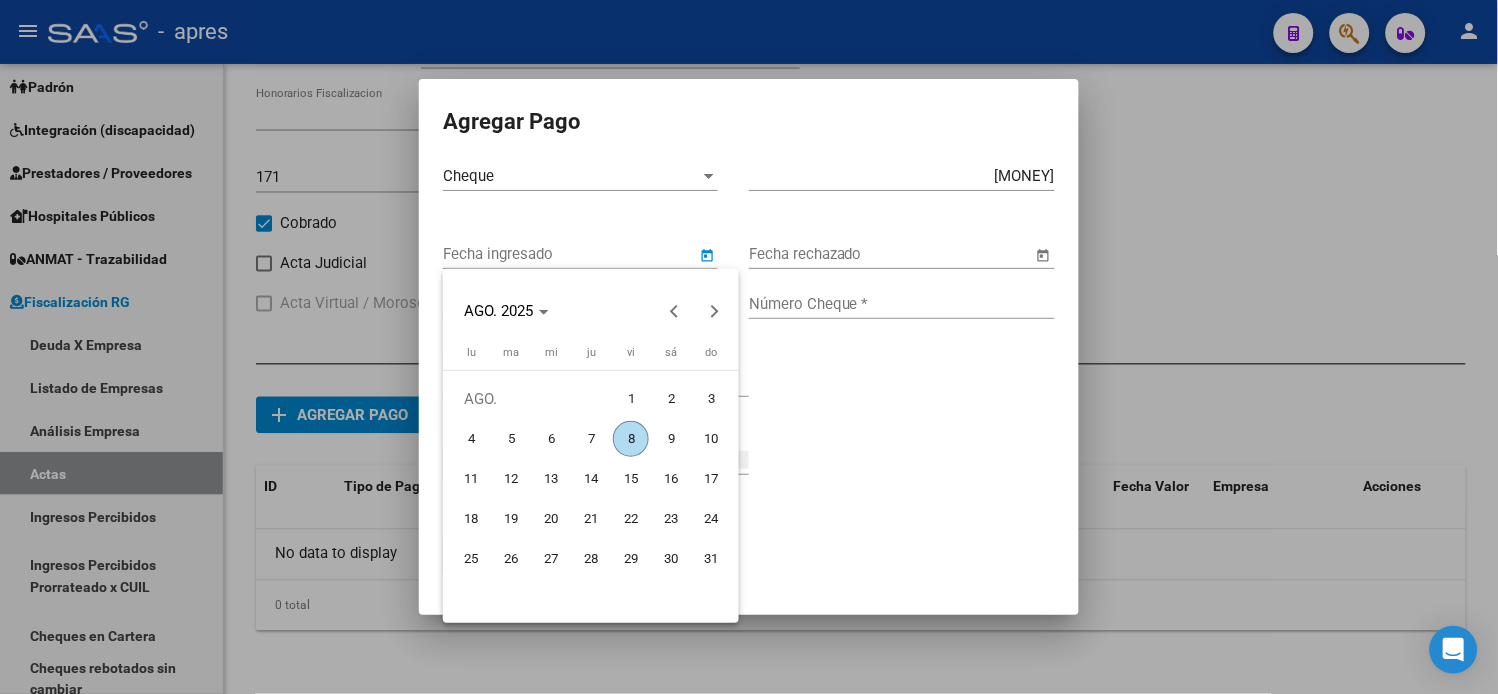 type 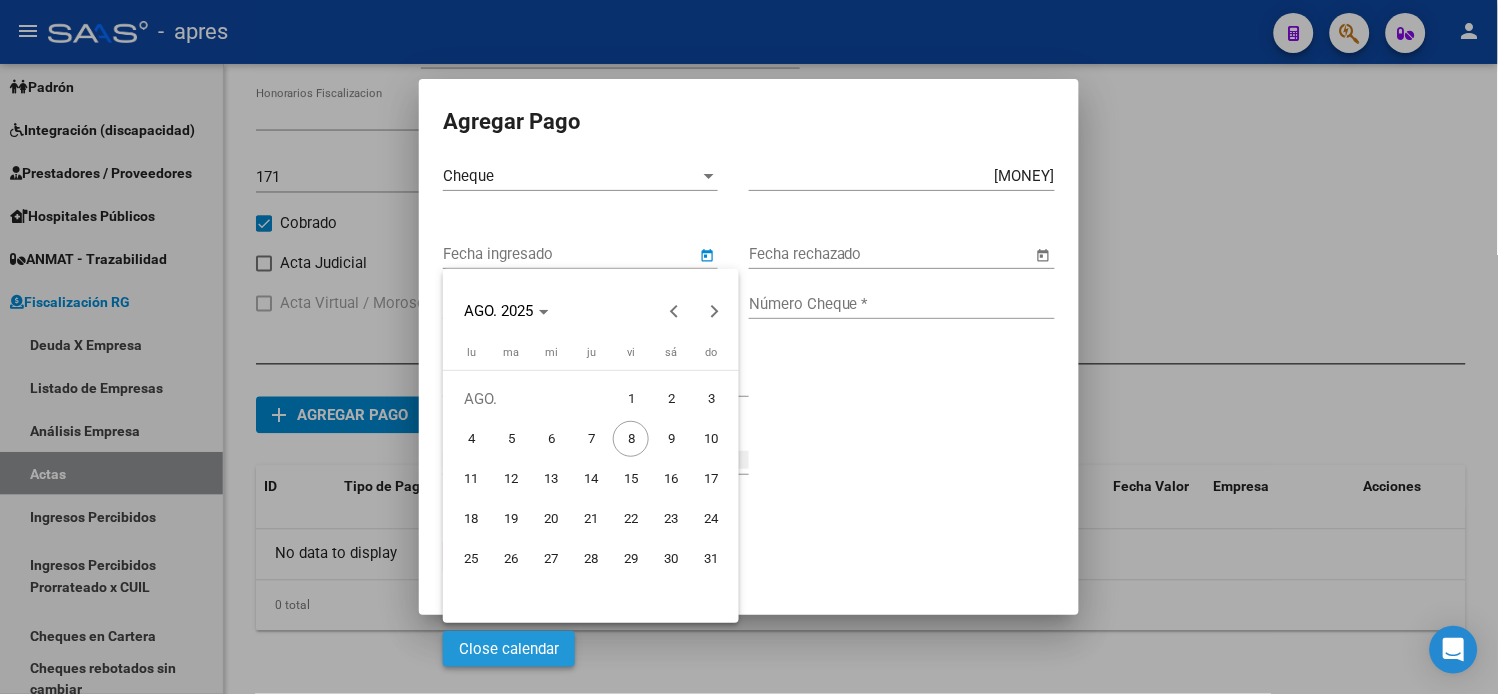 type 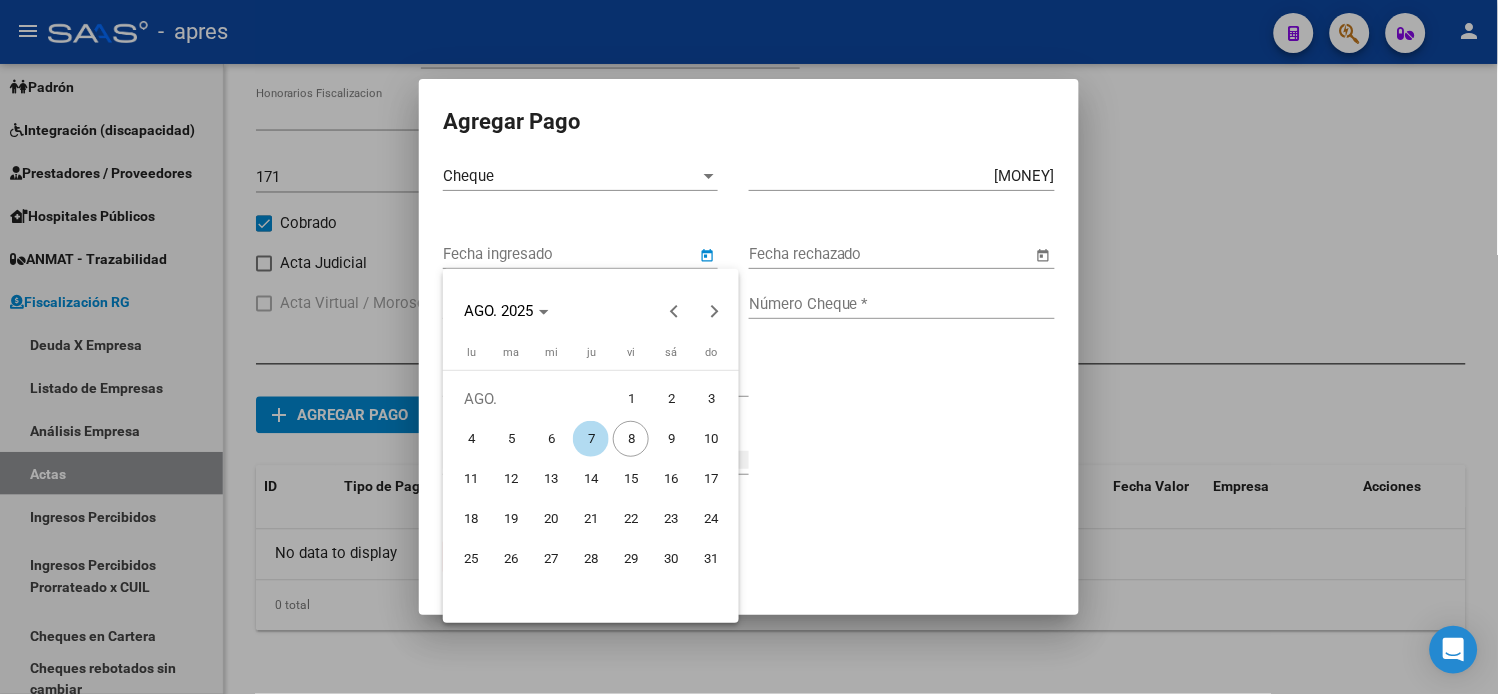 type on "7/8/2025" 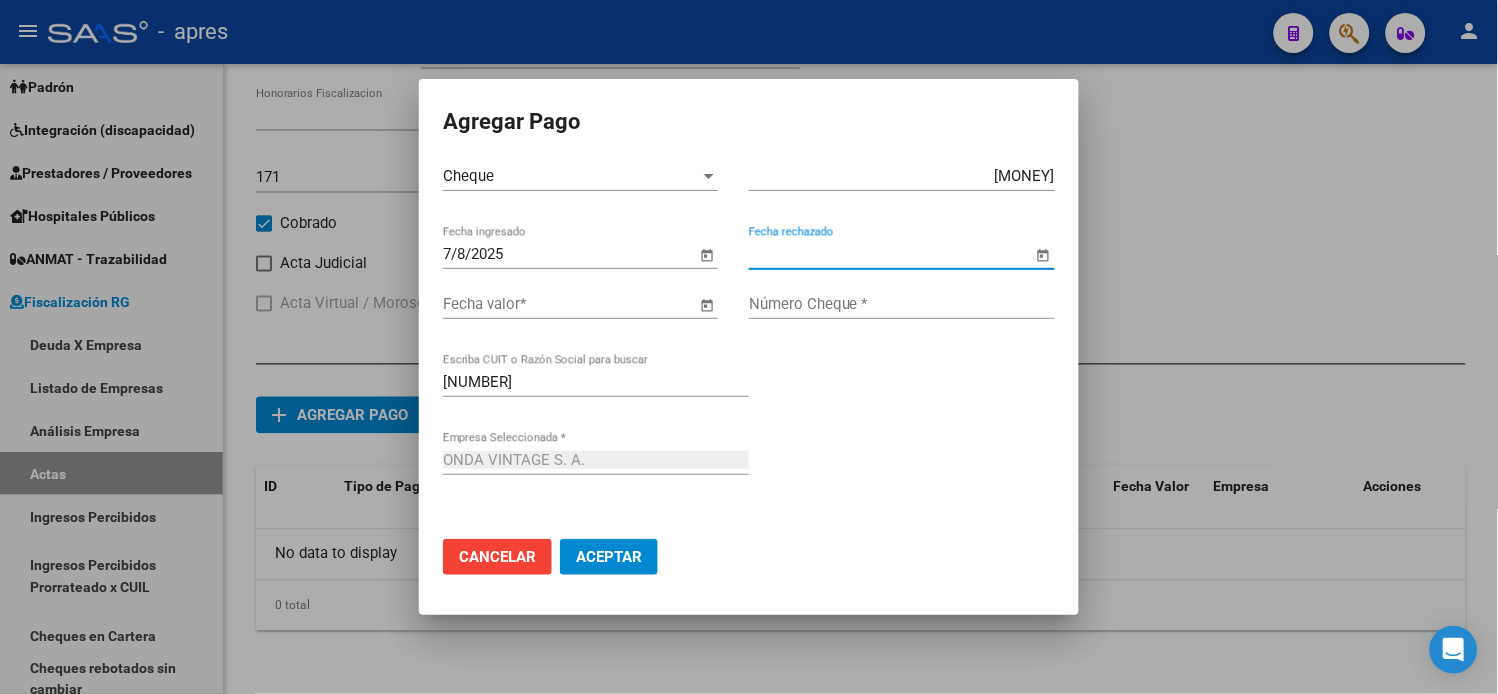 type 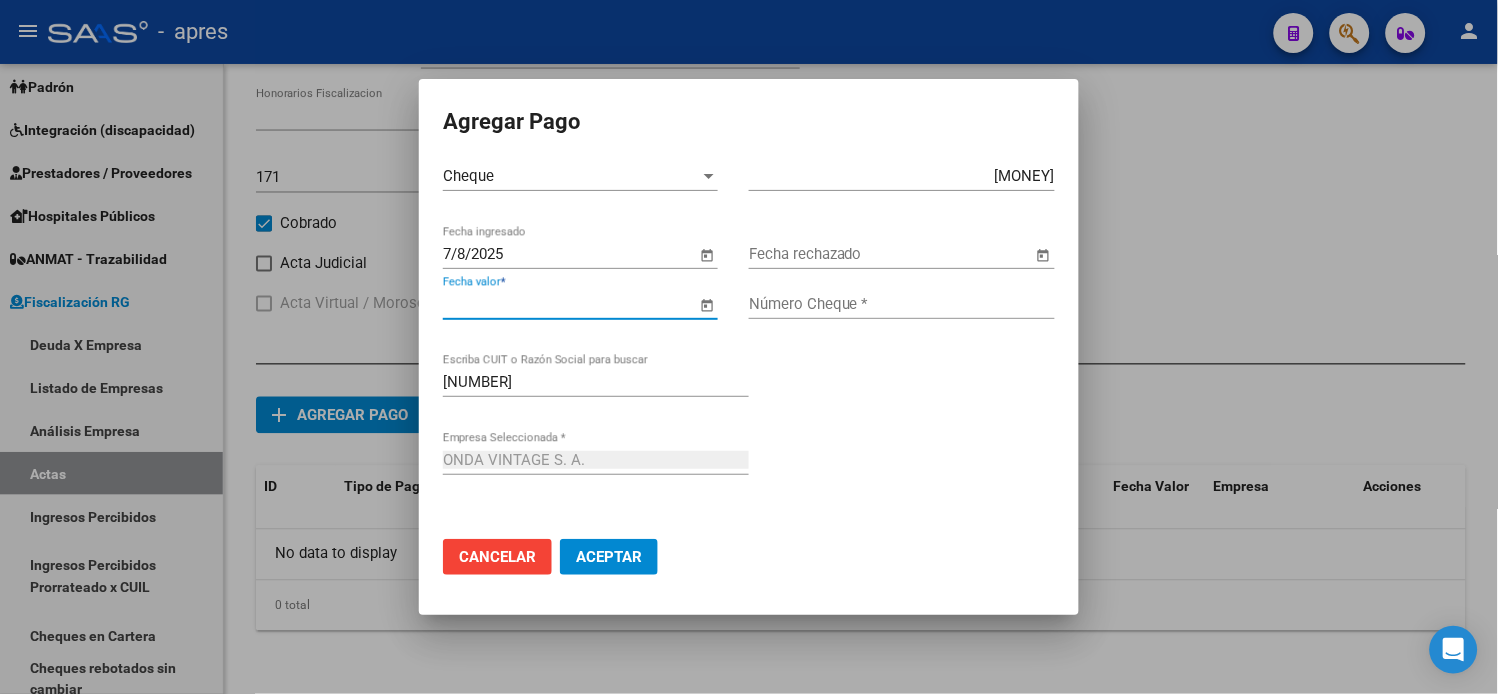 type 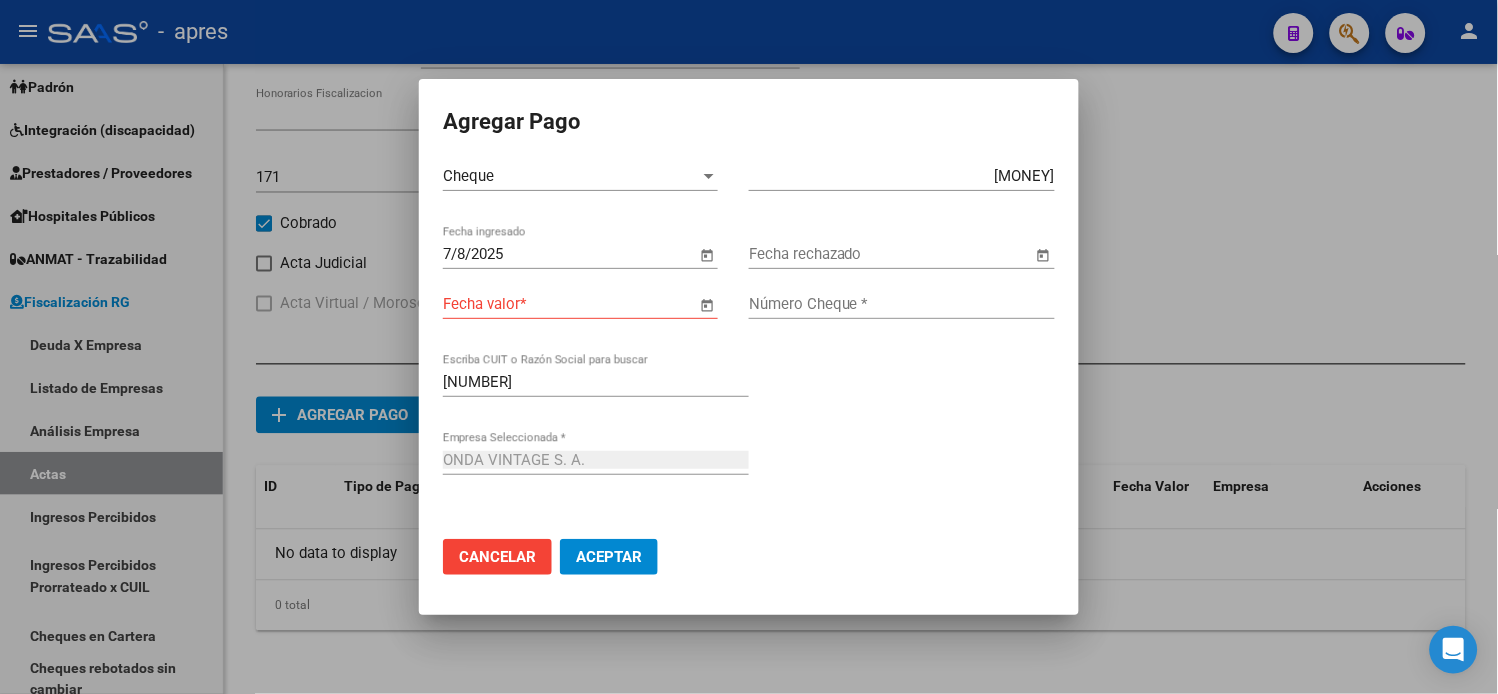 click at bounding box center [707, 305] 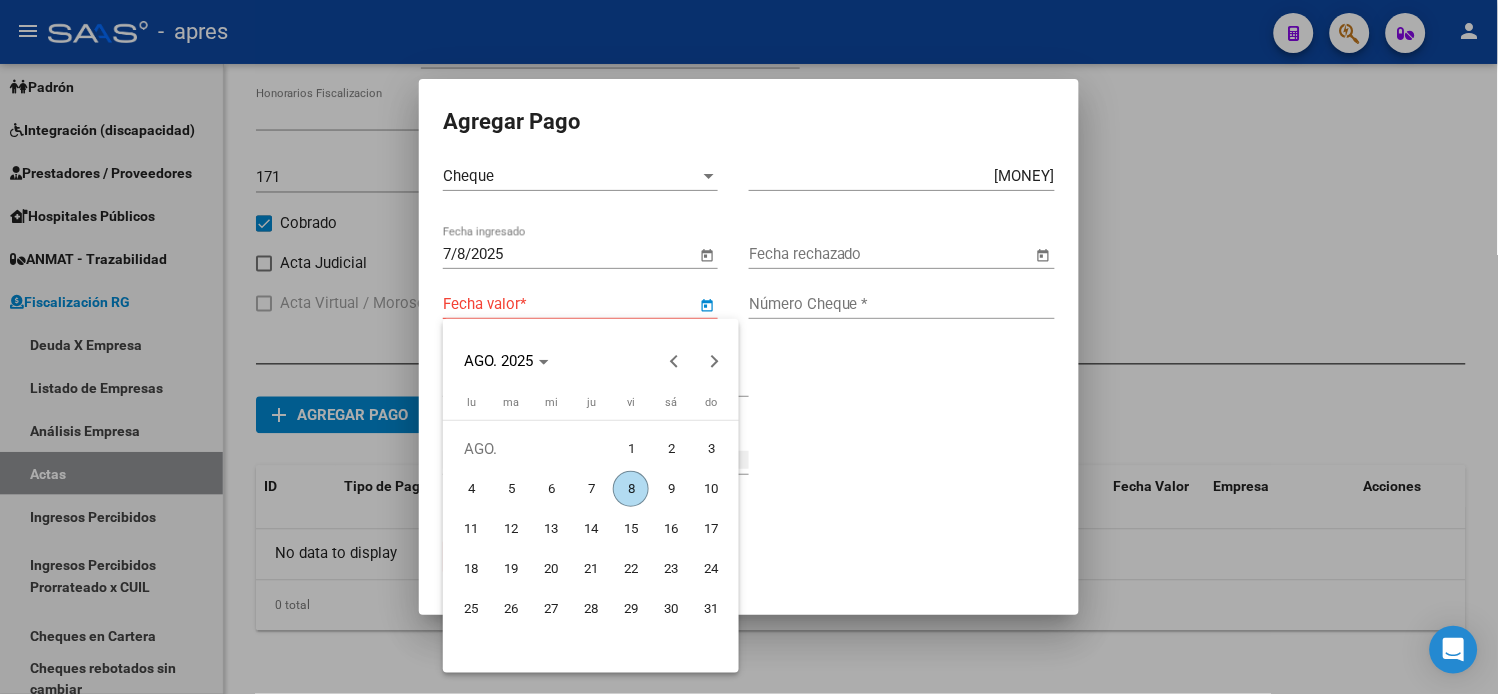 type 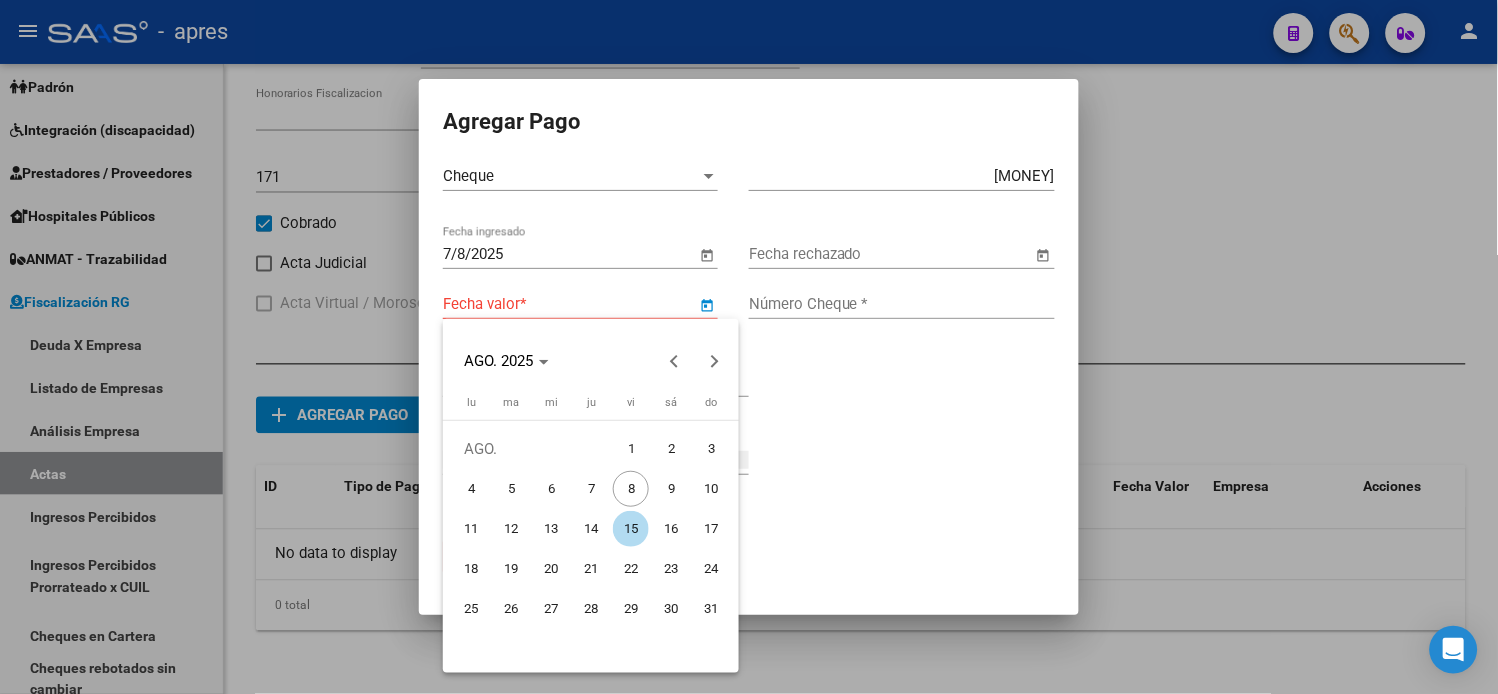 type 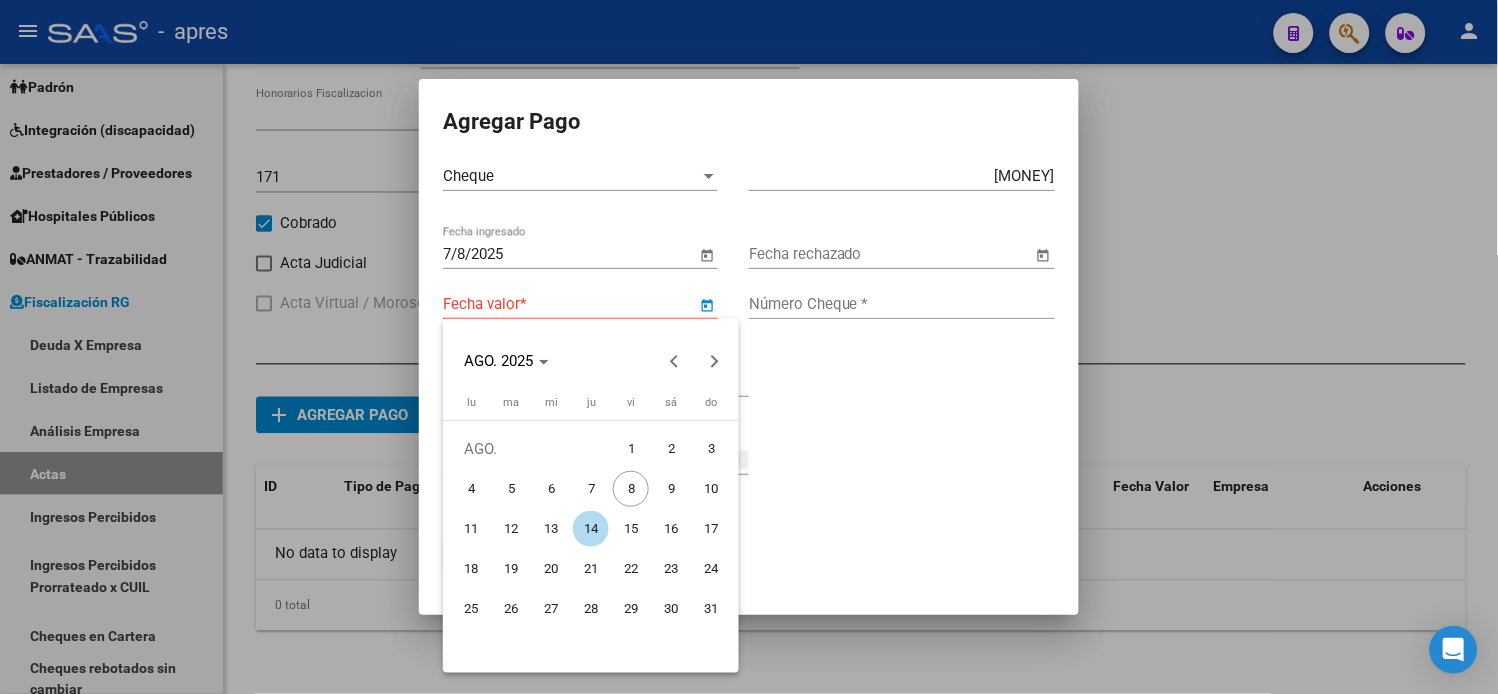 type 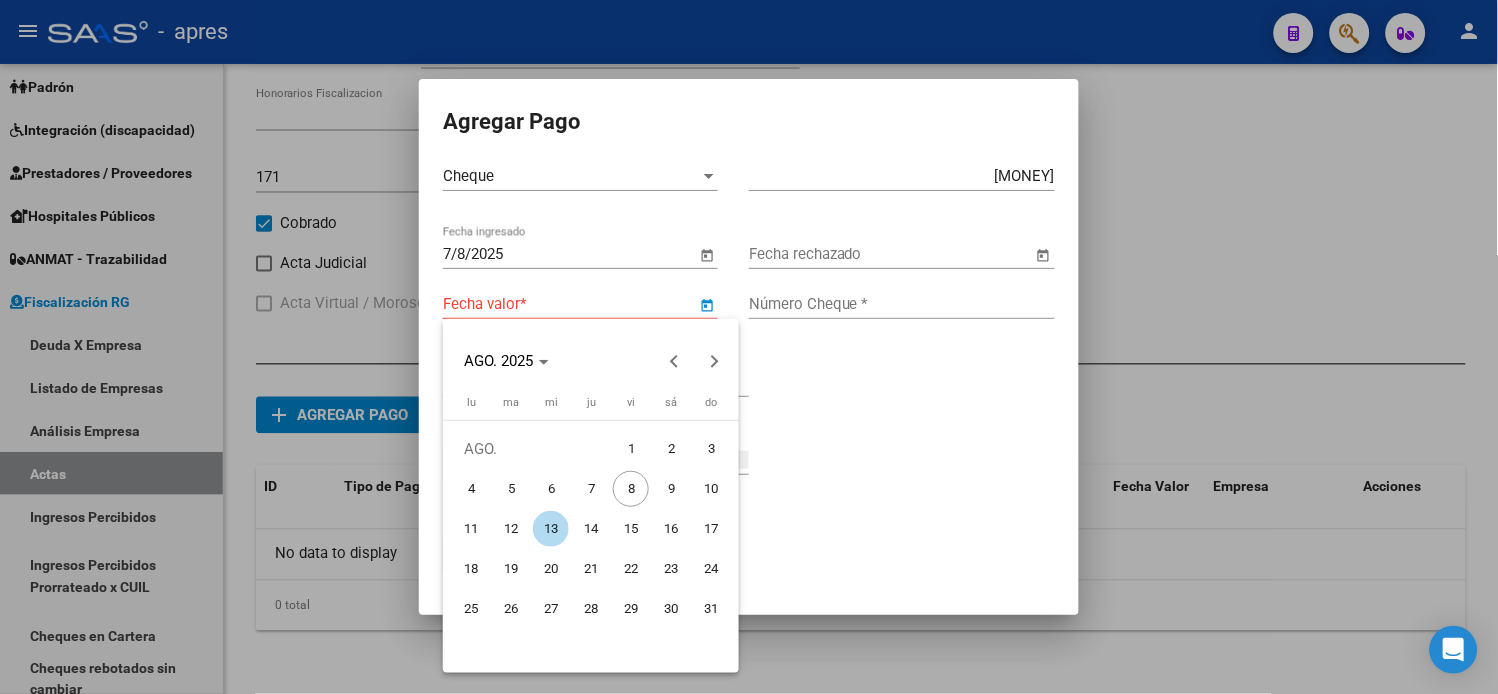 type on "[DATE]" 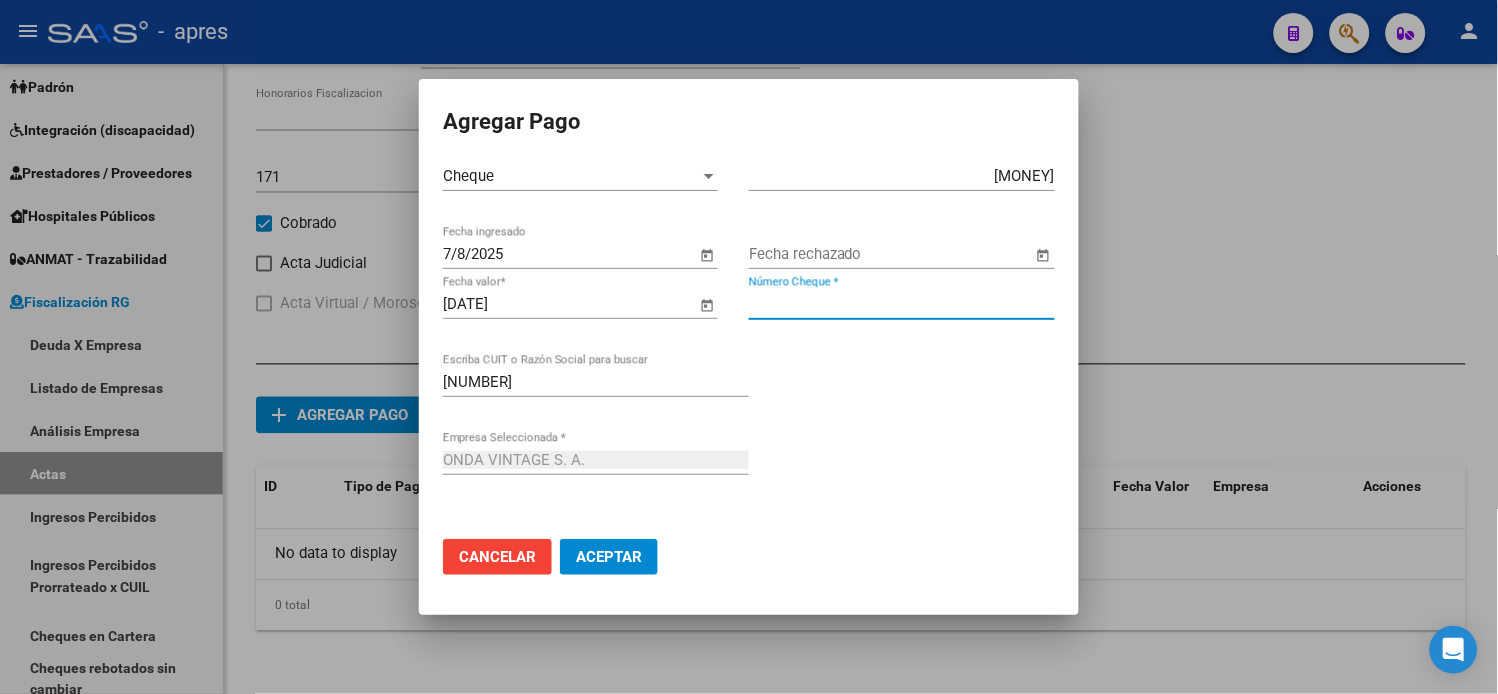 type on "[NUMBER]" 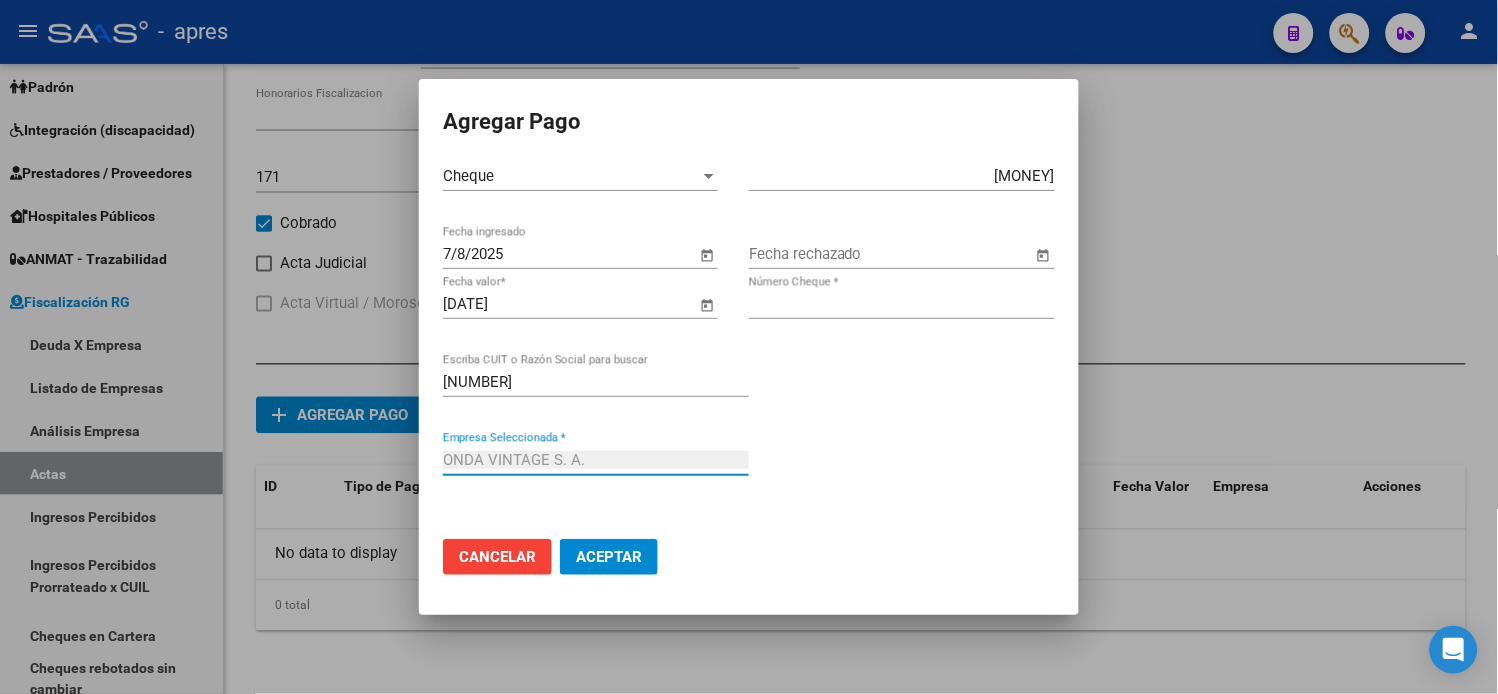 type 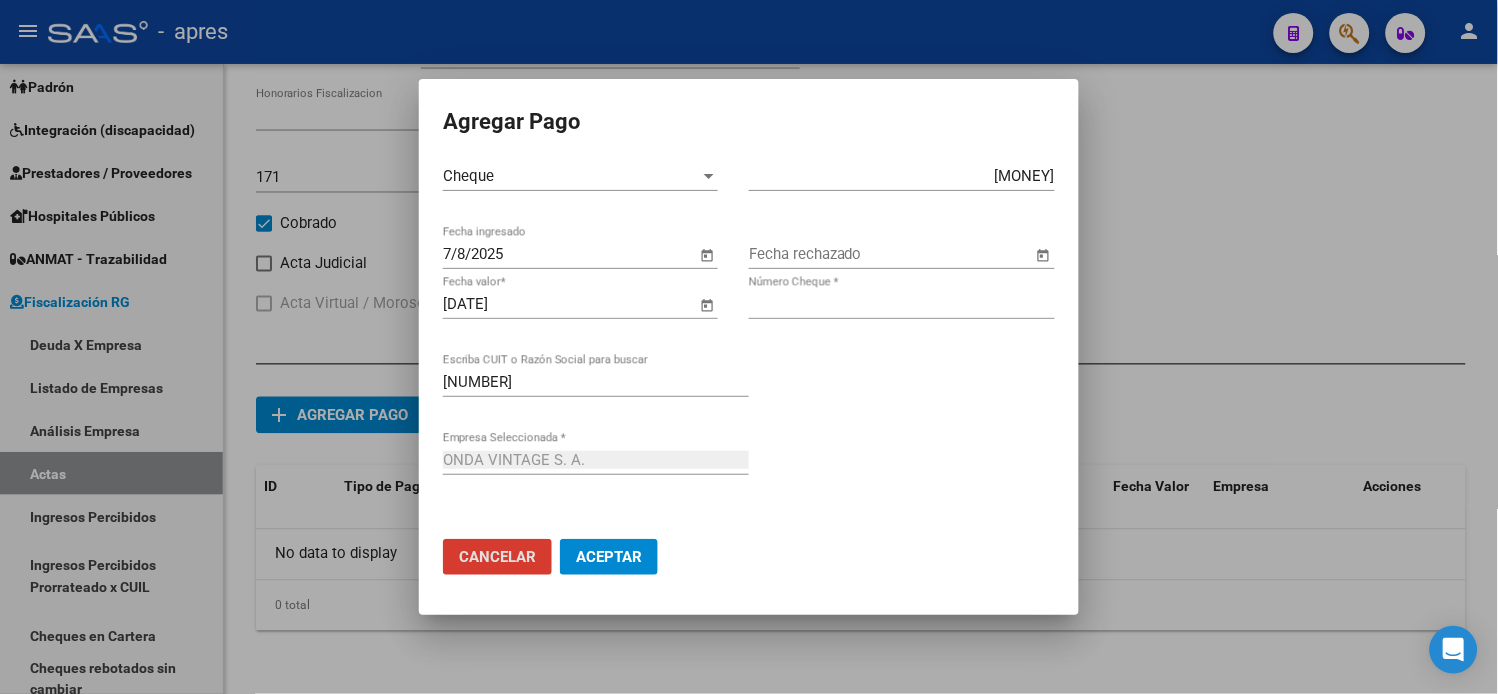 type 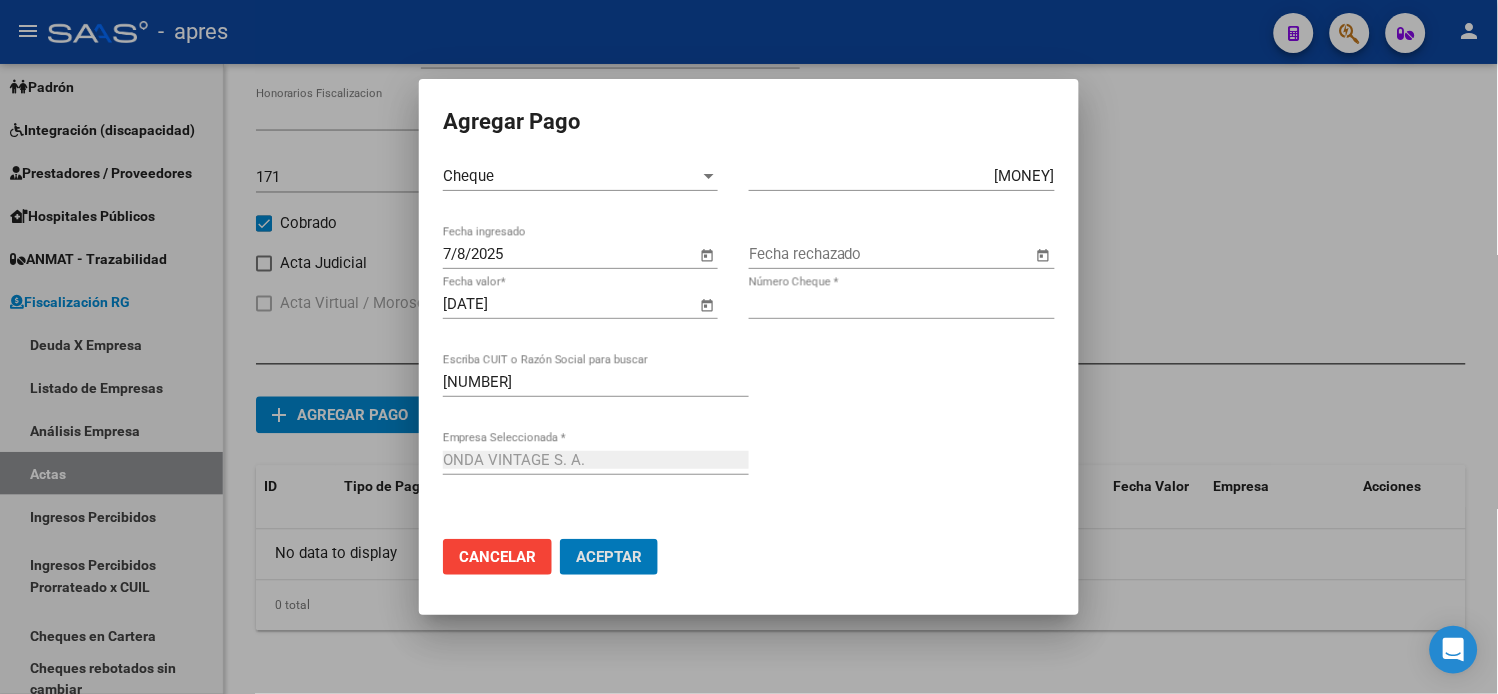 click on "Aceptar" at bounding box center [609, 557] 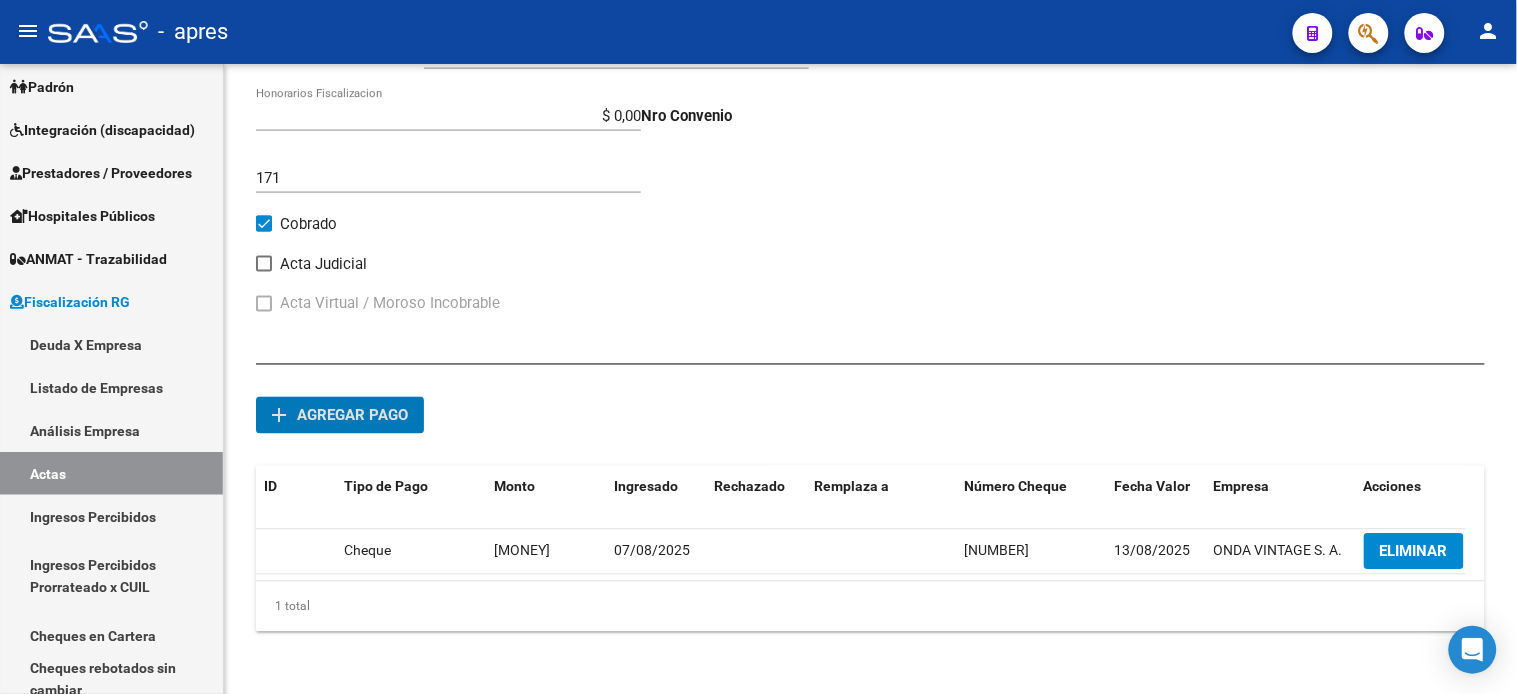 click on "add Agregar pago" 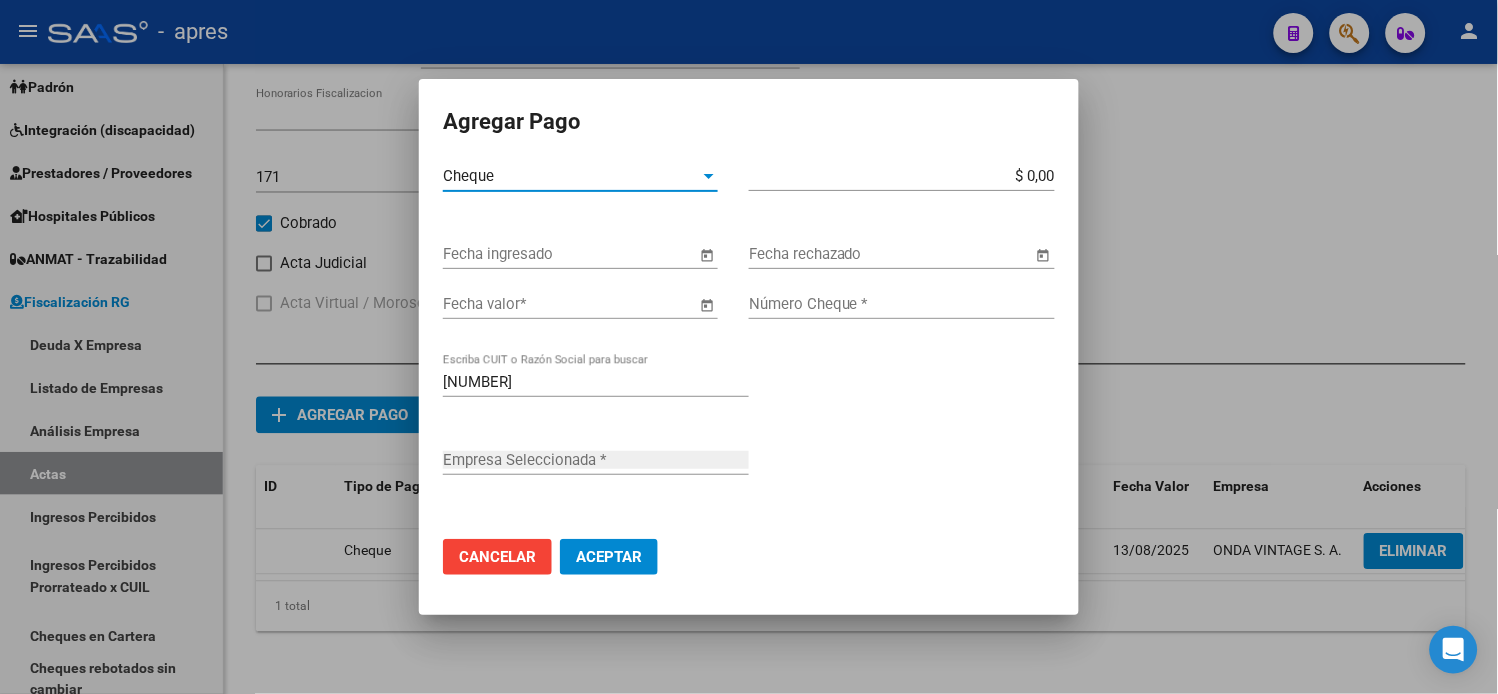 type on "ONDA VINTAGE S. A." 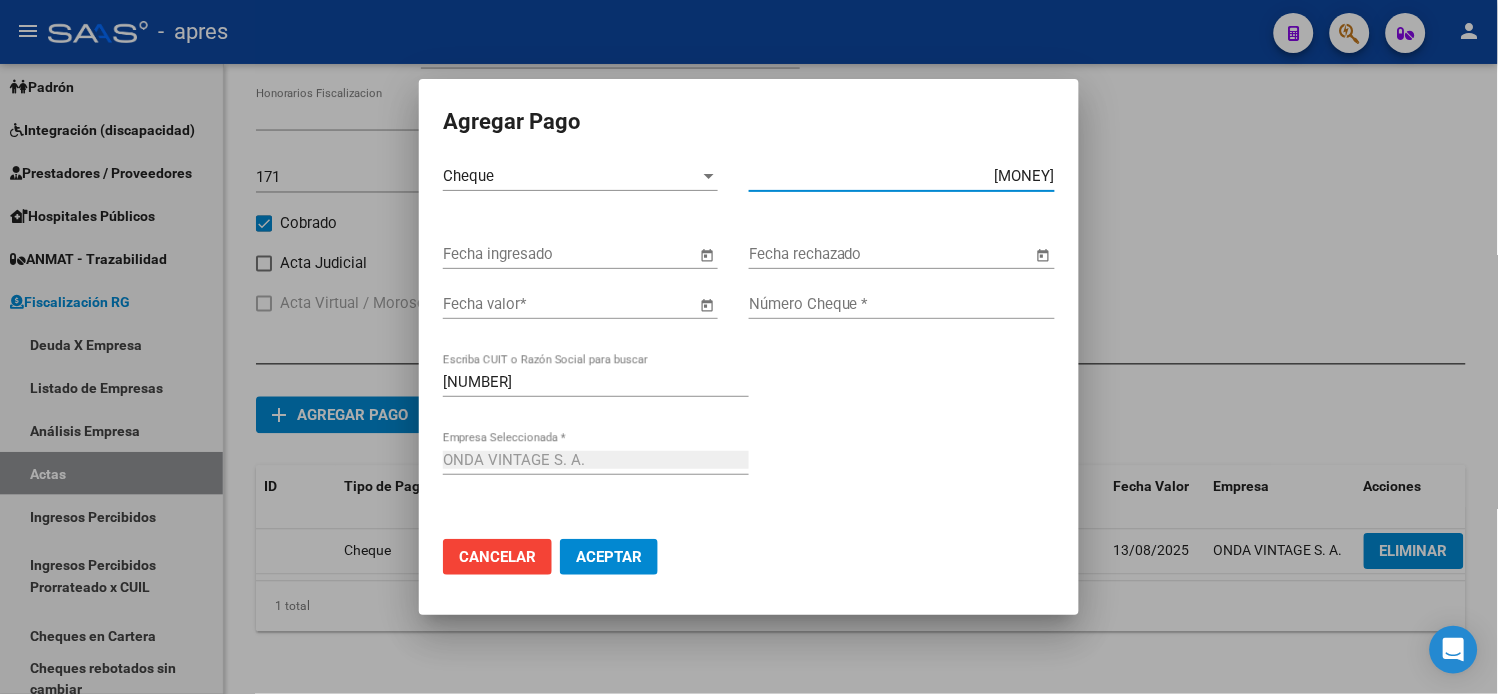 type on "[MONEY]" 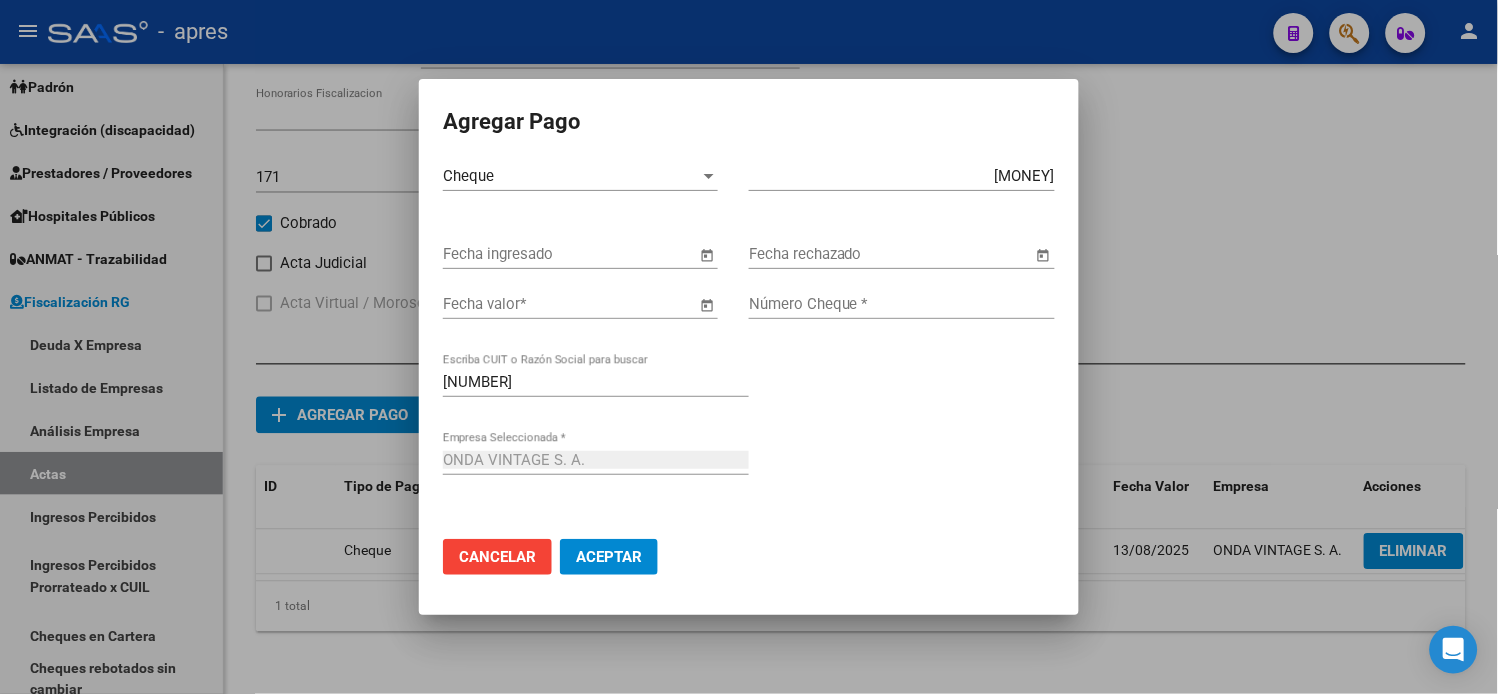 type 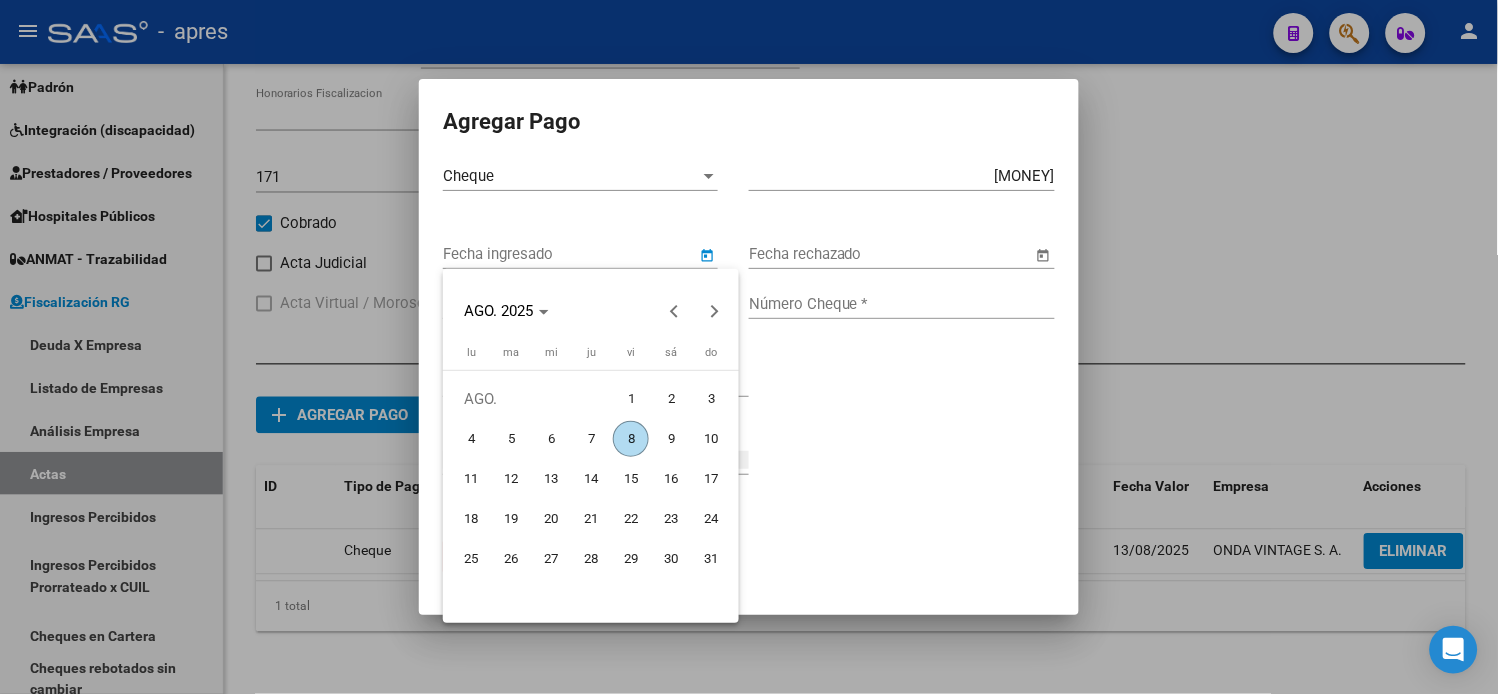 type 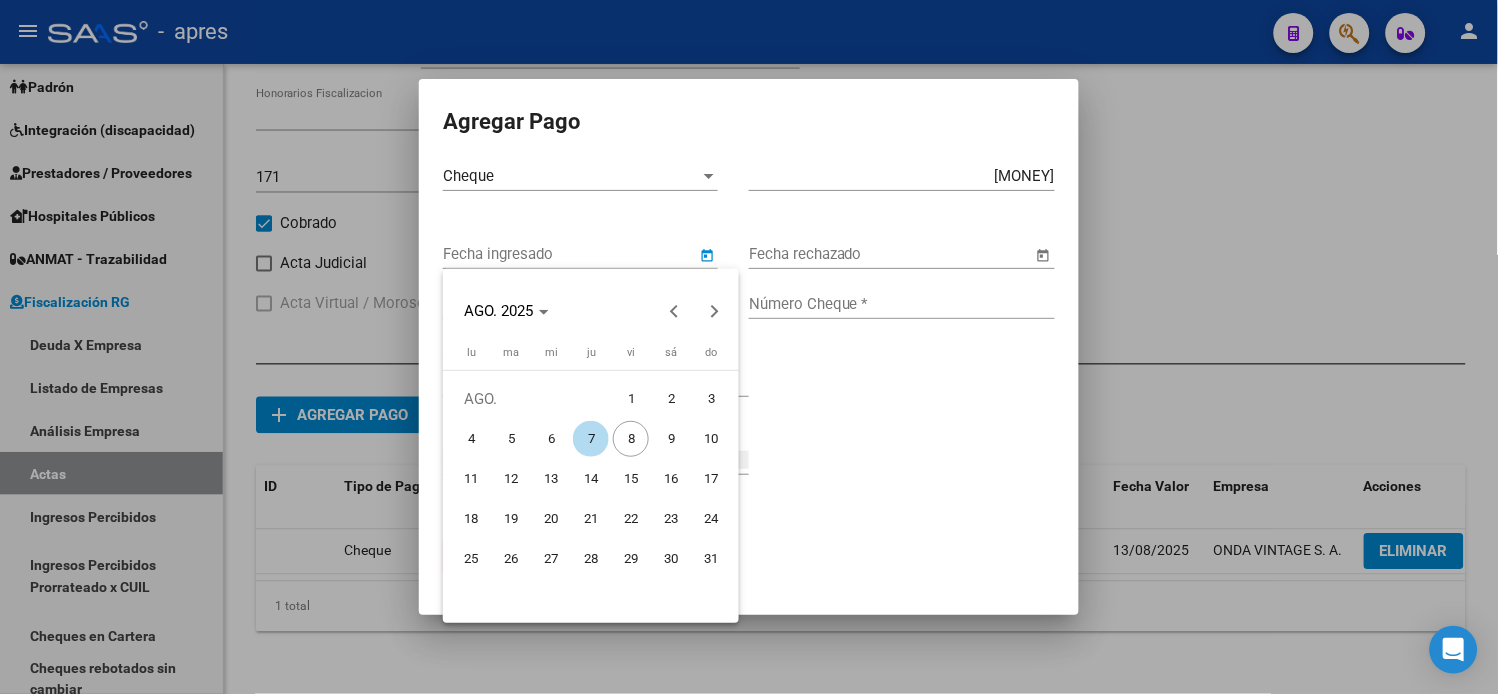 type 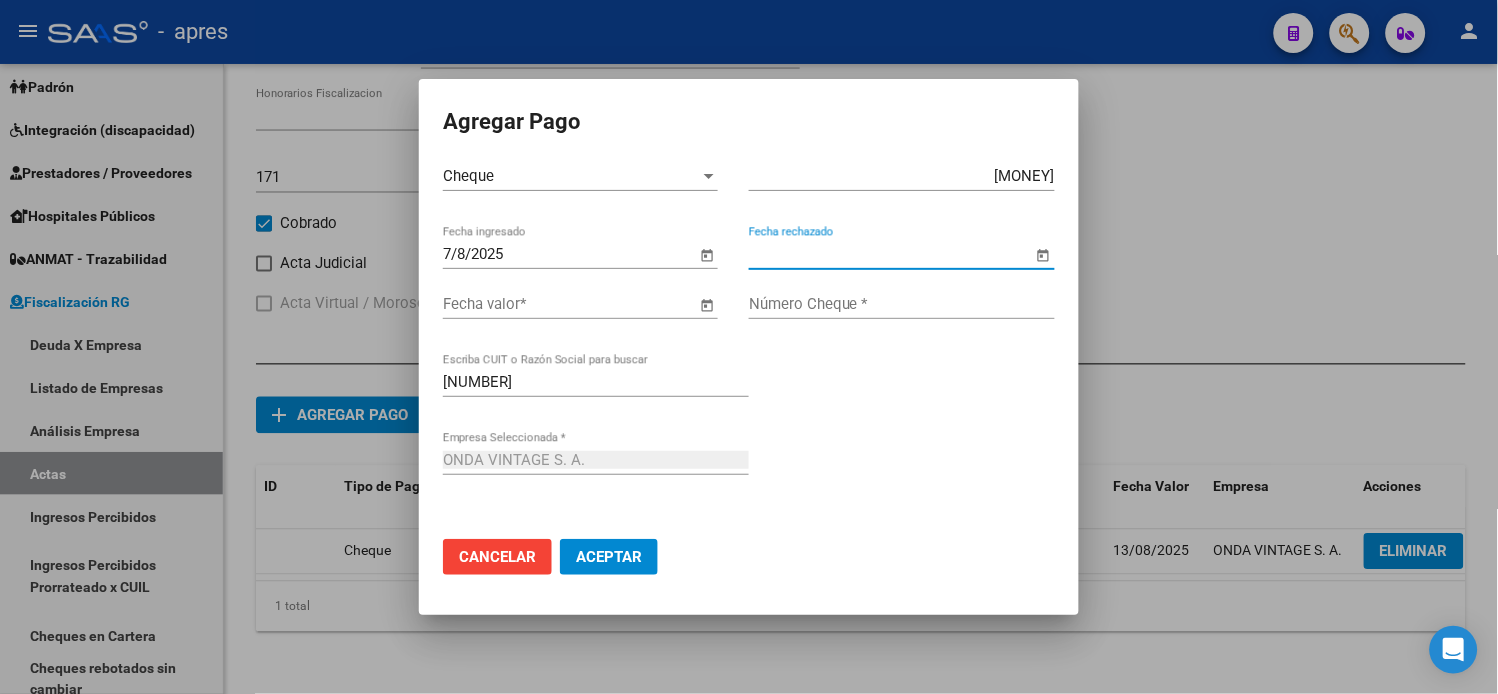 type 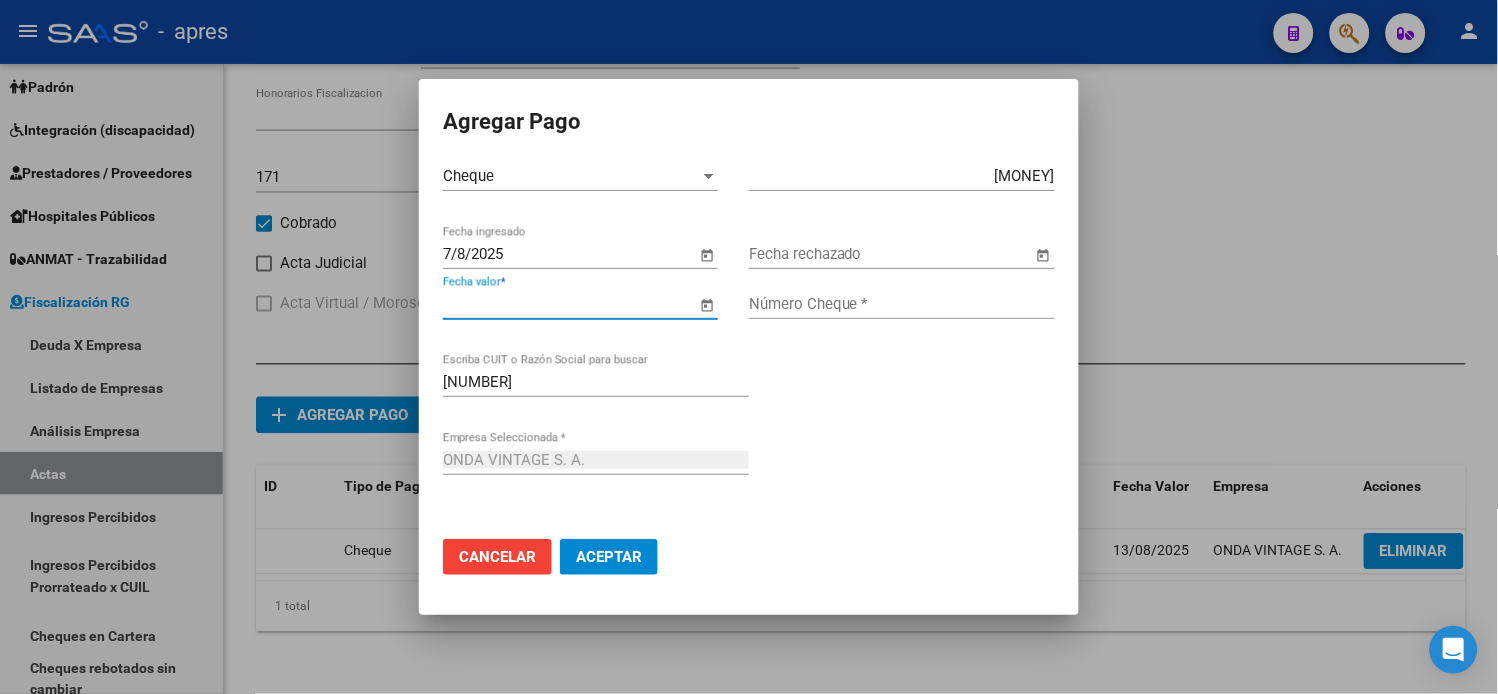 type 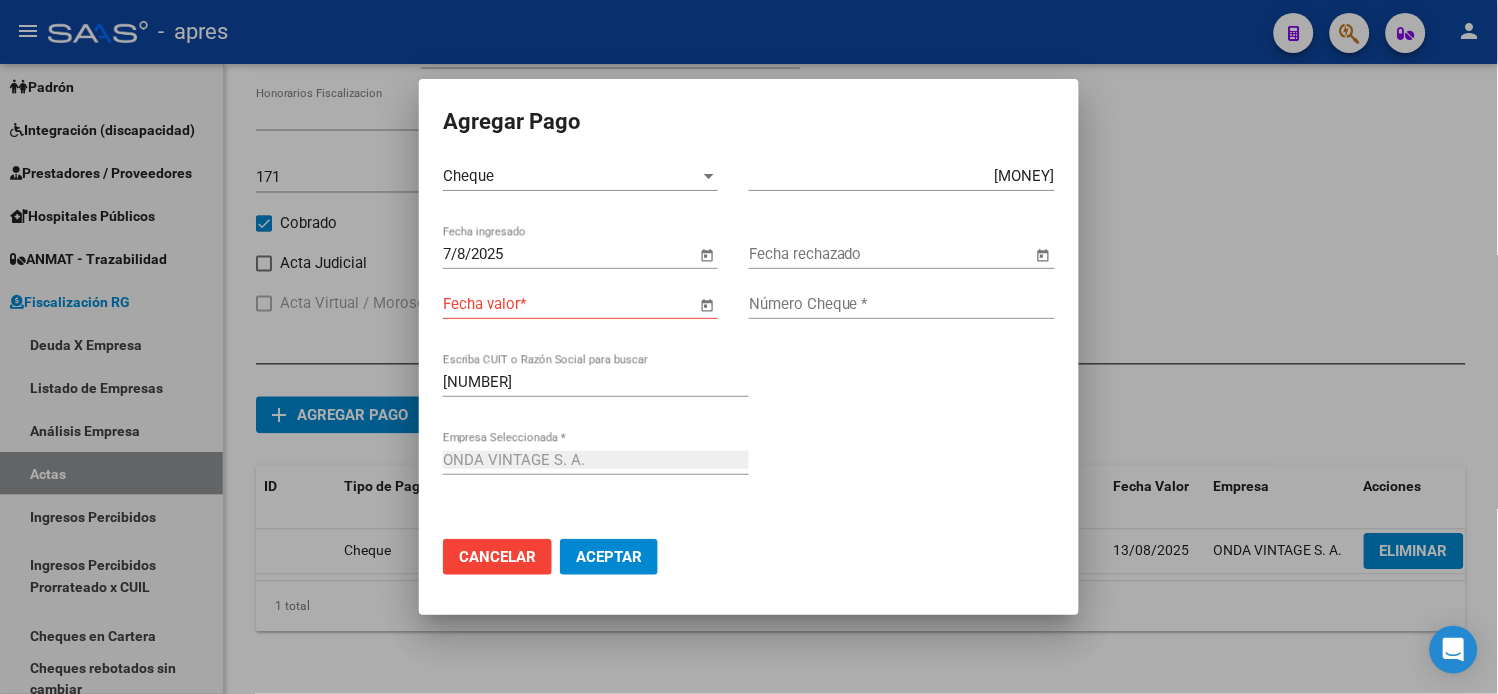 click at bounding box center [707, 305] 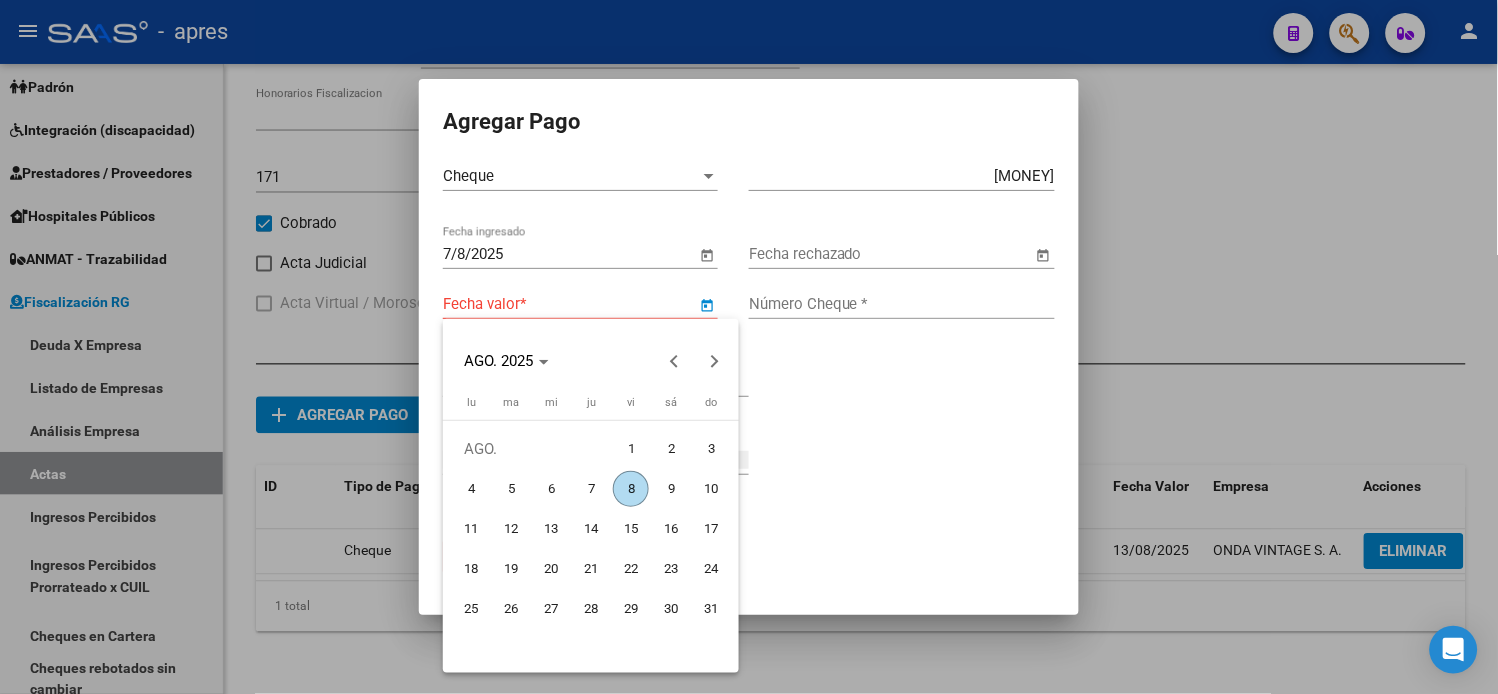 type 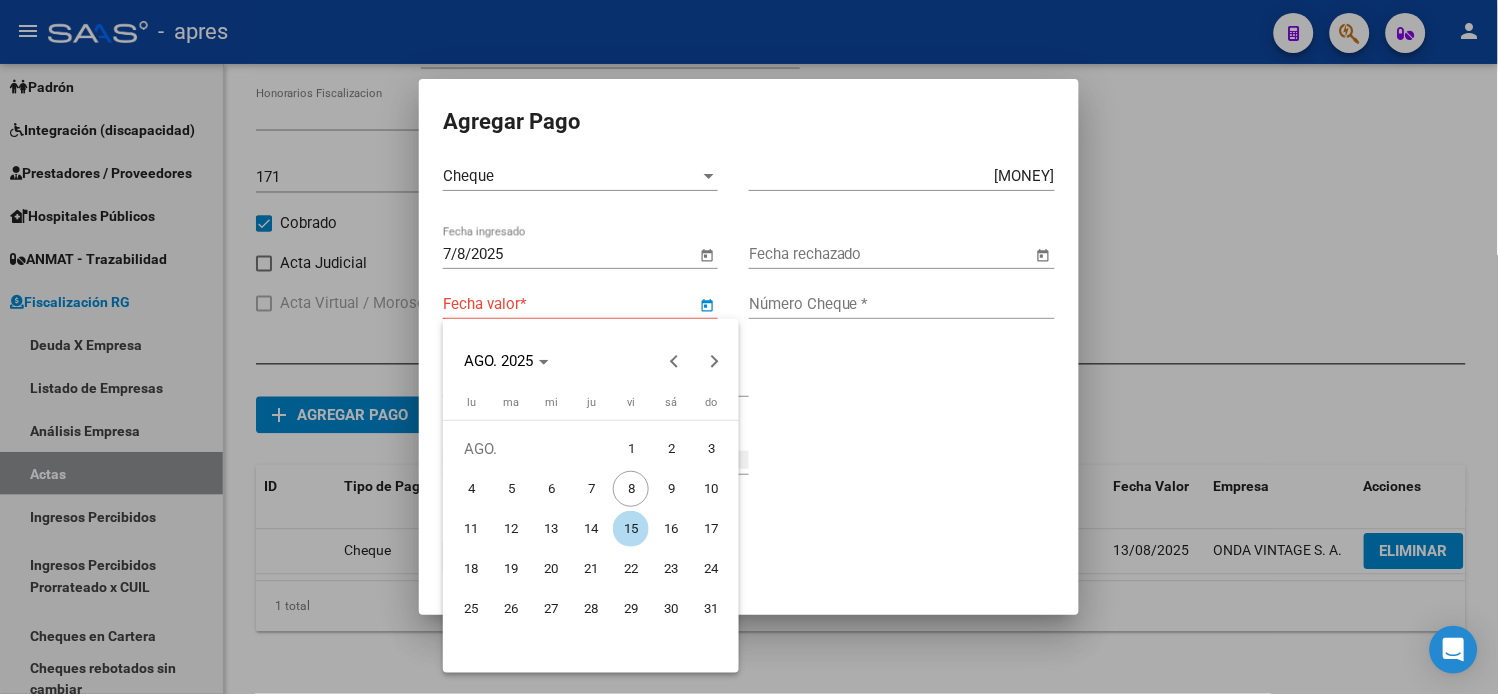 type 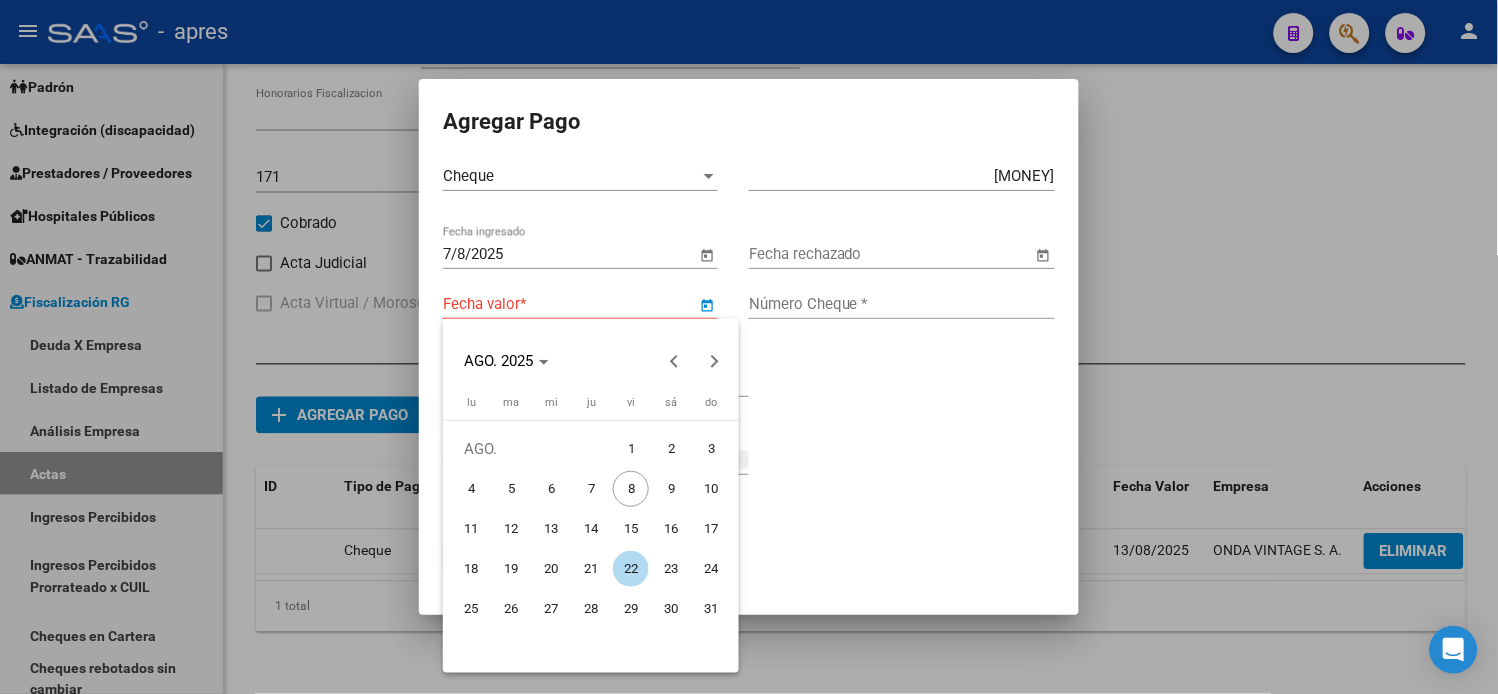 type 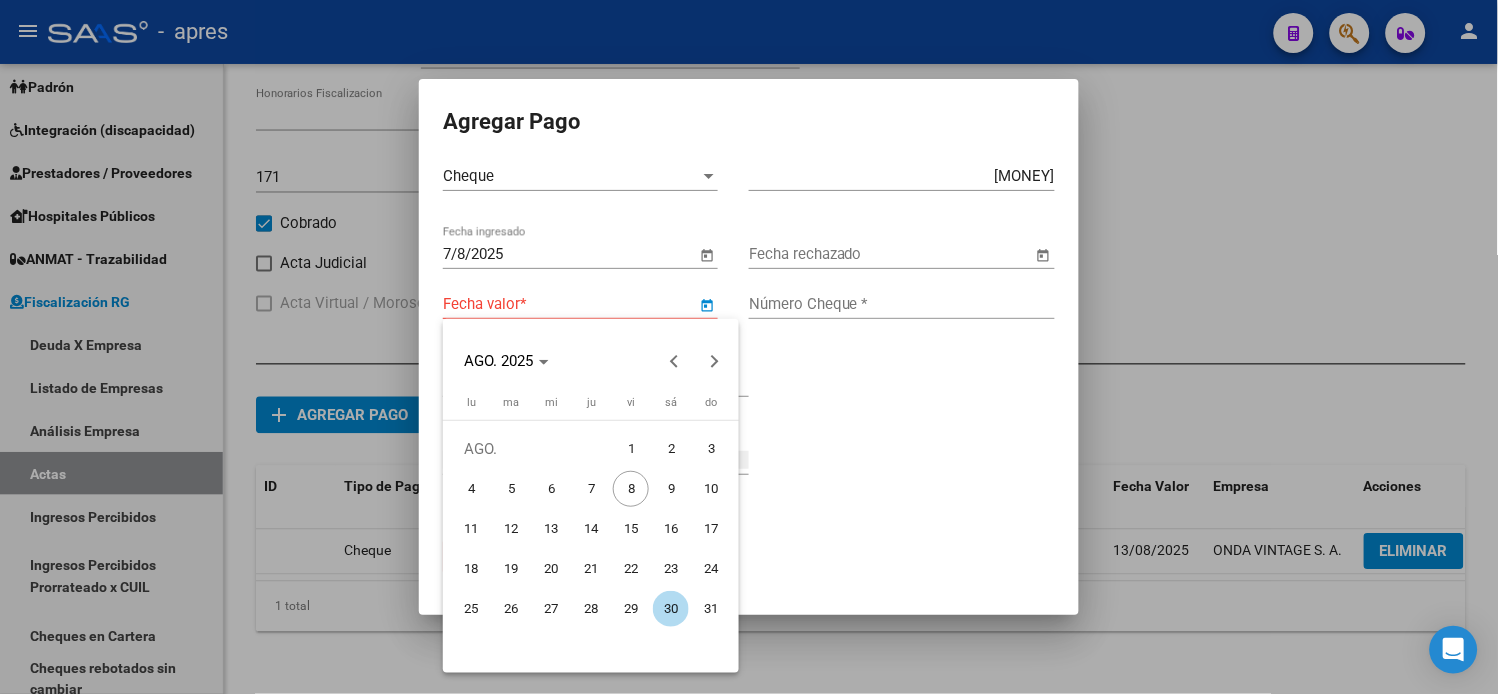 type 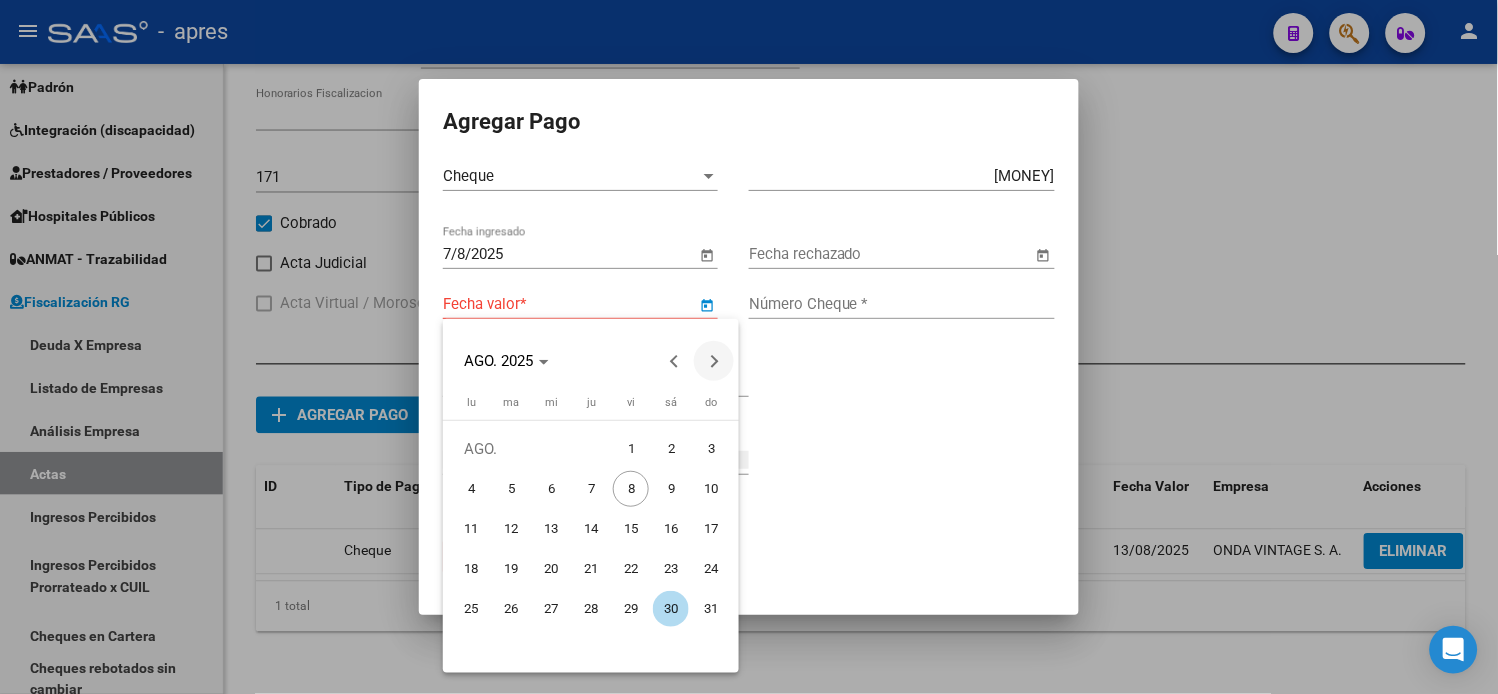 click at bounding box center (714, 361) 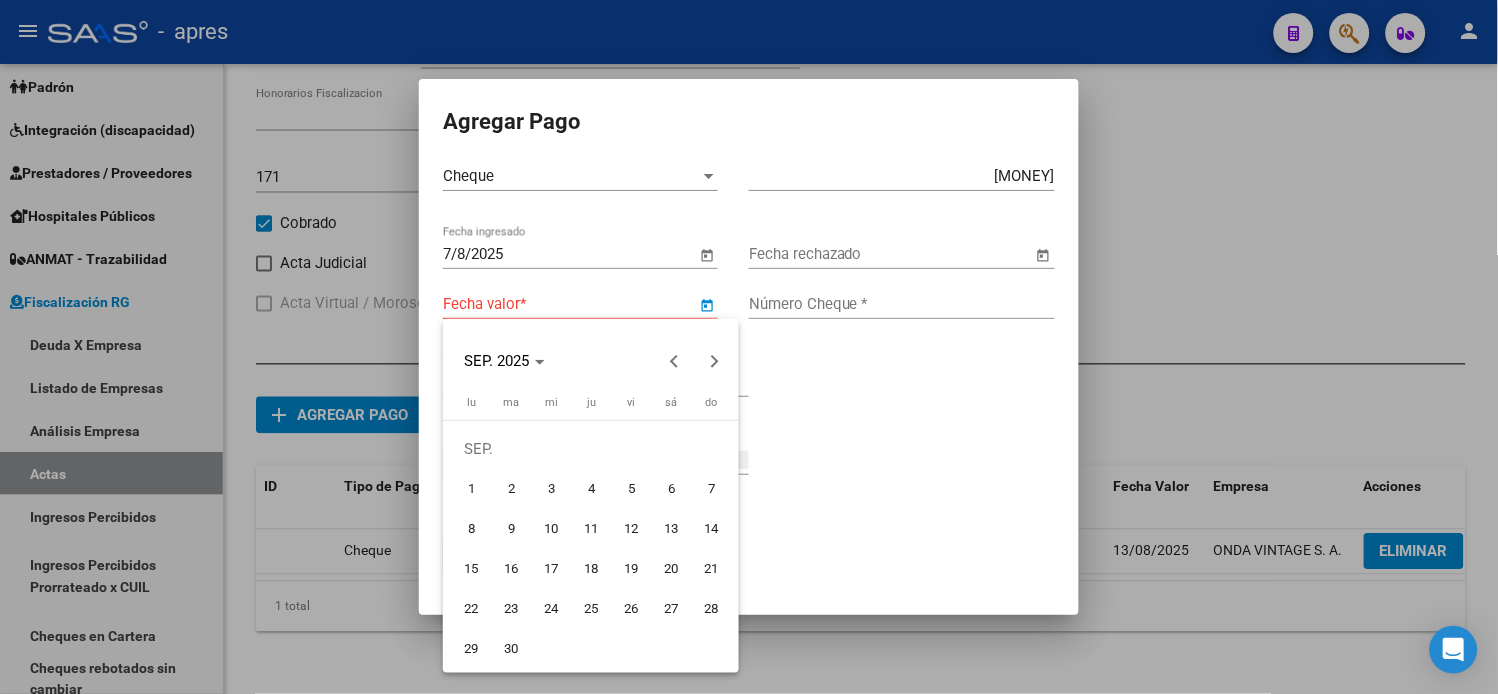 click on "13" at bounding box center (671, 529) 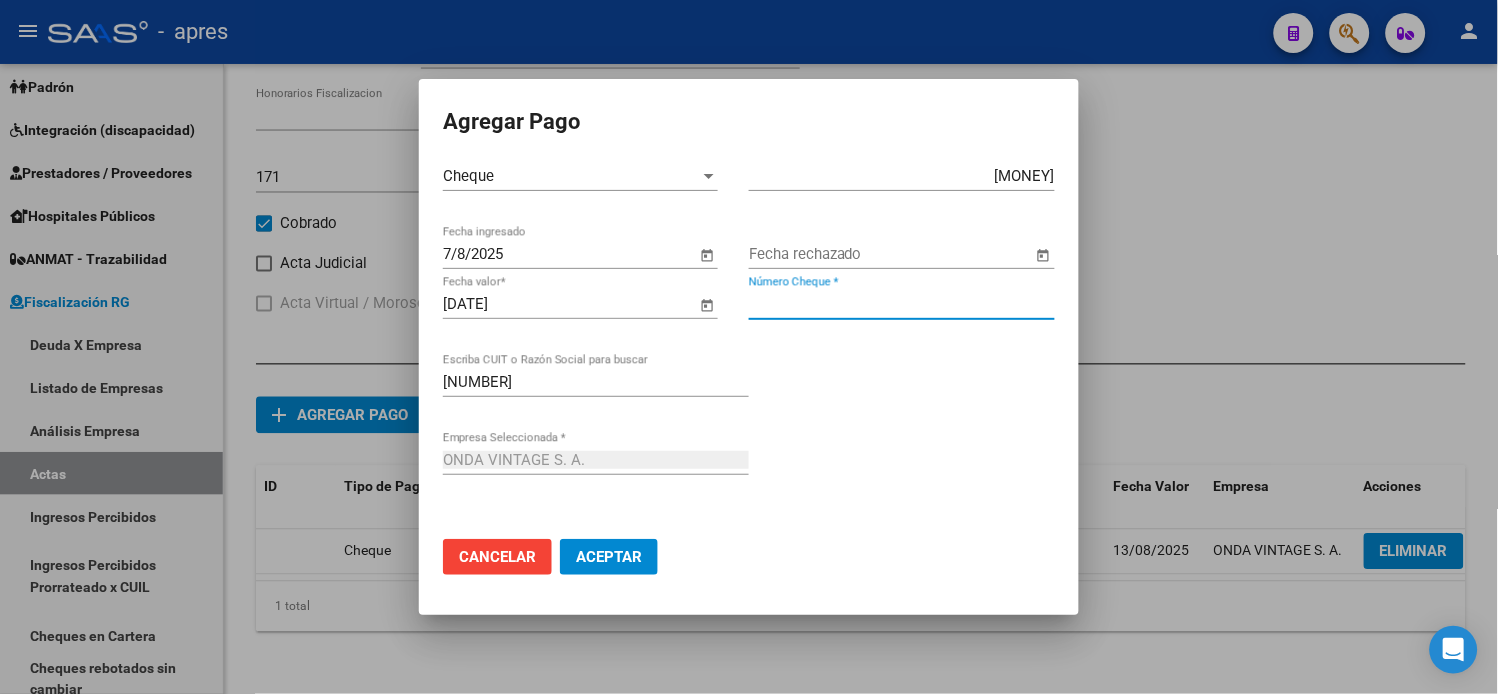 type on "[NUMBER]" 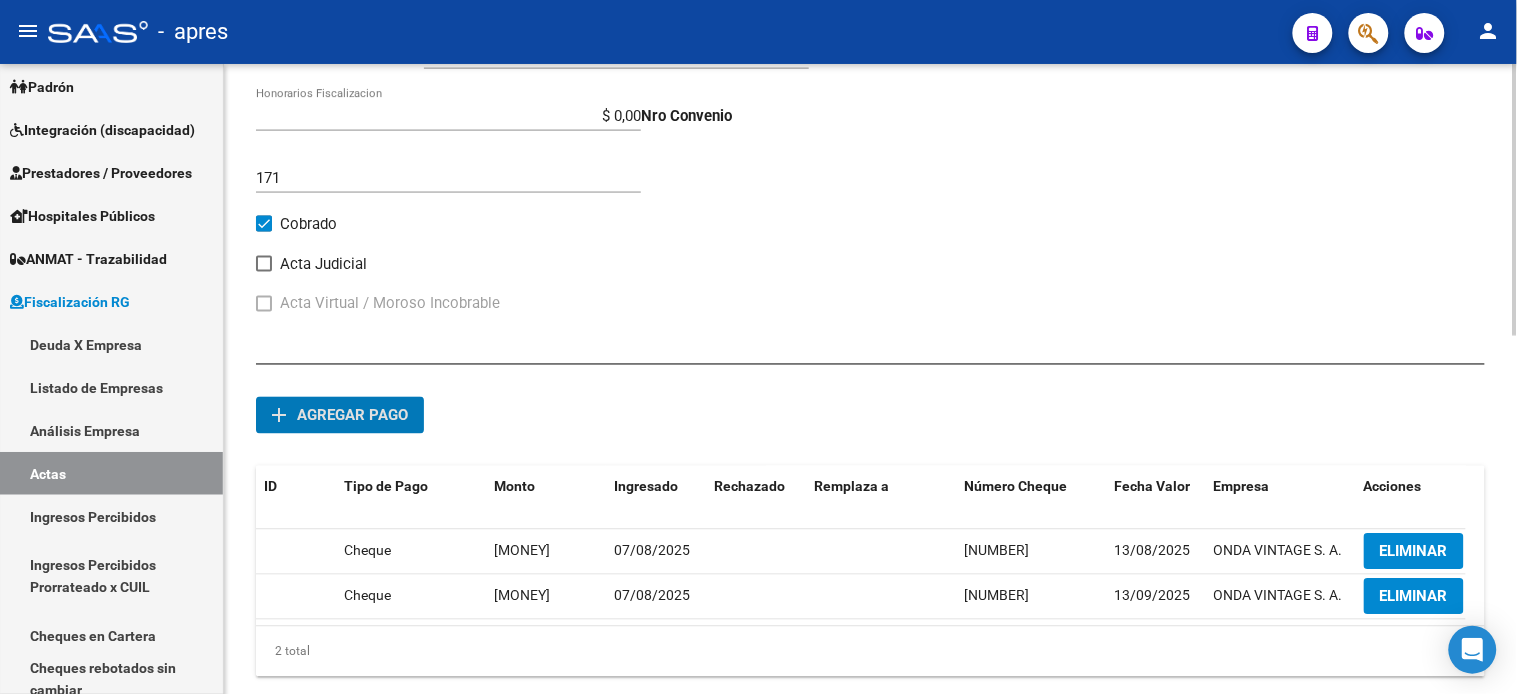 click on "Agregar pago" 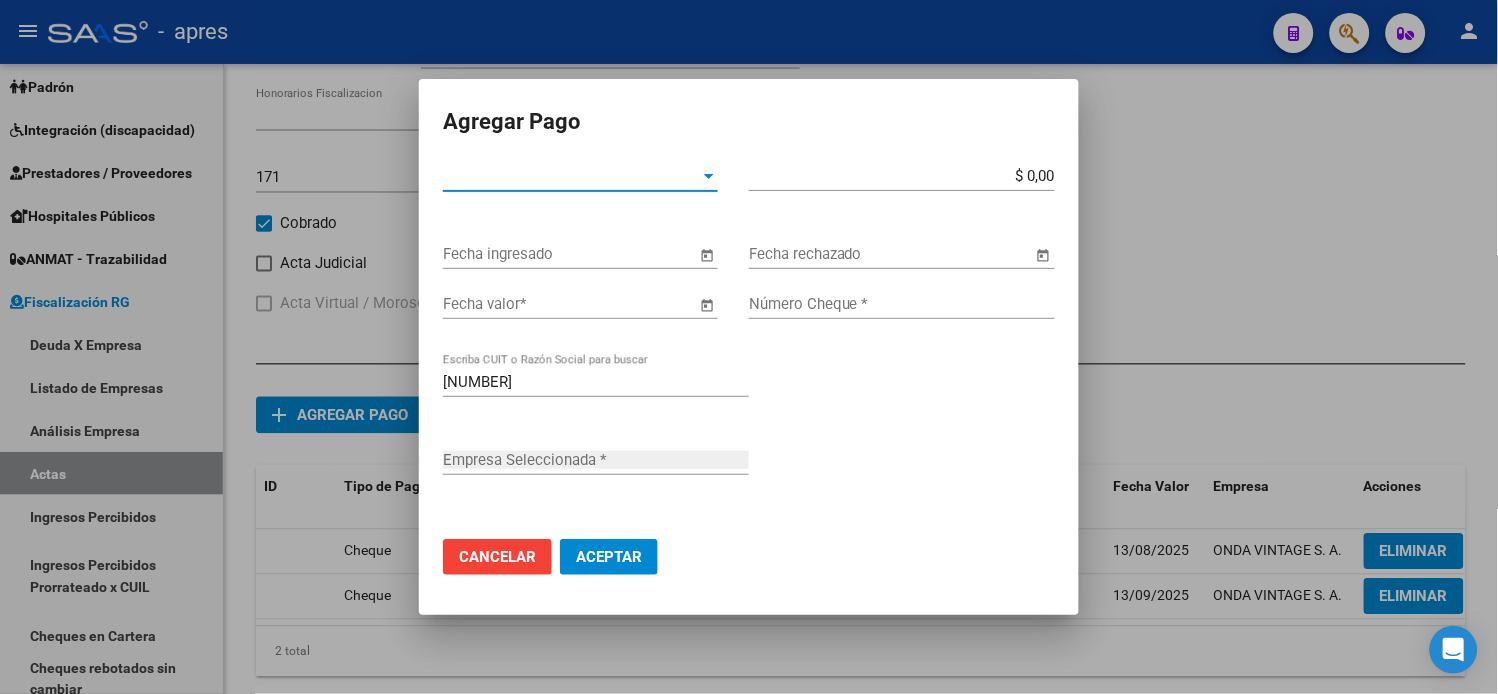 type on "ONDA VINTAGE S. A." 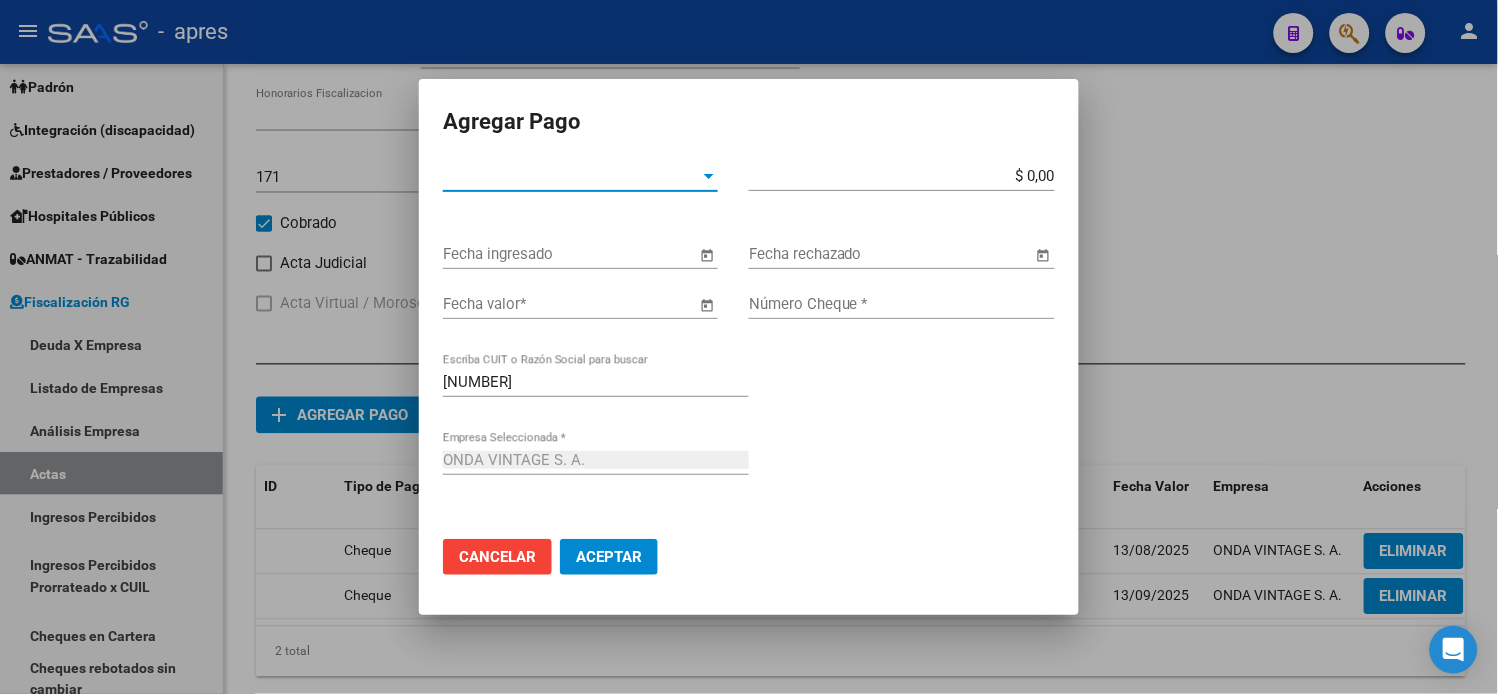 click on "Tipo de Pago *" at bounding box center (571, 176) 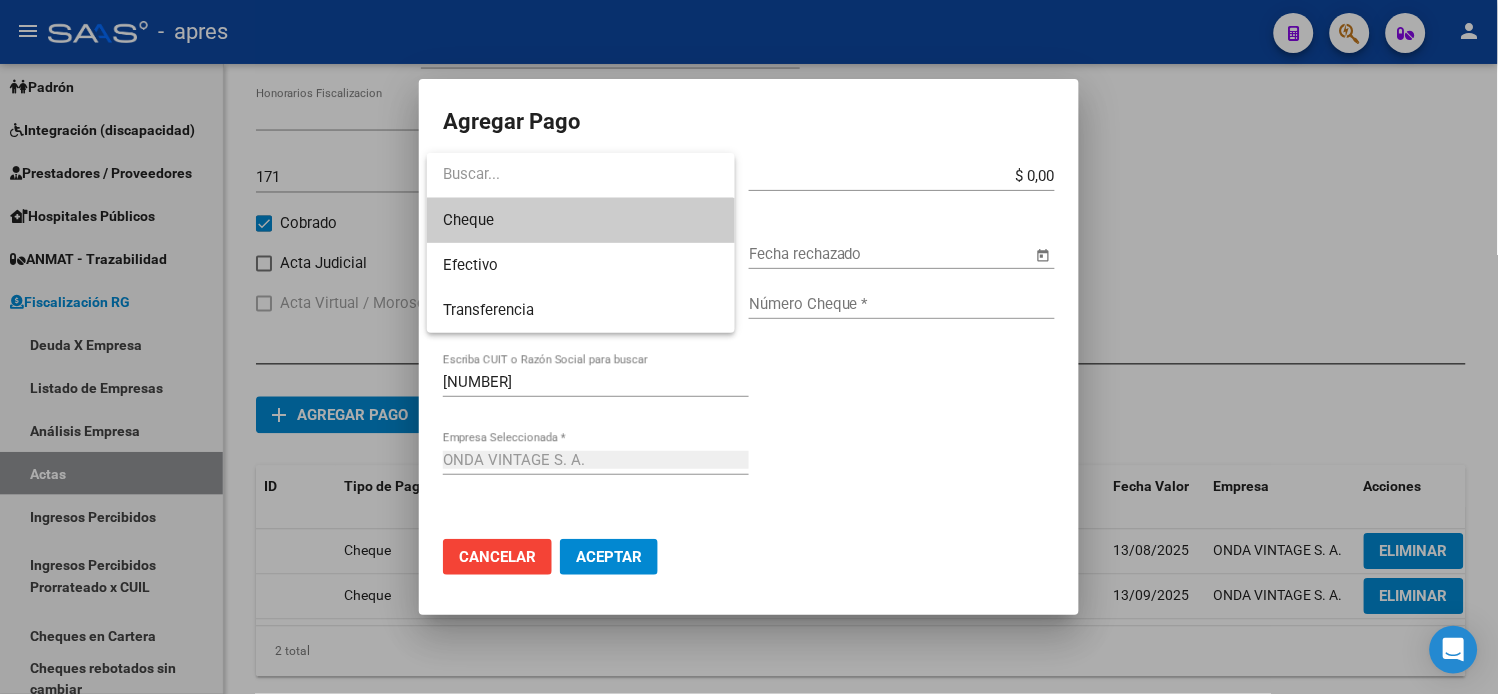 click on "Cheque" at bounding box center (580, 220) 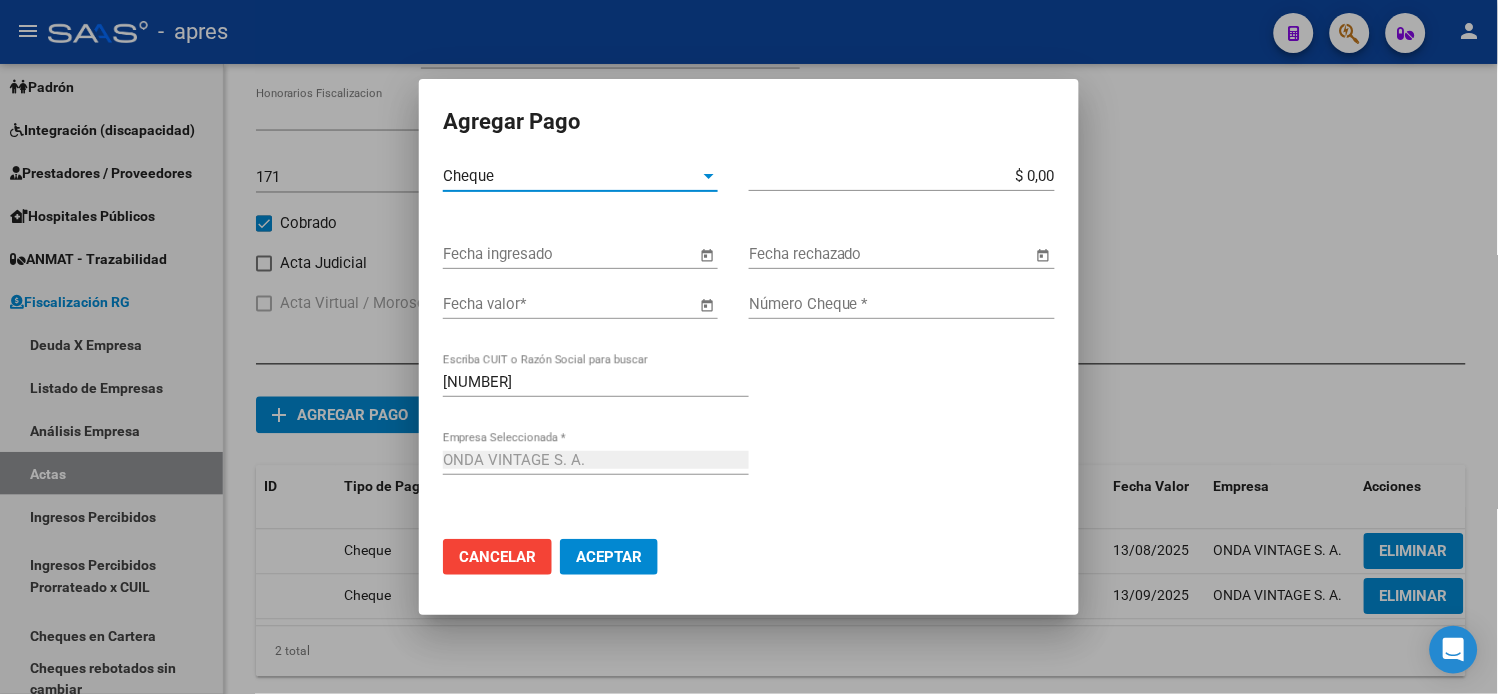 click on "$ 0,00" at bounding box center (902, 176) 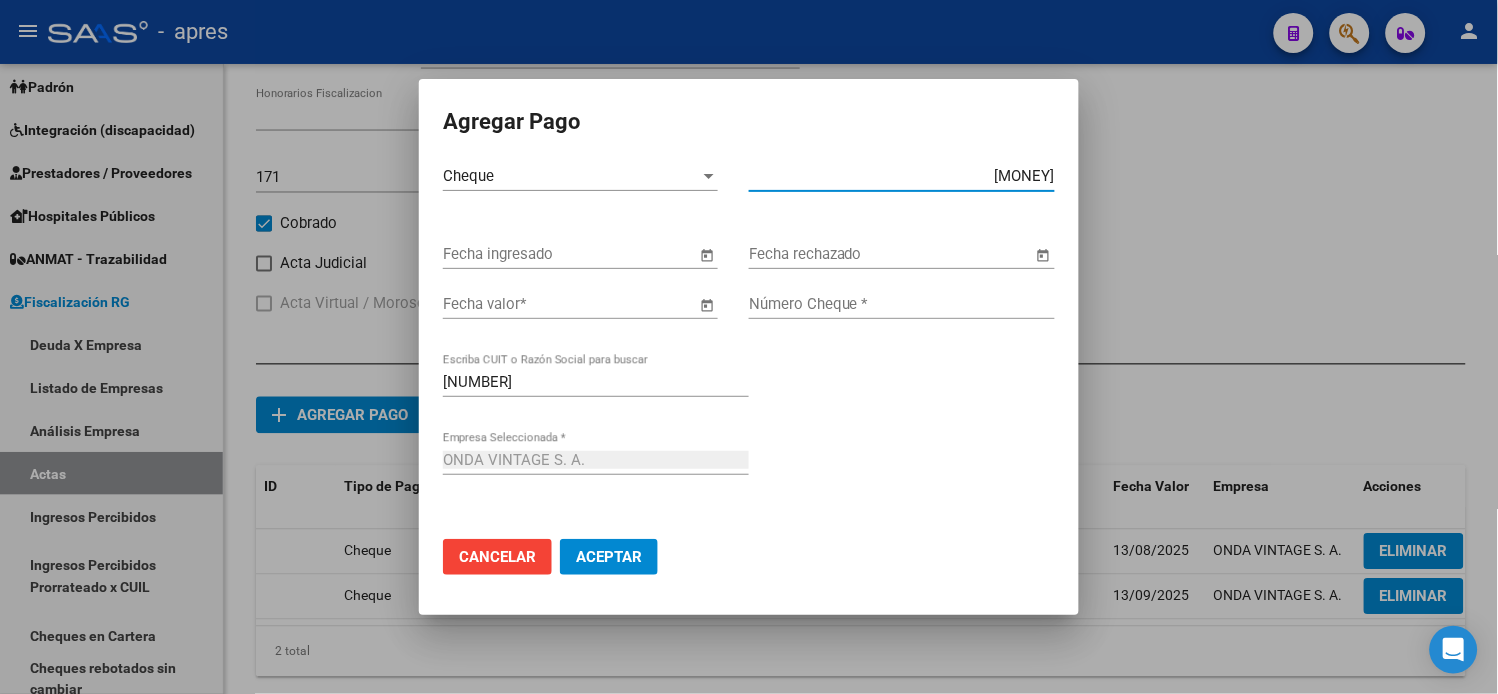 type on "[MONEY]" 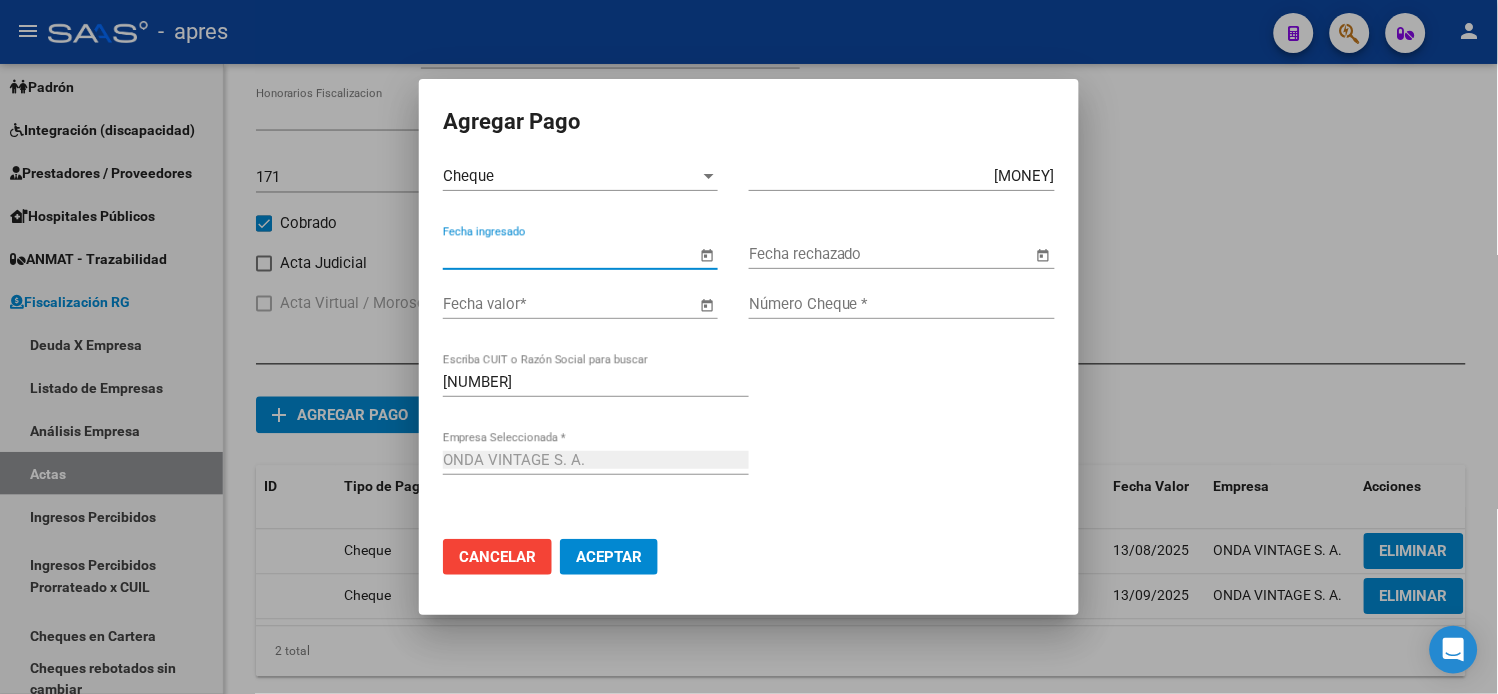 type 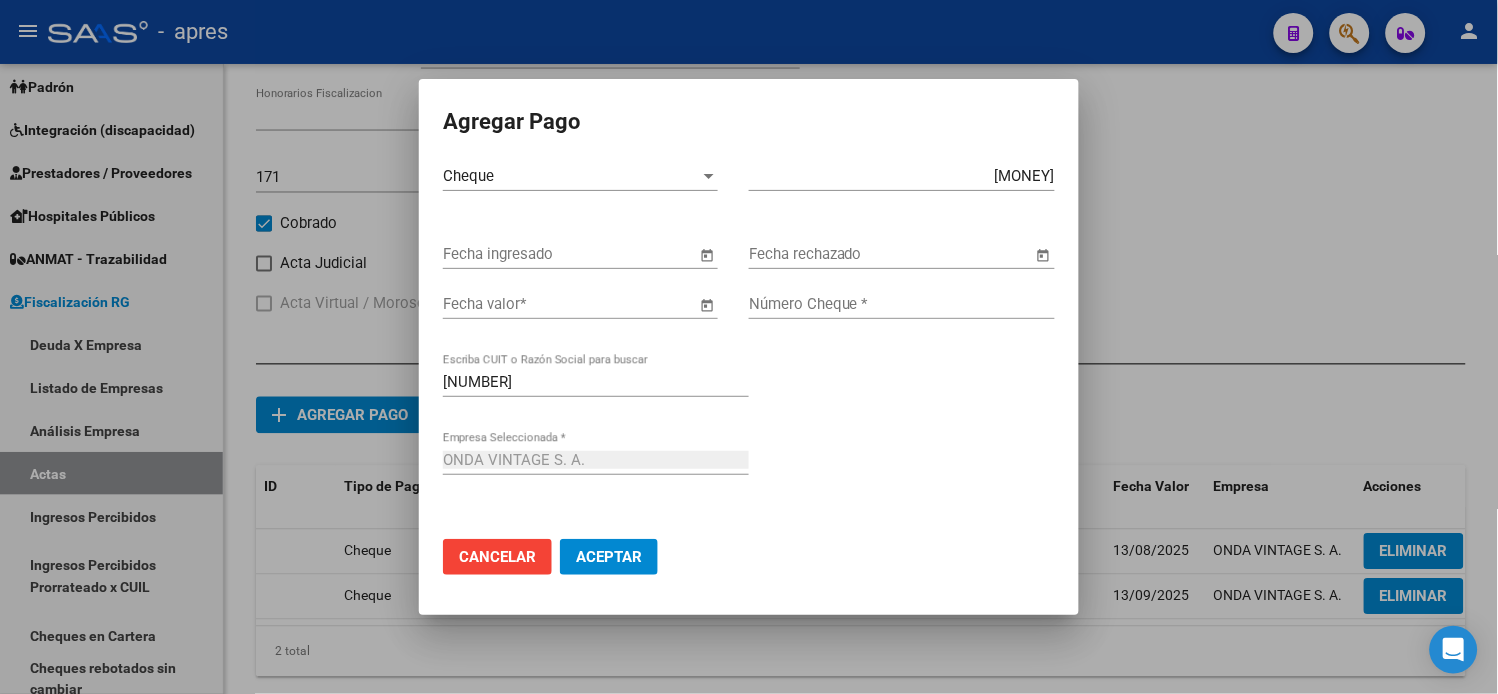click at bounding box center [707, 255] 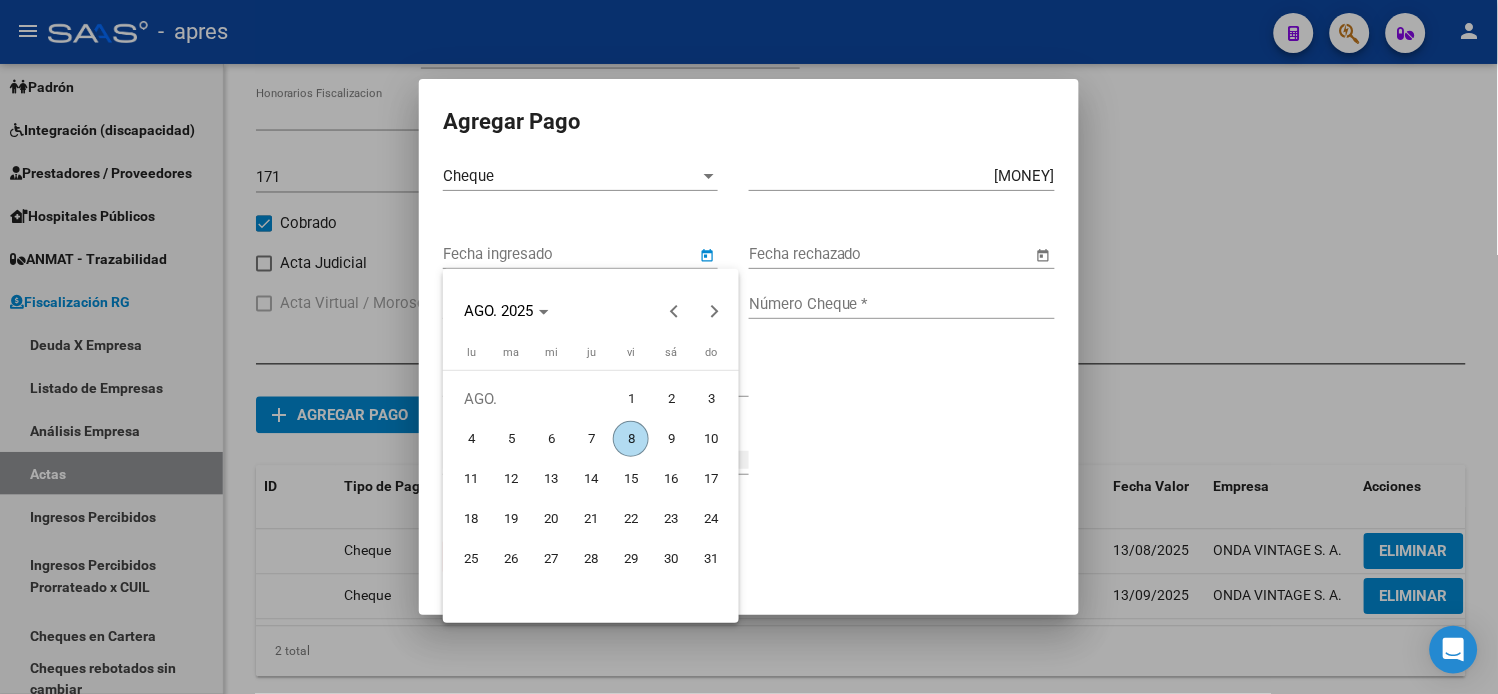 click on "7" at bounding box center [591, 439] 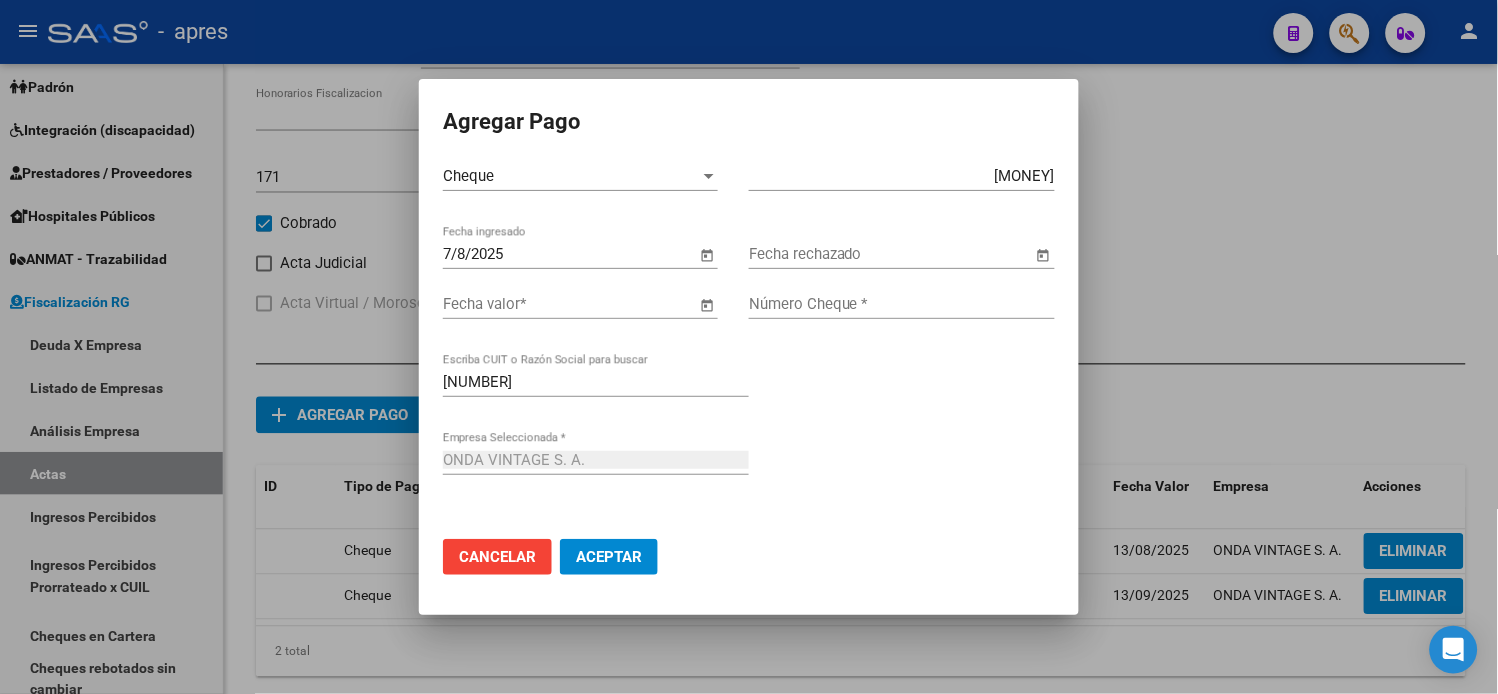 click at bounding box center (707, 305) 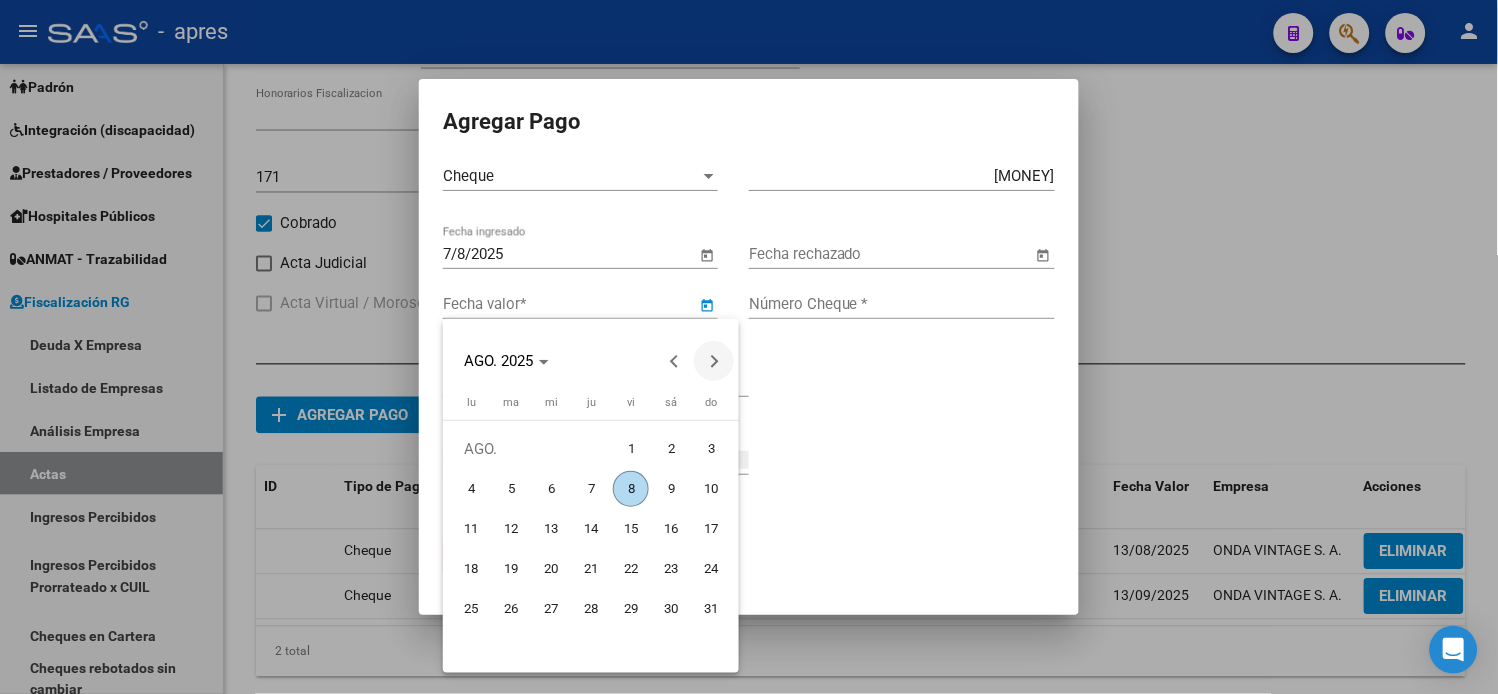 click at bounding box center [714, 361] 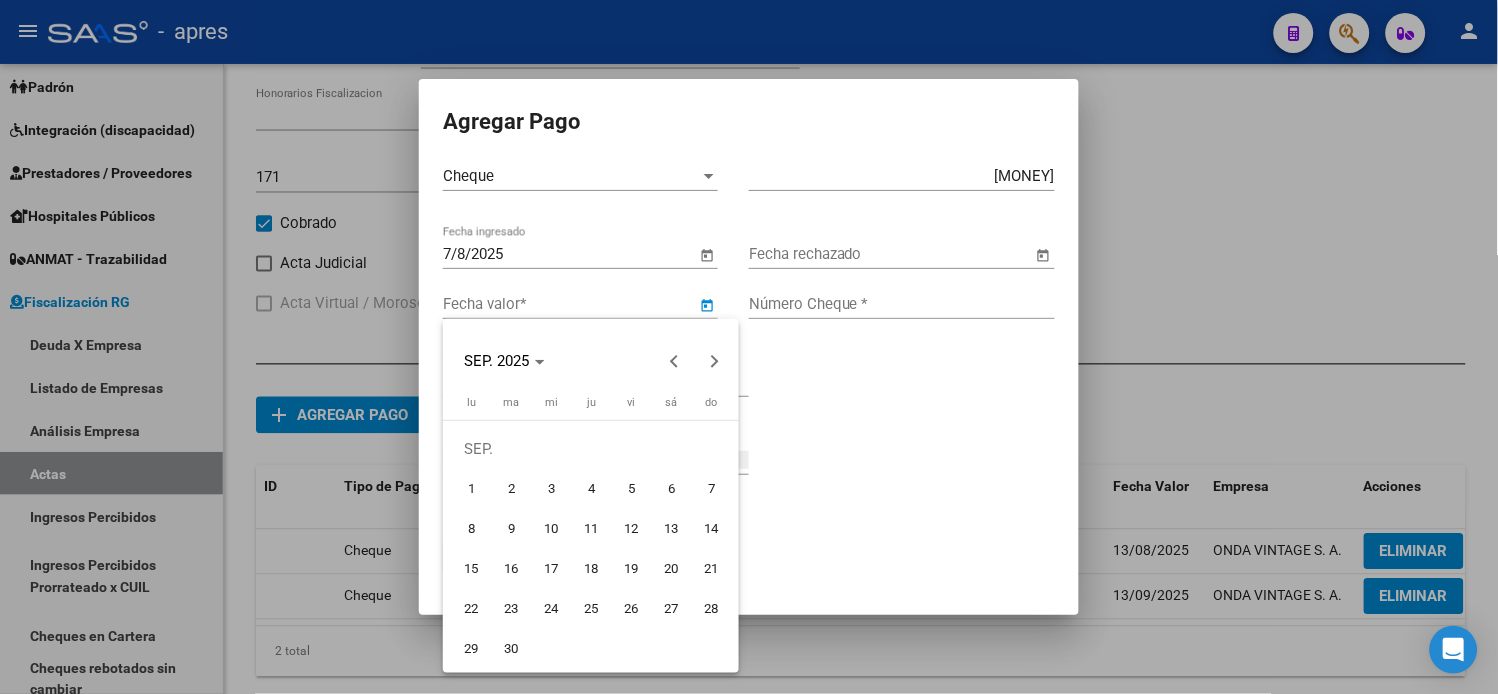 click on "30" at bounding box center [511, 649] 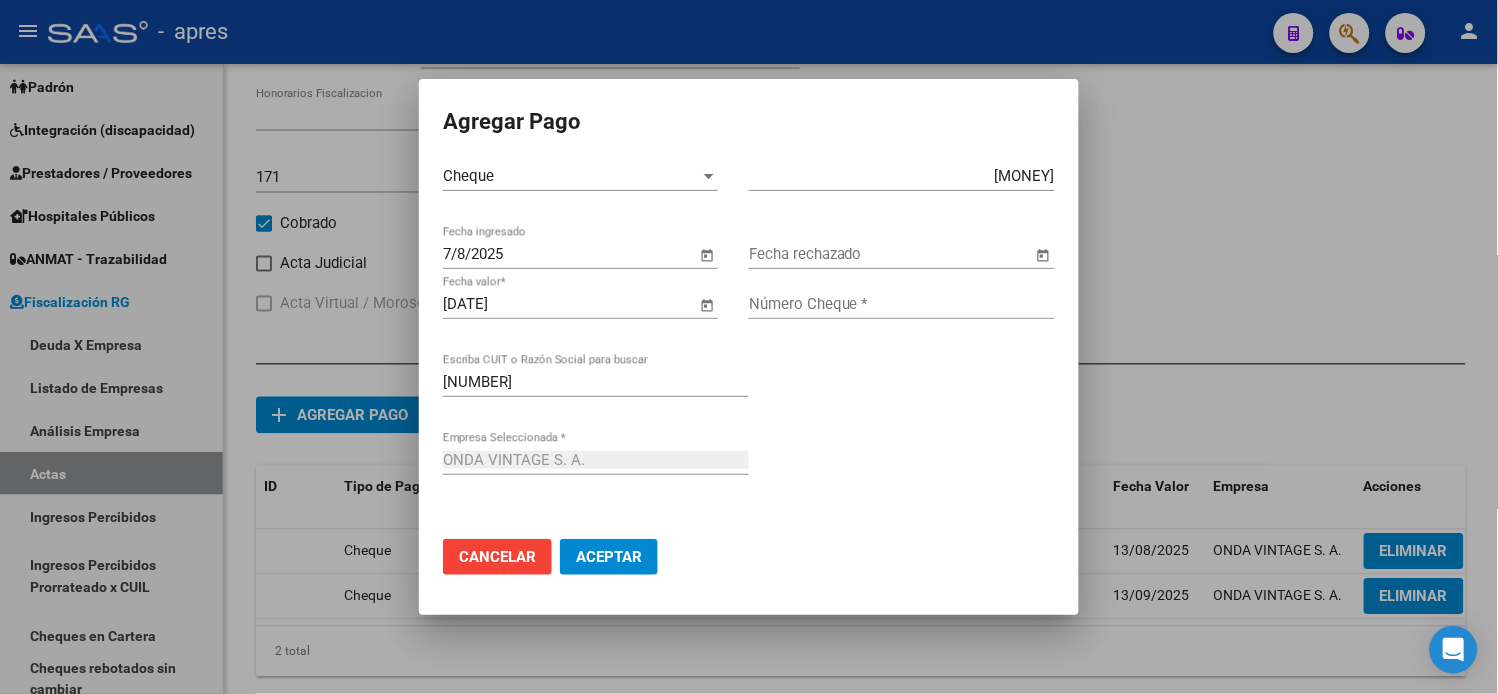 click on "Número Cheque *" at bounding box center (902, 304) 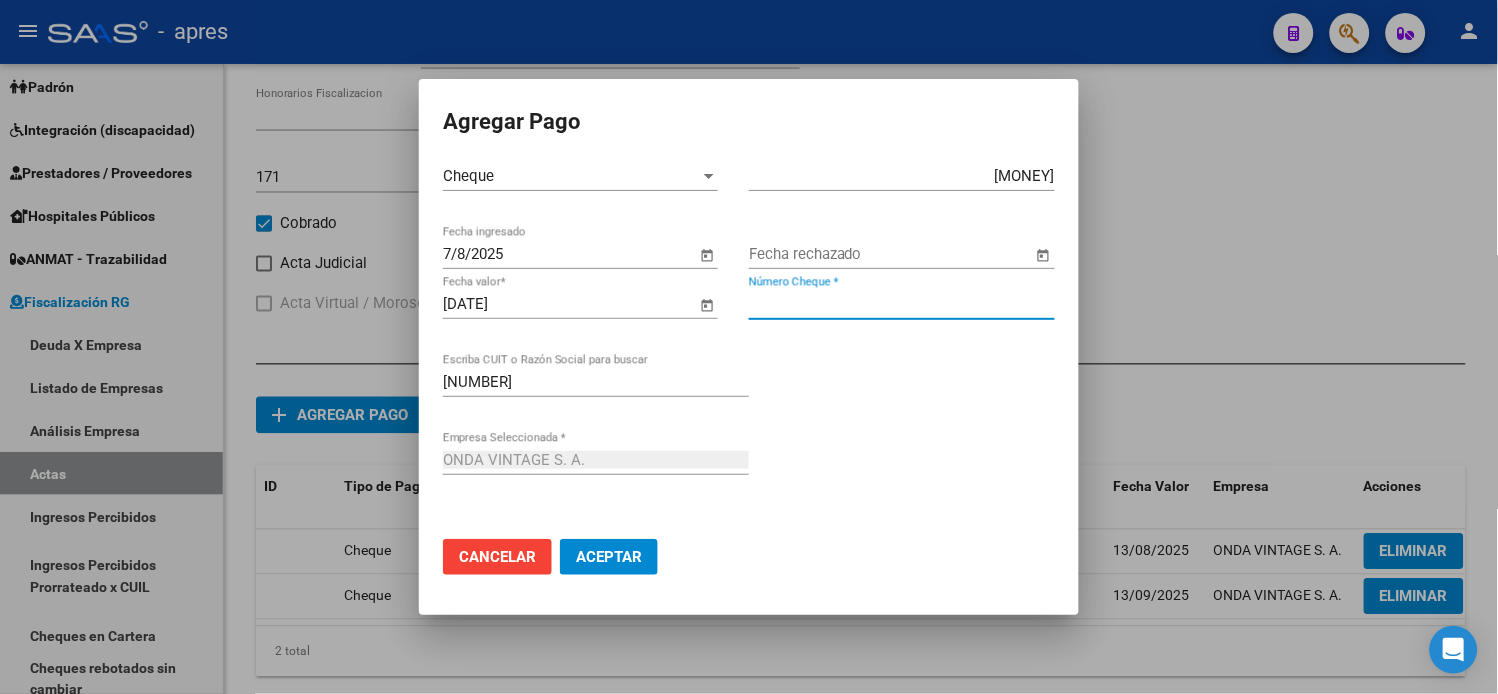 click on "Número Cheque *" at bounding box center [902, 304] 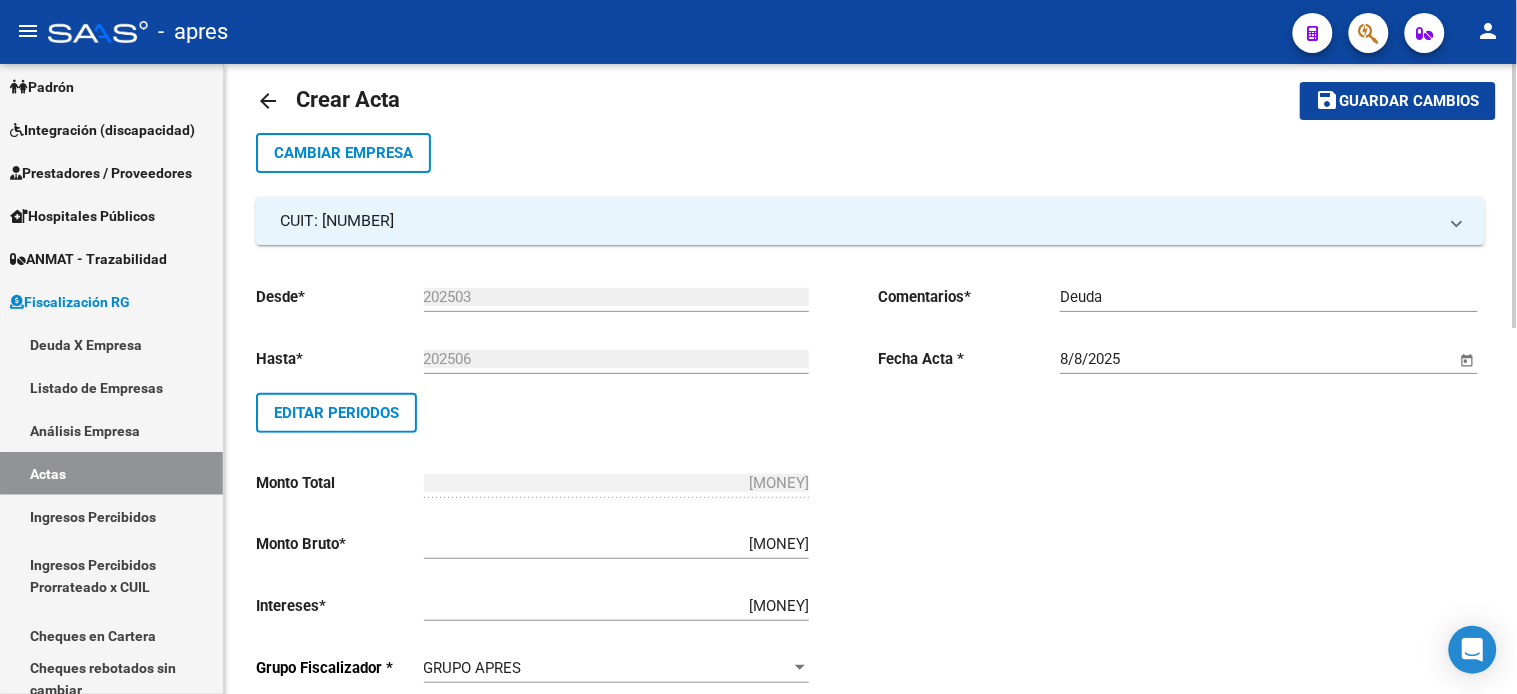 scroll, scrollTop: 0, scrollLeft: 0, axis: both 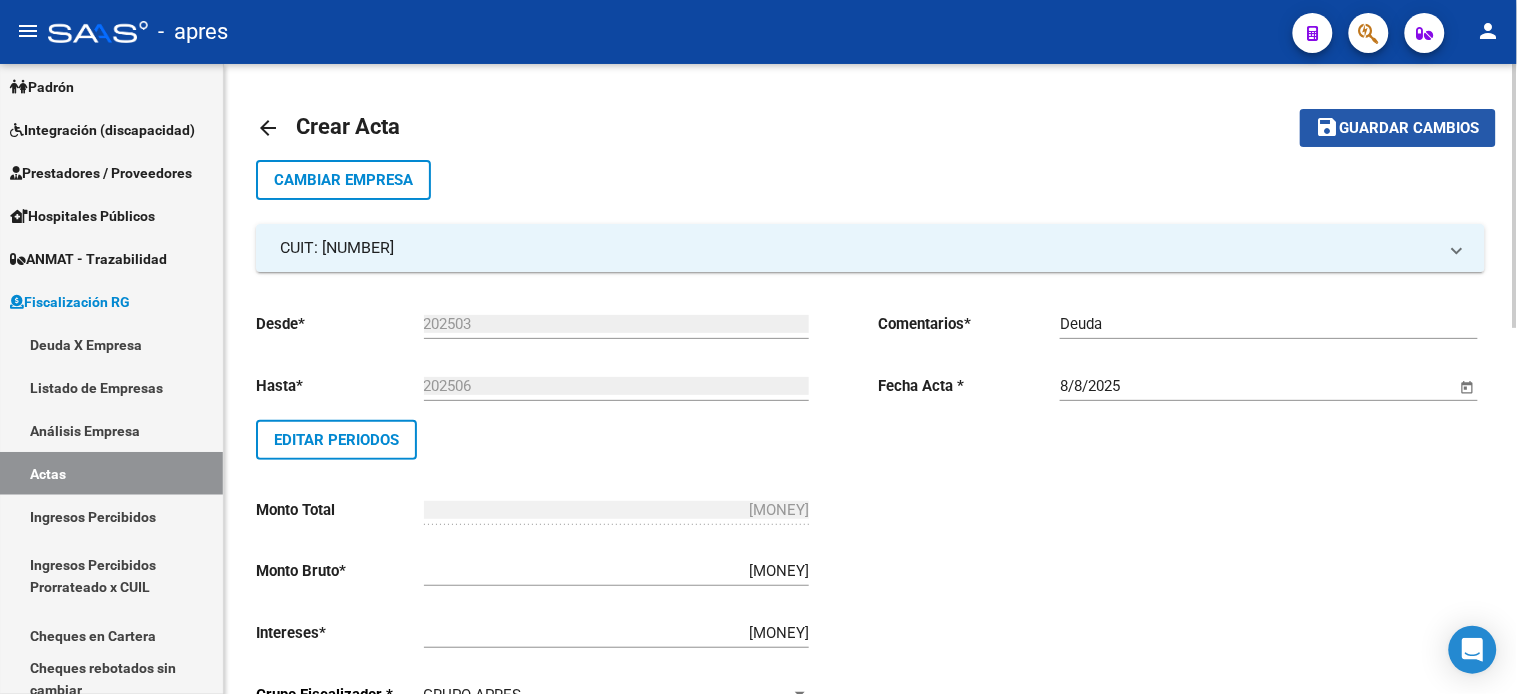 click on "Guardar cambios" 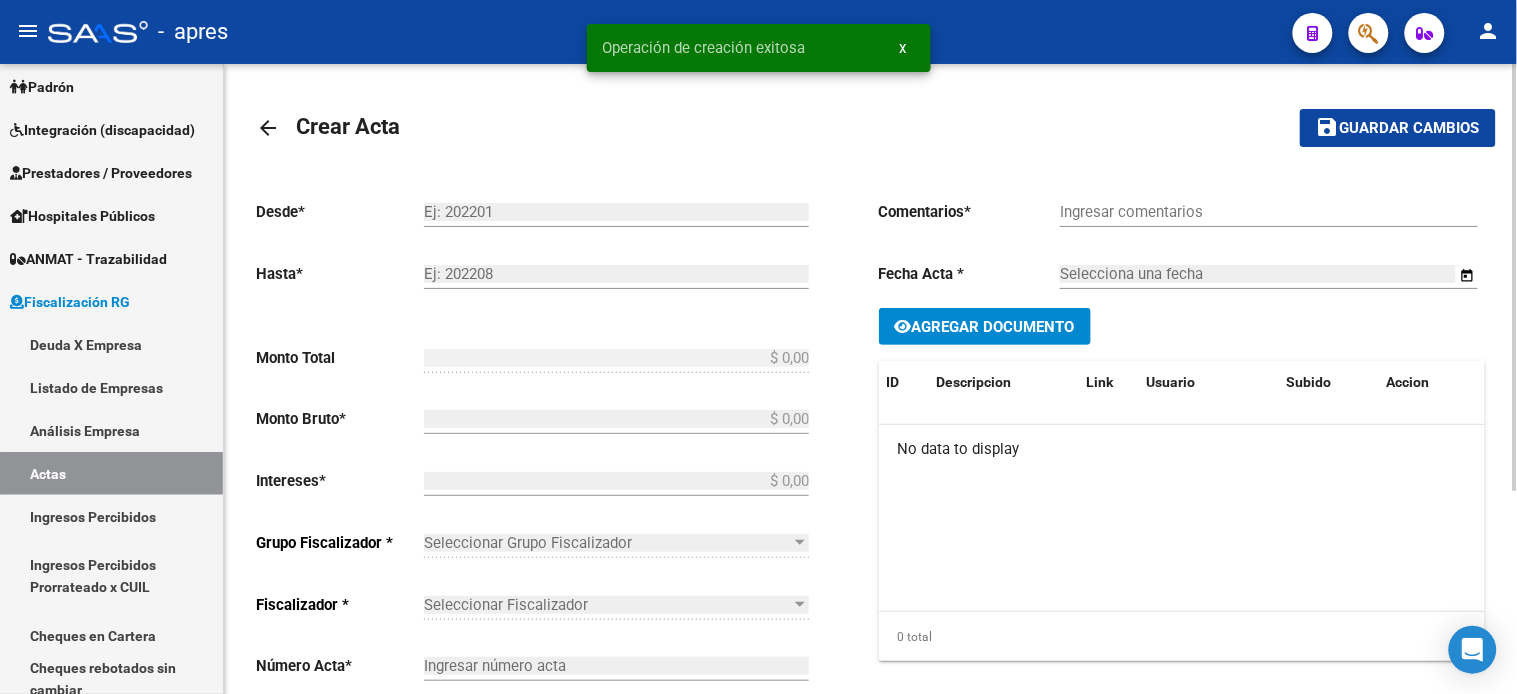 type on "202503" 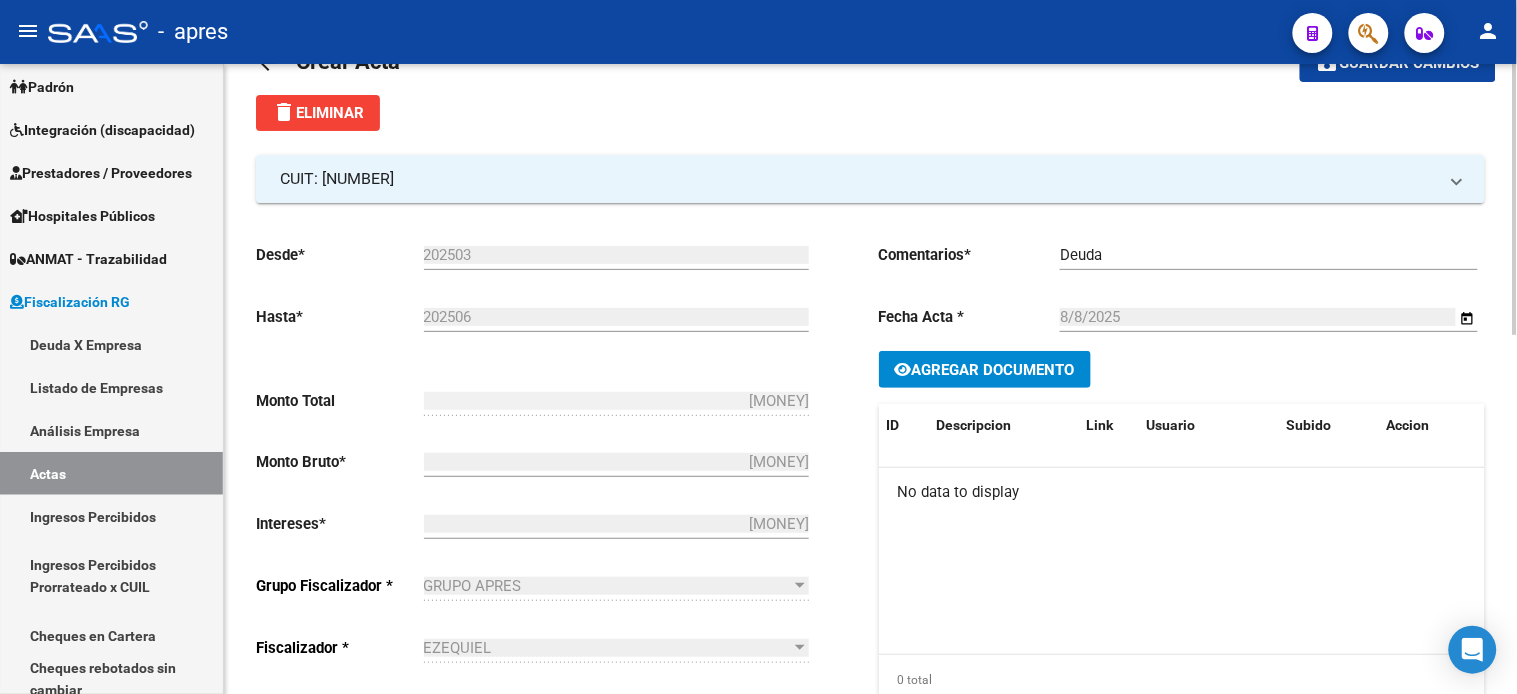 scroll, scrollTop: 0, scrollLeft: 0, axis: both 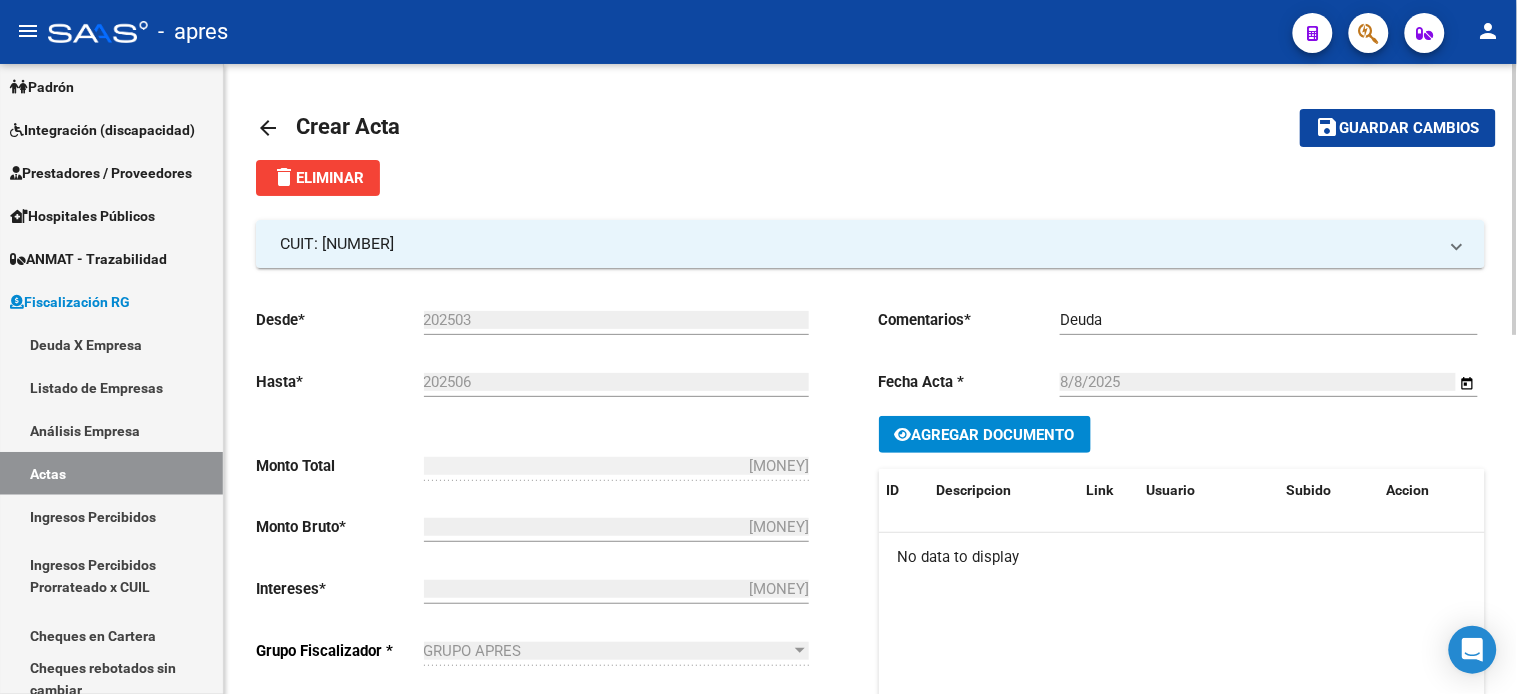 click on "Guardar cambios" 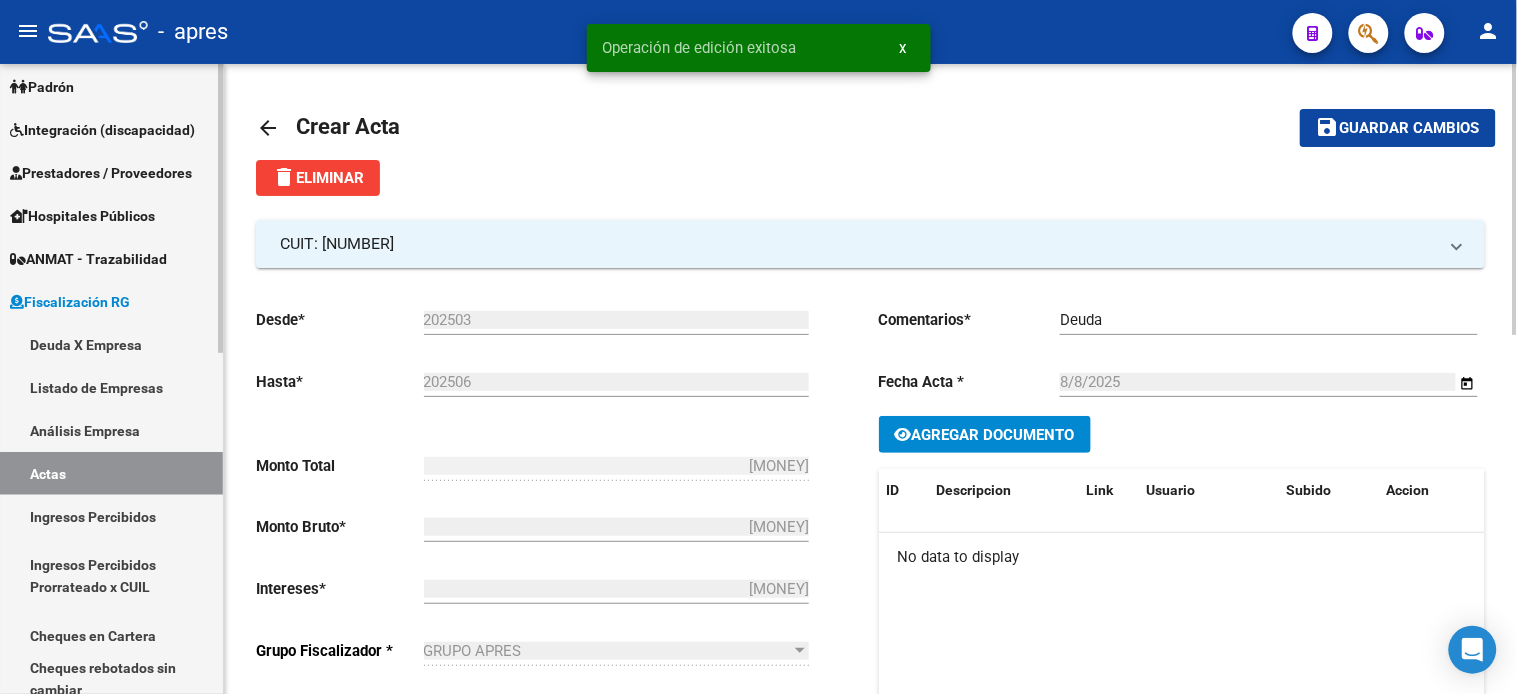 click on "Deuda X Empresa" at bounding box center [111, 344] 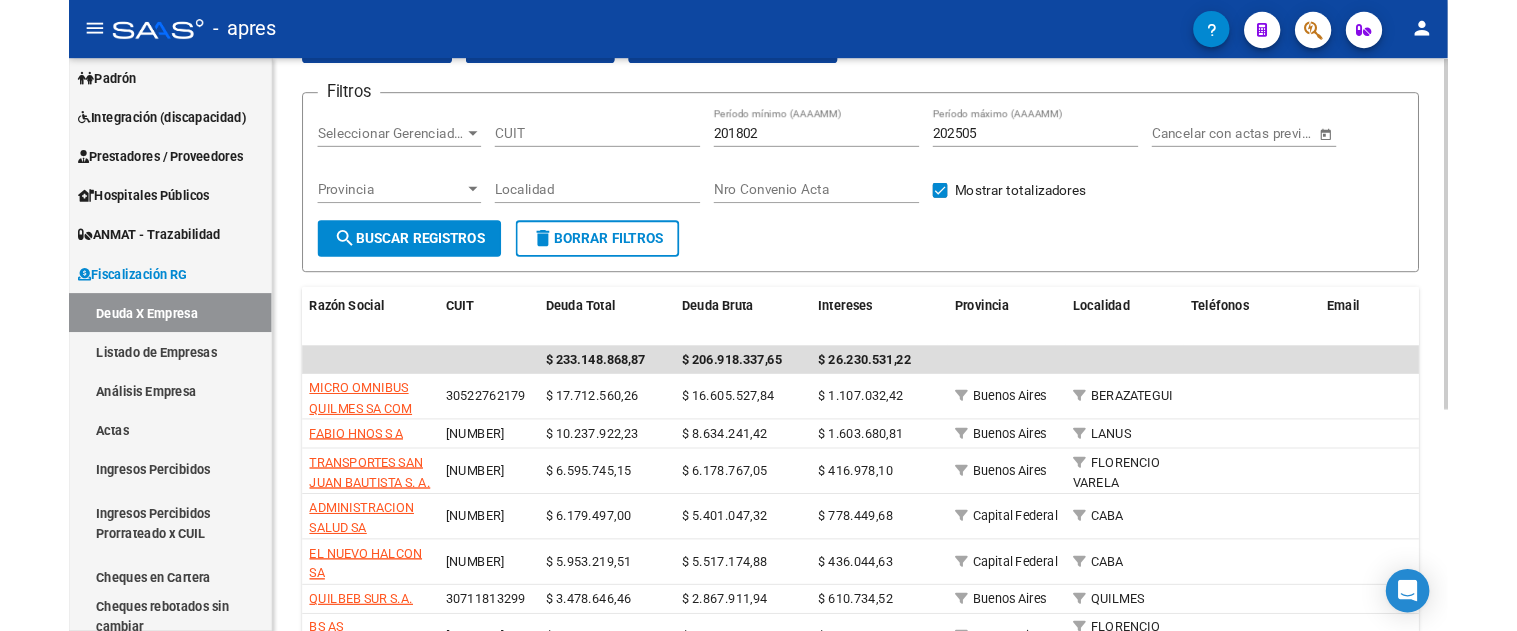 scroll, scrollTop: 0, scrollLeft: 0, axis: both 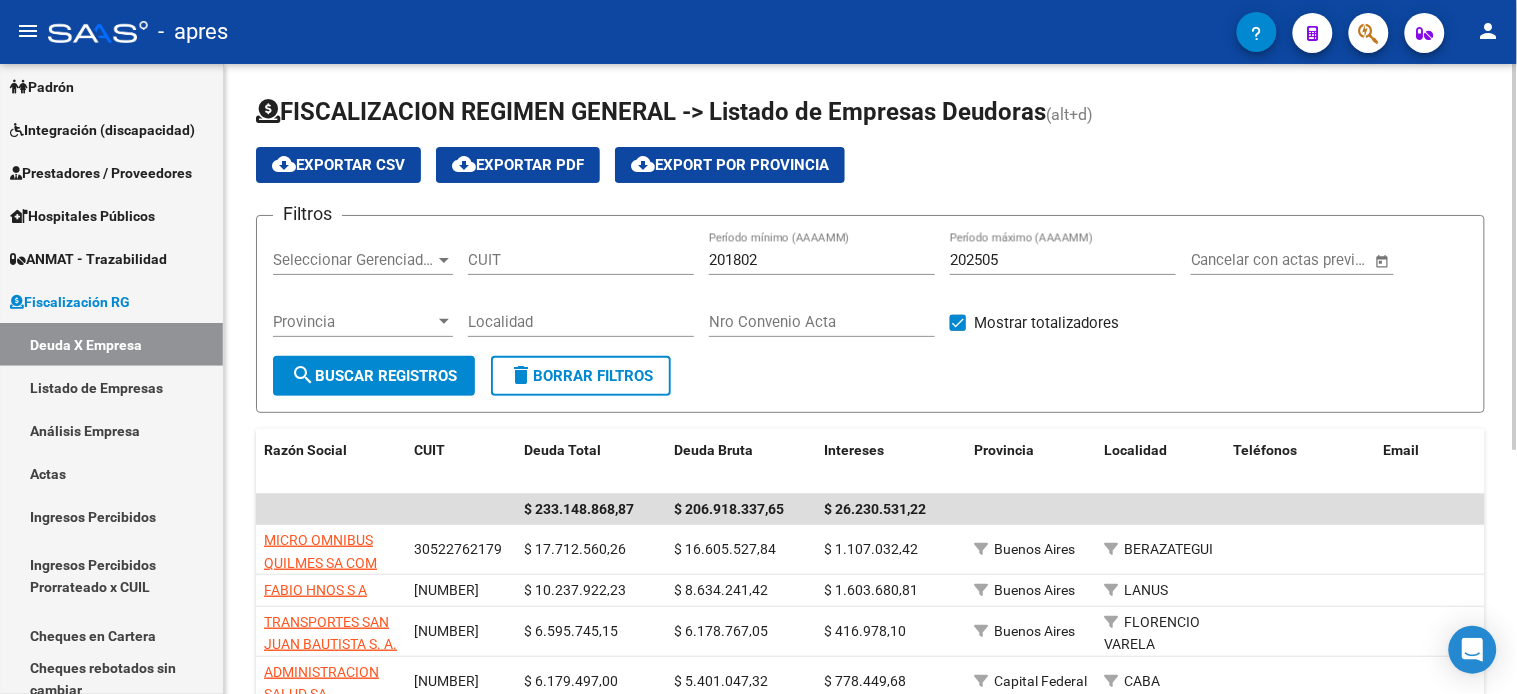 click on "CUIT" at bounding box center (581, 260) 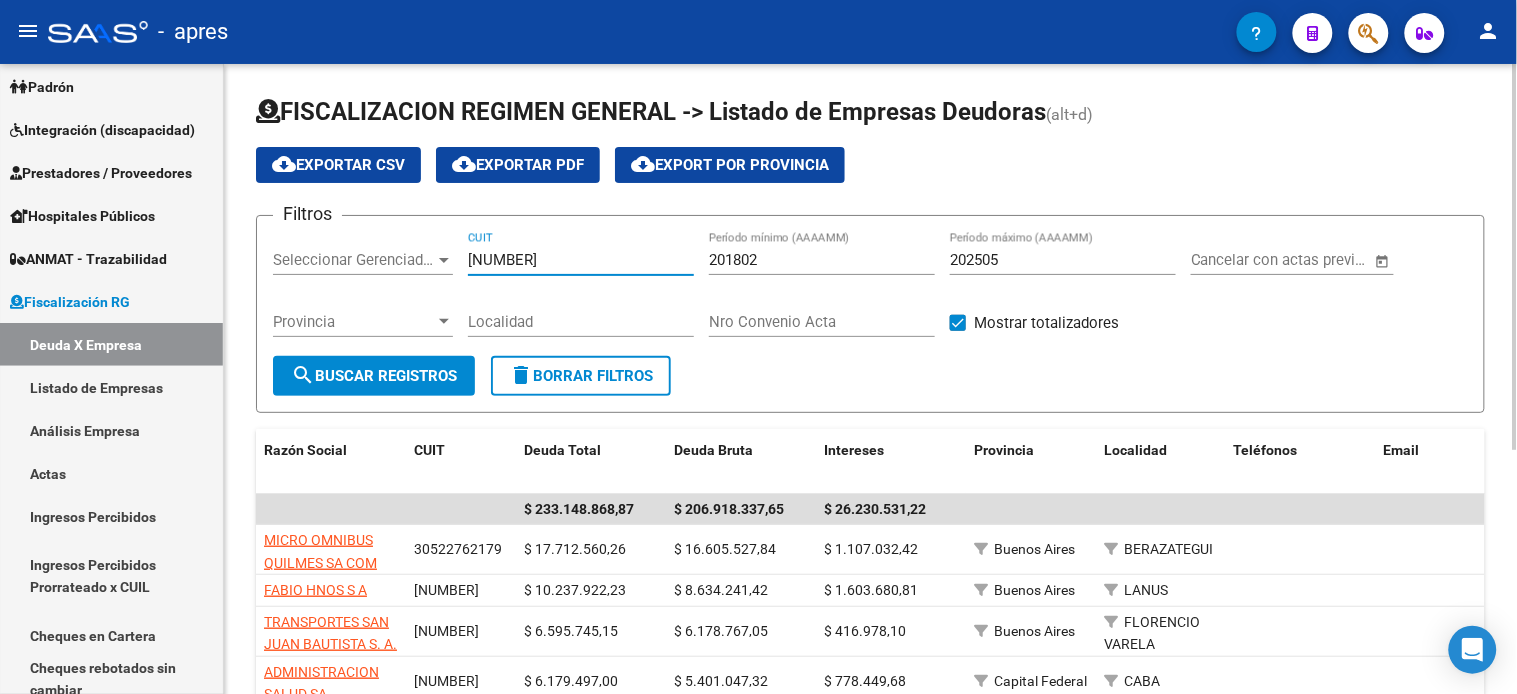 type on "[NUMBER]" 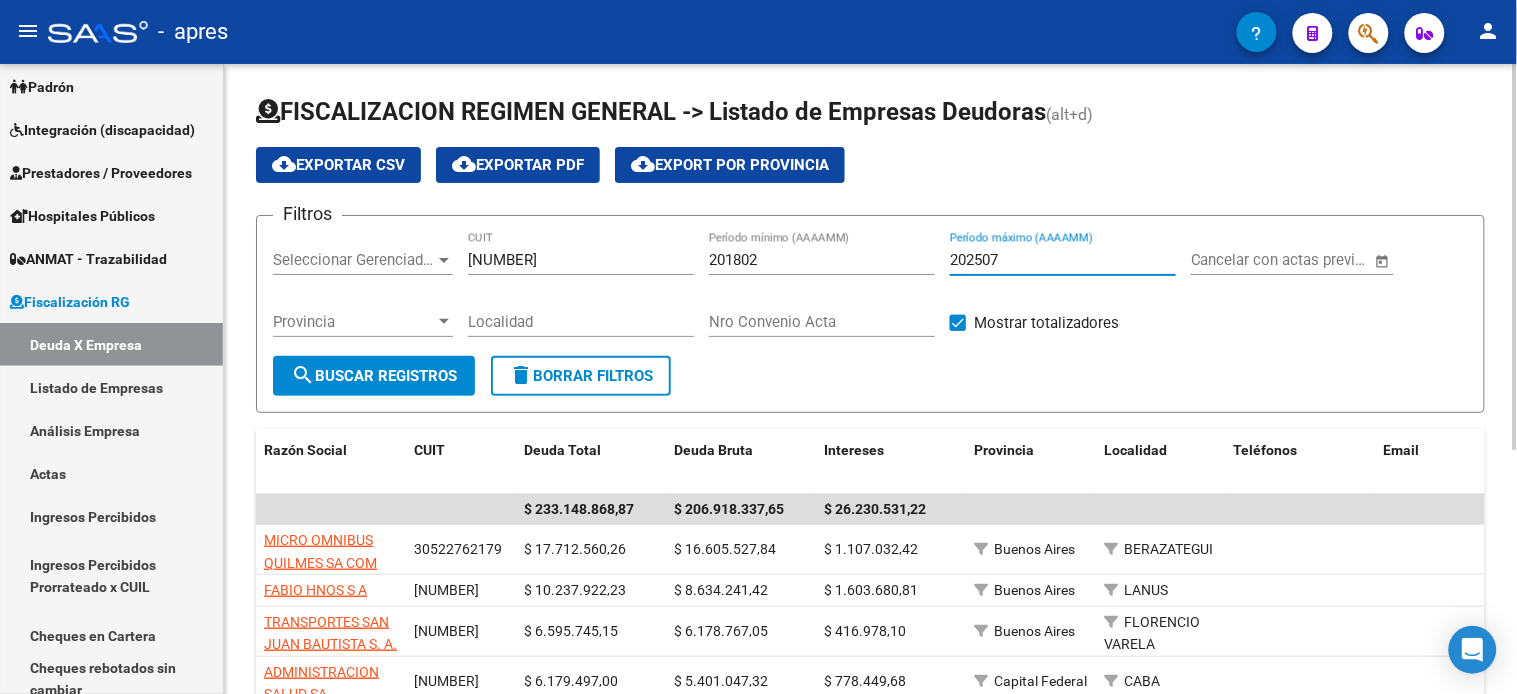type on "202507" 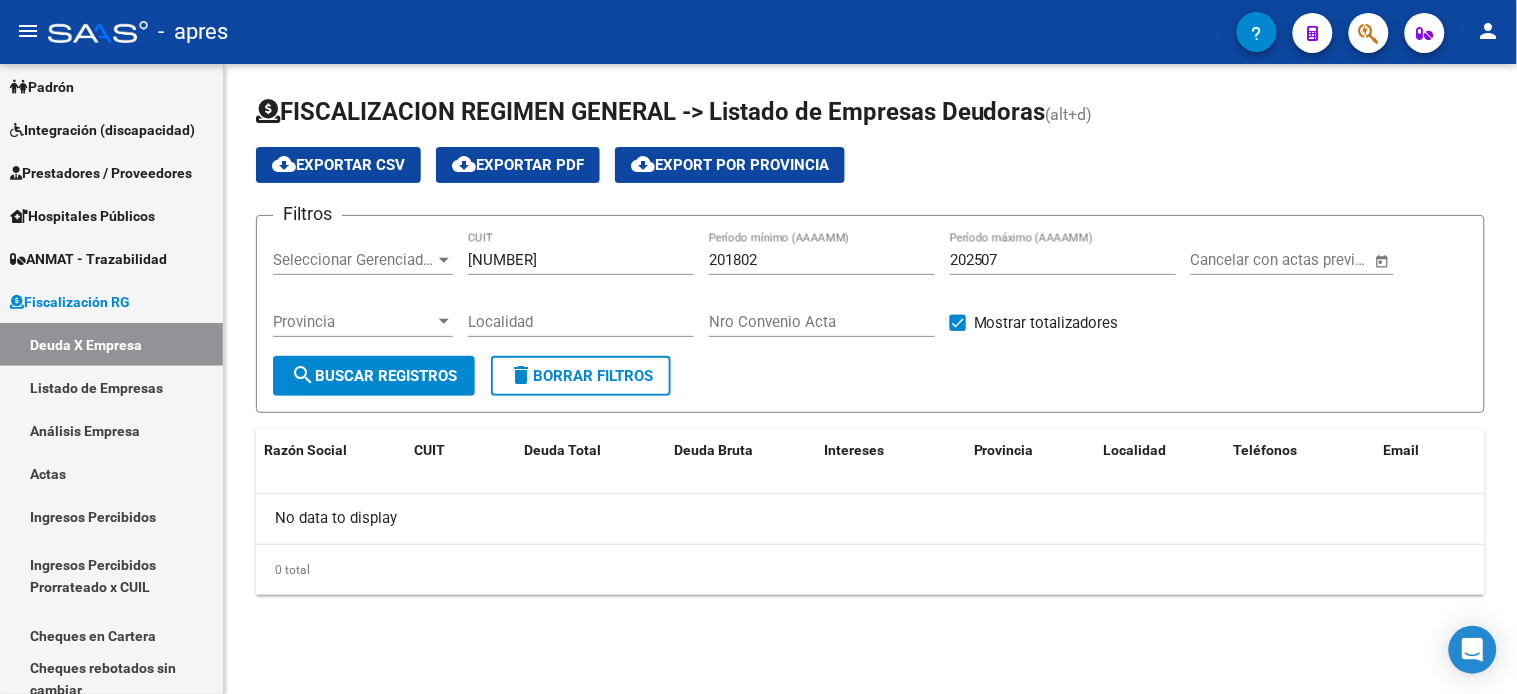 click on "201802" at bounding box center (822, 260) 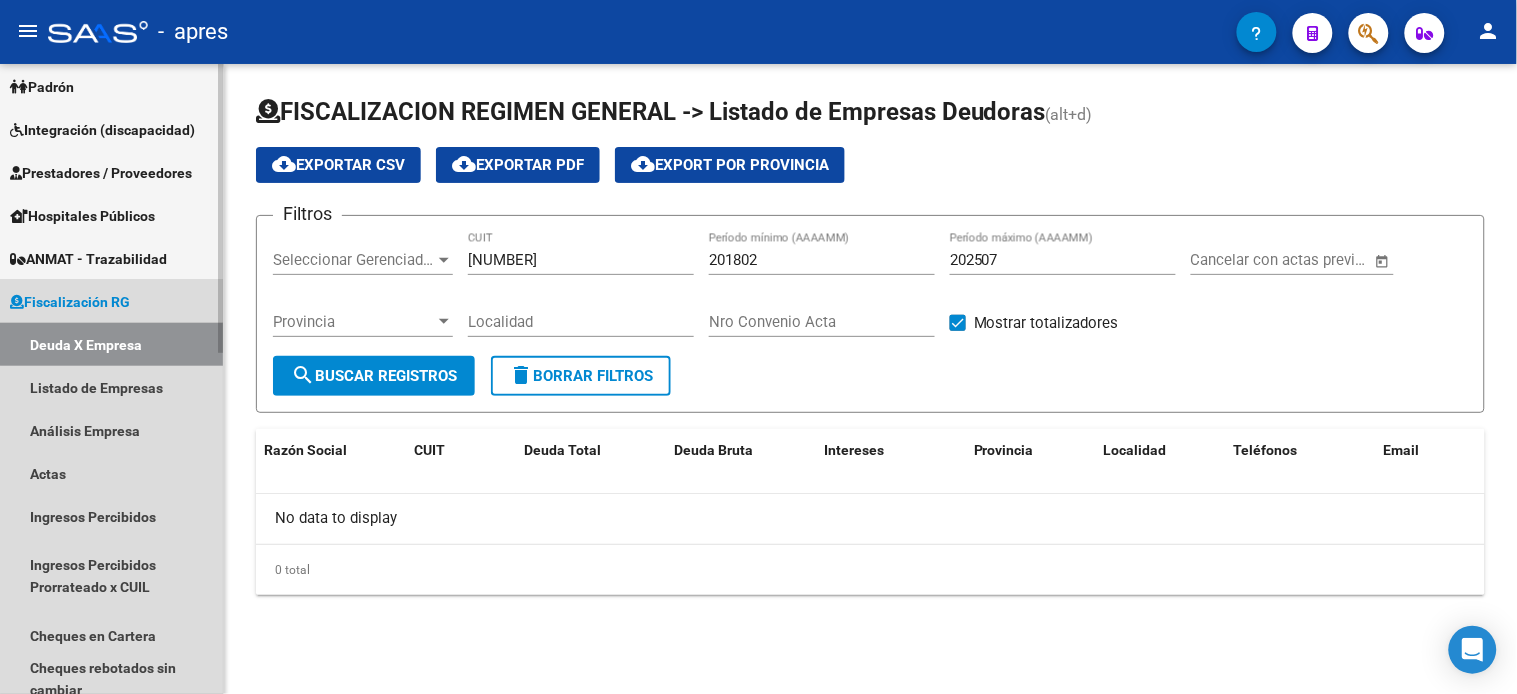 click on "Deuda X Empresa" at bounding box center [111, 344] 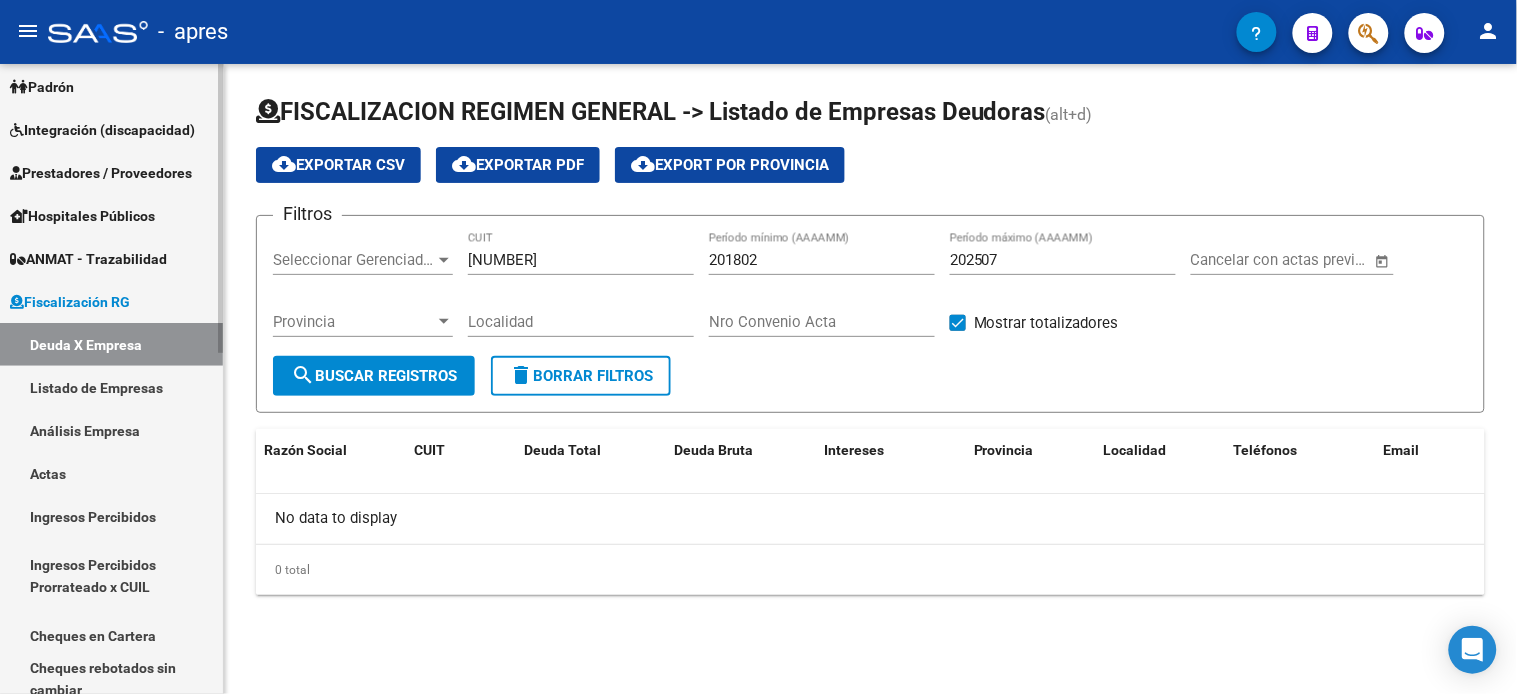 click on "Actas" at bounding box center (111, 473) 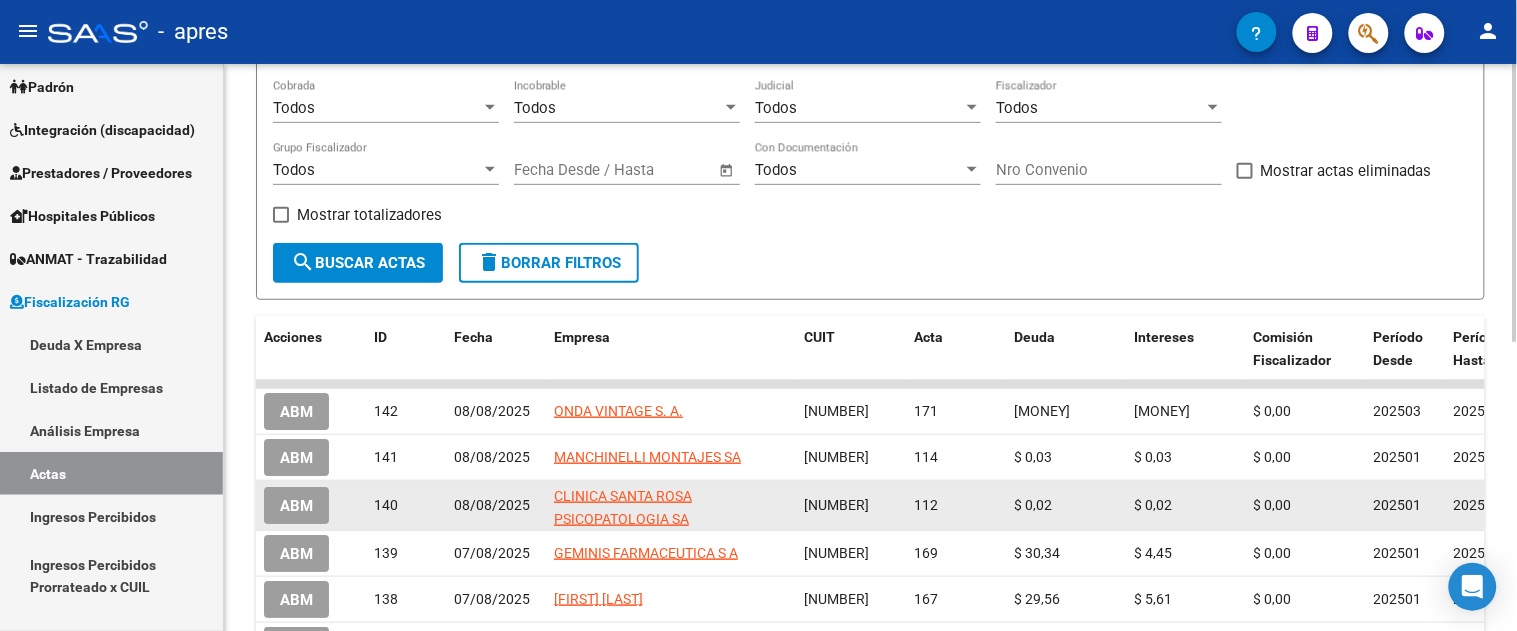 scroll, scrollTop: 222, scrollLeft: 0, axis: vertical 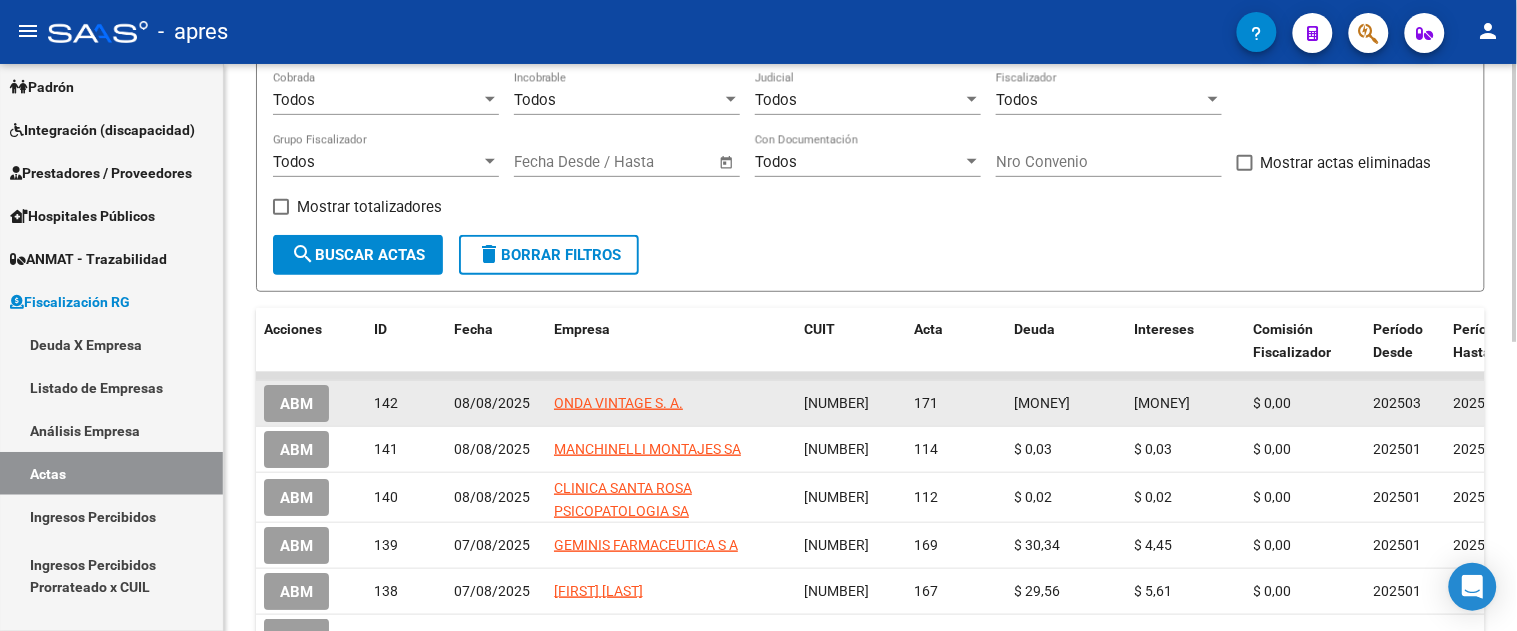 click on "ABM" 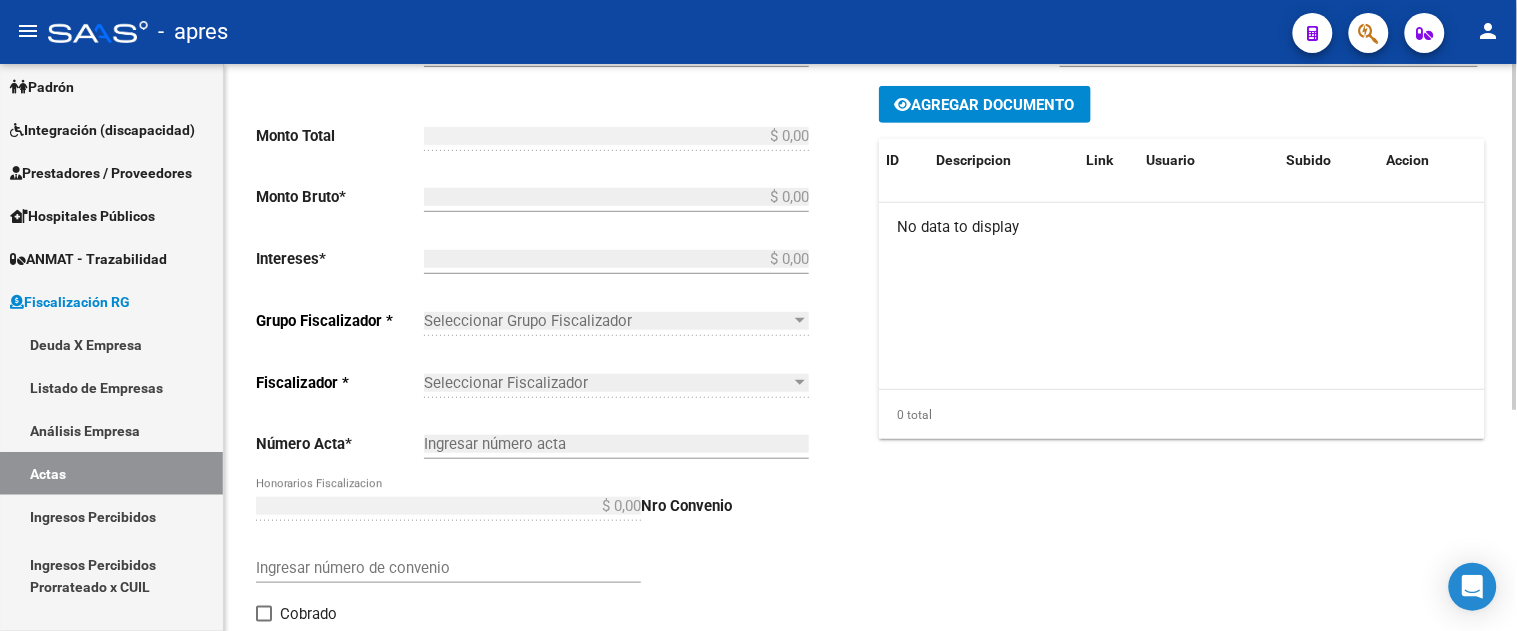 type on "202503" 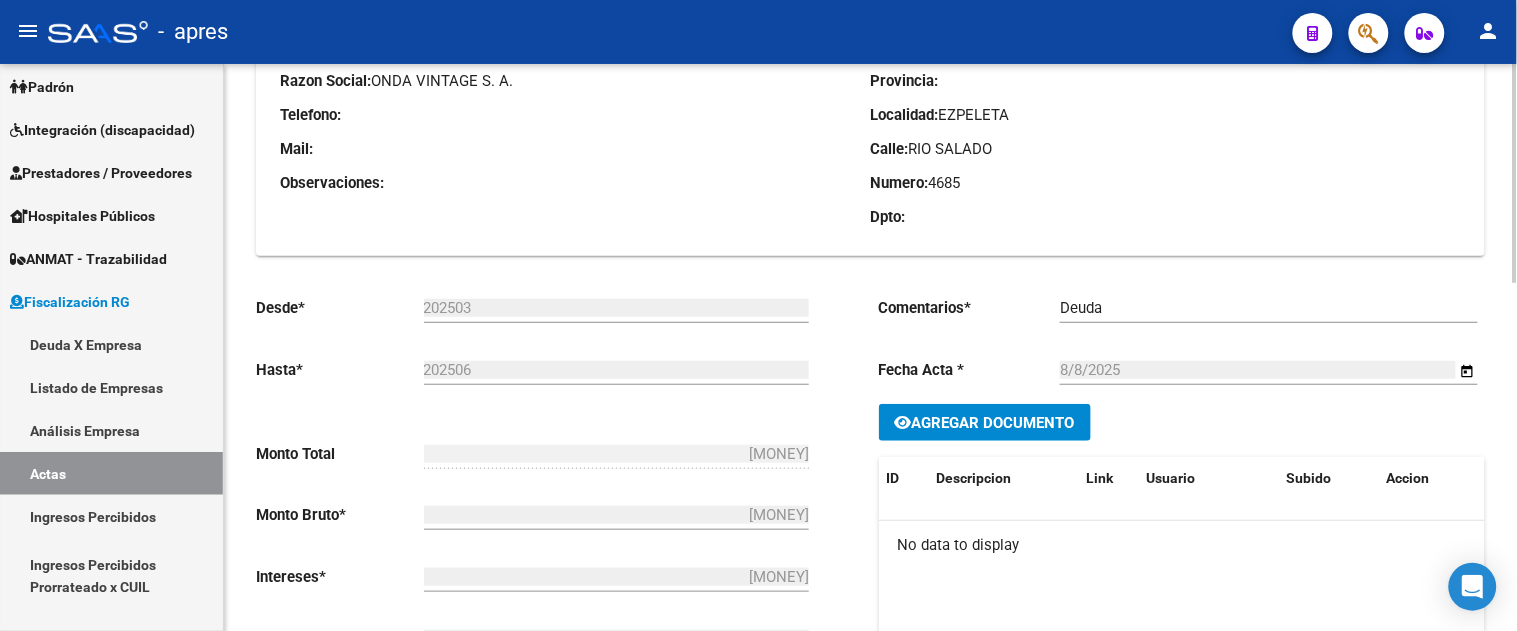 scroll, scrollTop: 111, scrollLeft: 0, axis: vertical 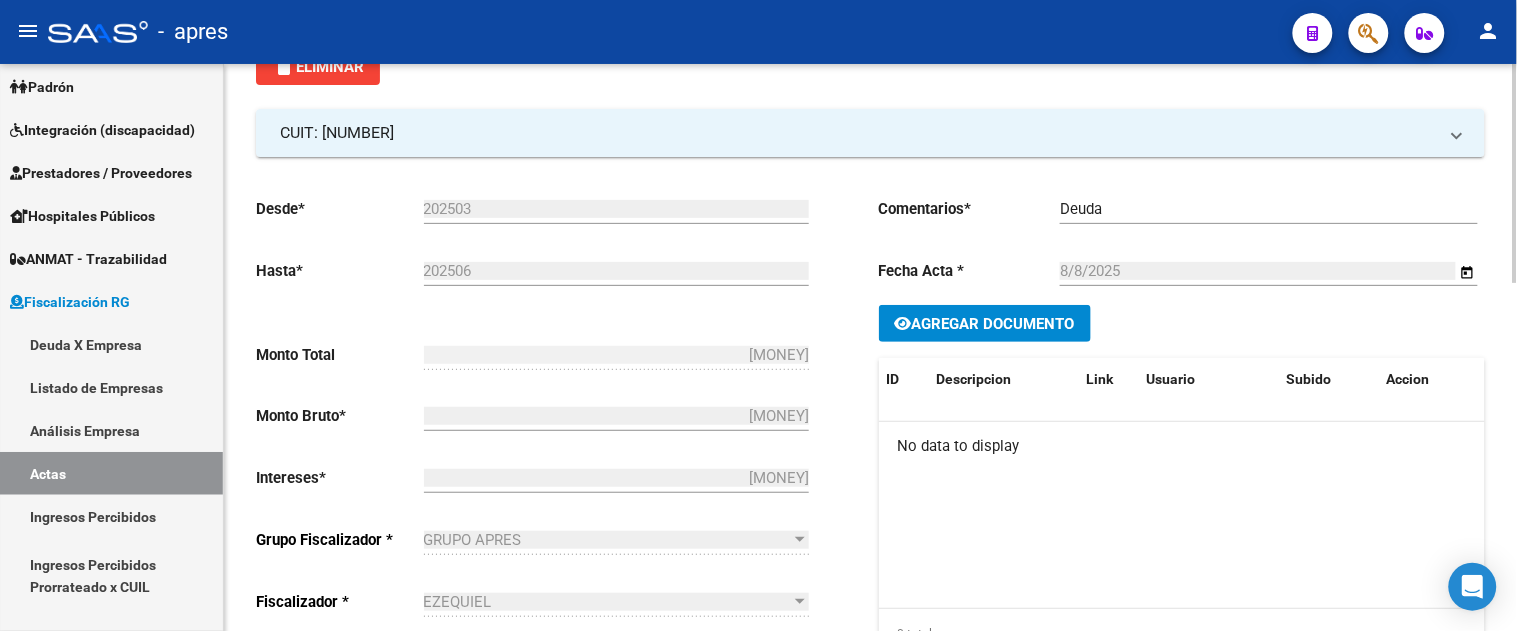 click on "Agregar Documento" 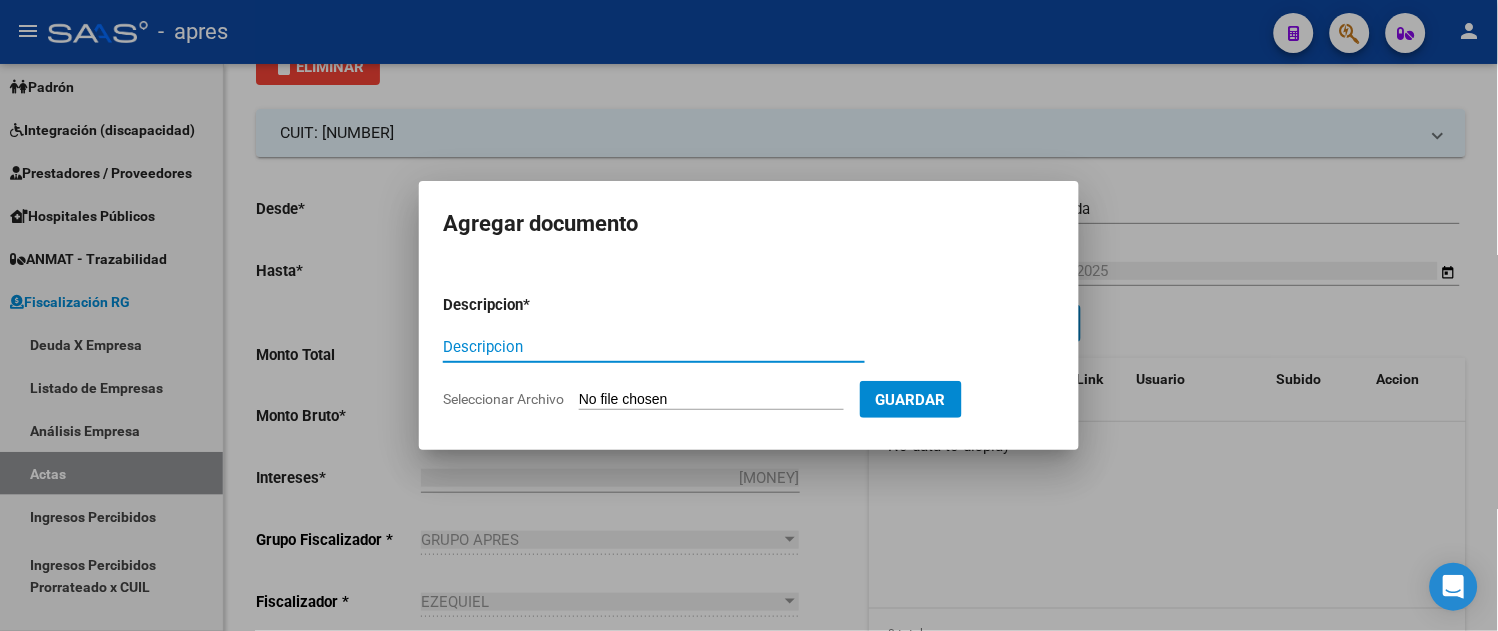 click on "Descripcion" at bounding box center (654, 347) 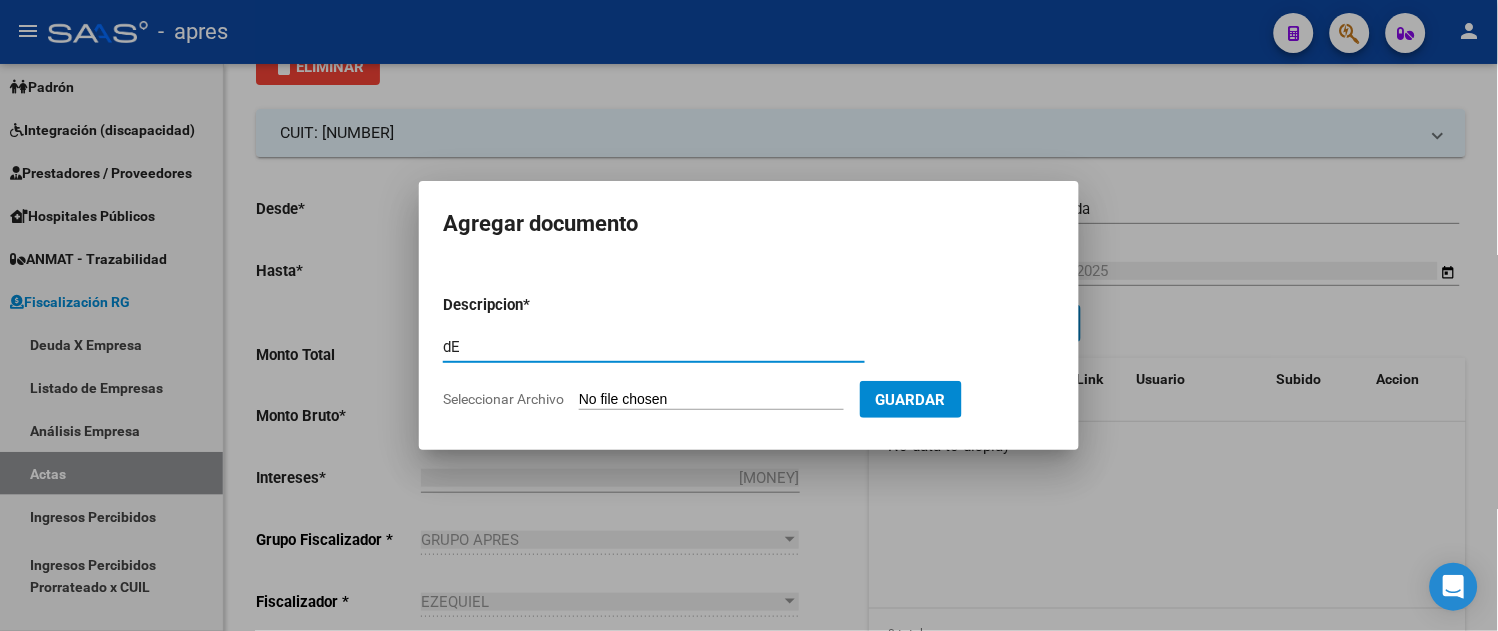 type on "d" 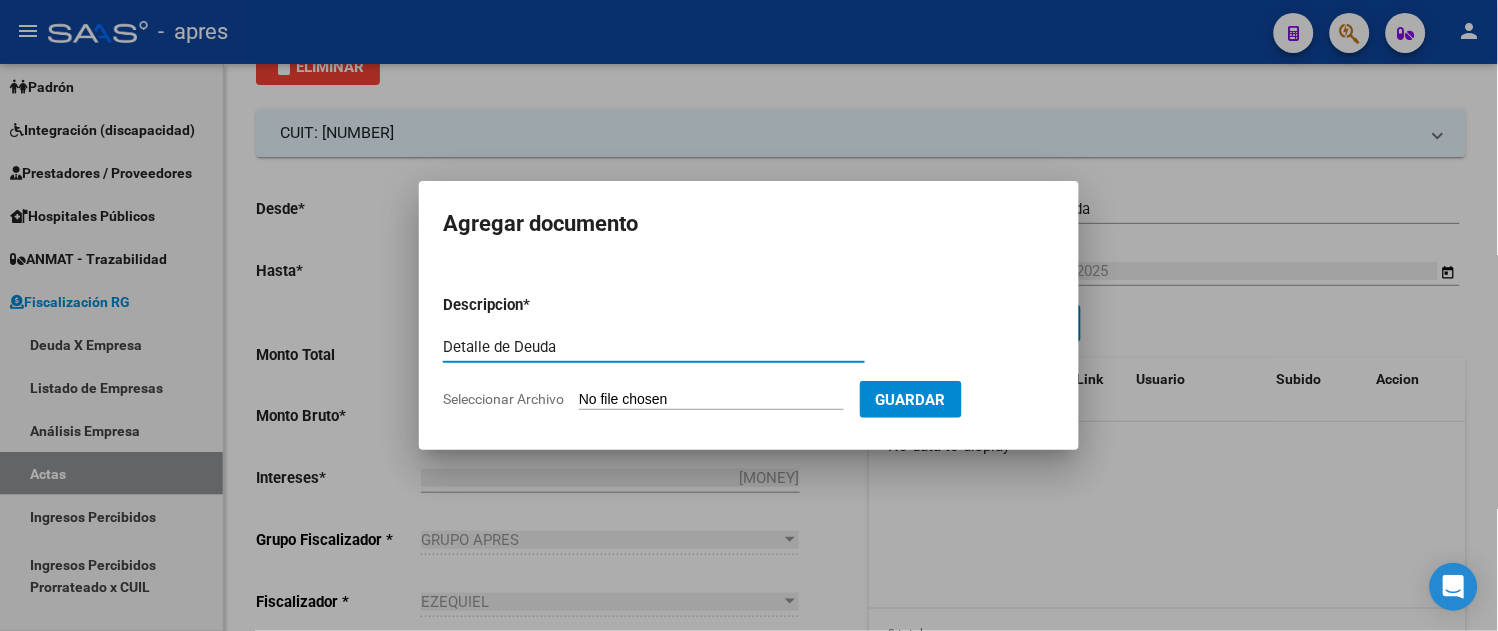 type on "Detalle de Deuda" 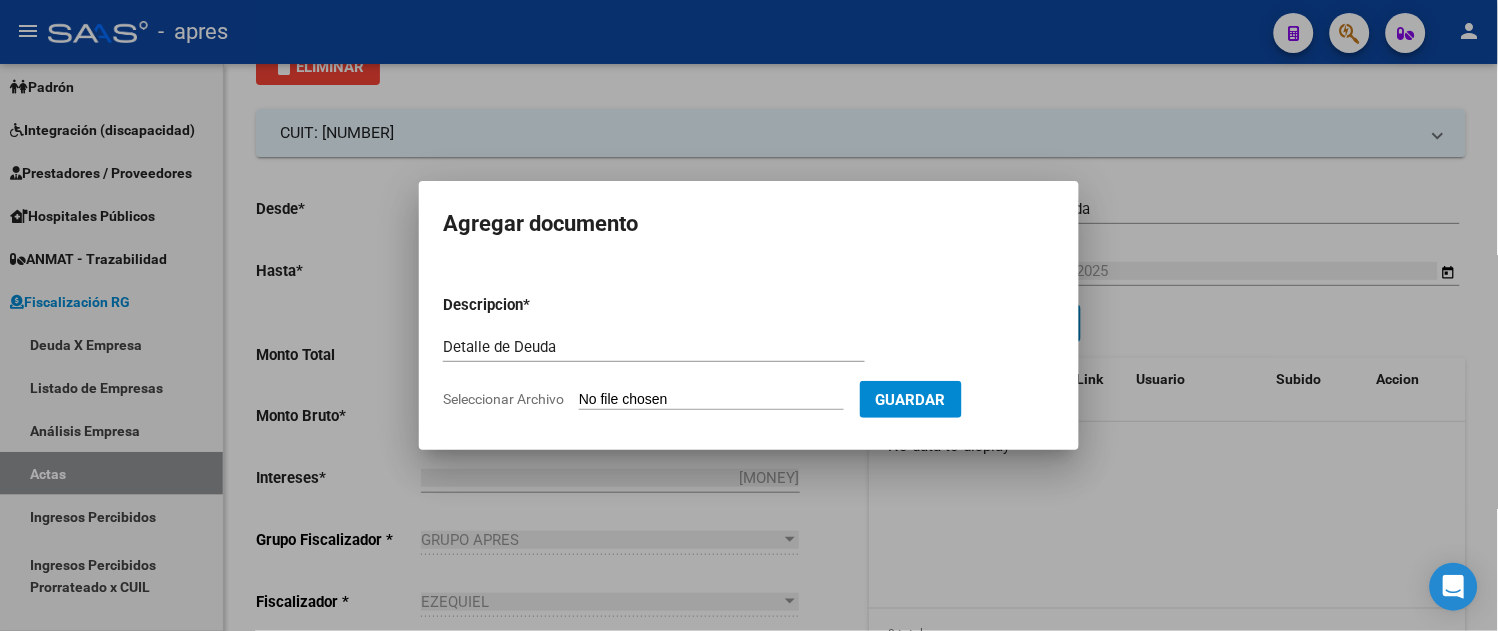 type on "C:\fakepath\Informe-Deuda-[NUMBER]-[DATE]-[DATE] AL [DATE].pdf" 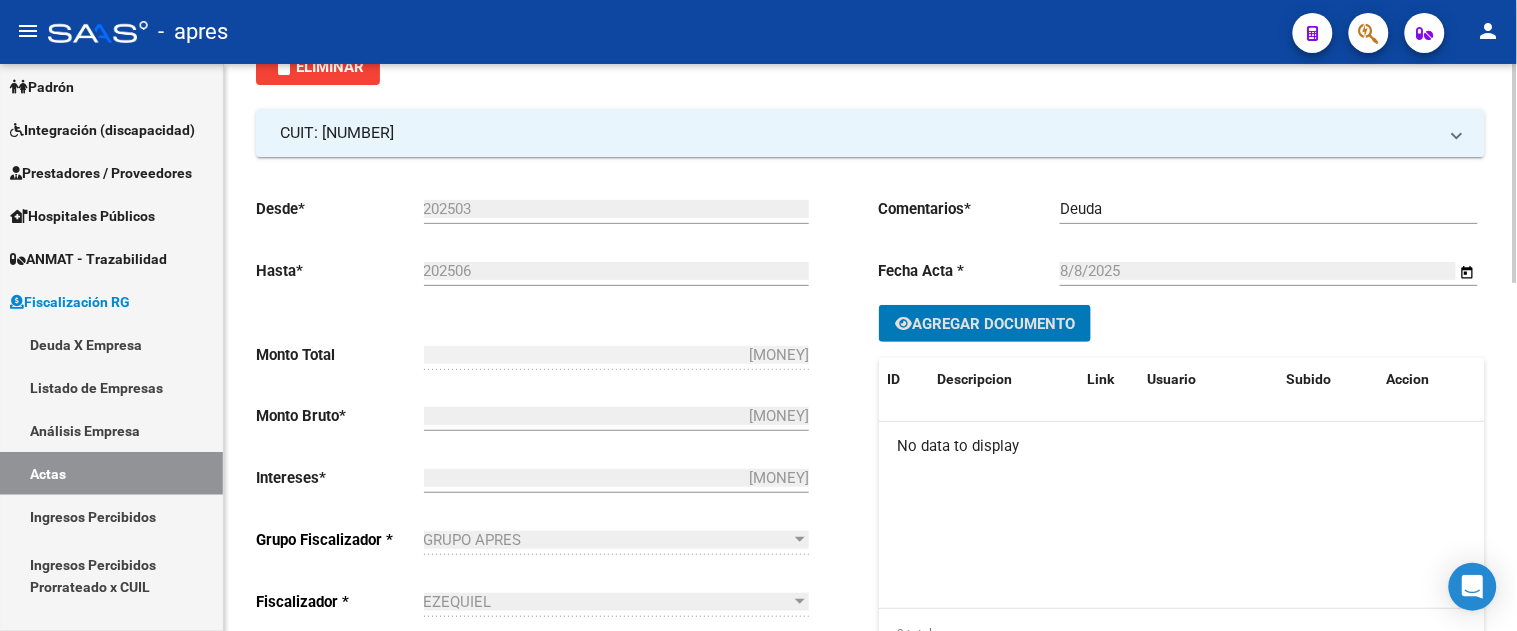 click on "Agregar Documento" 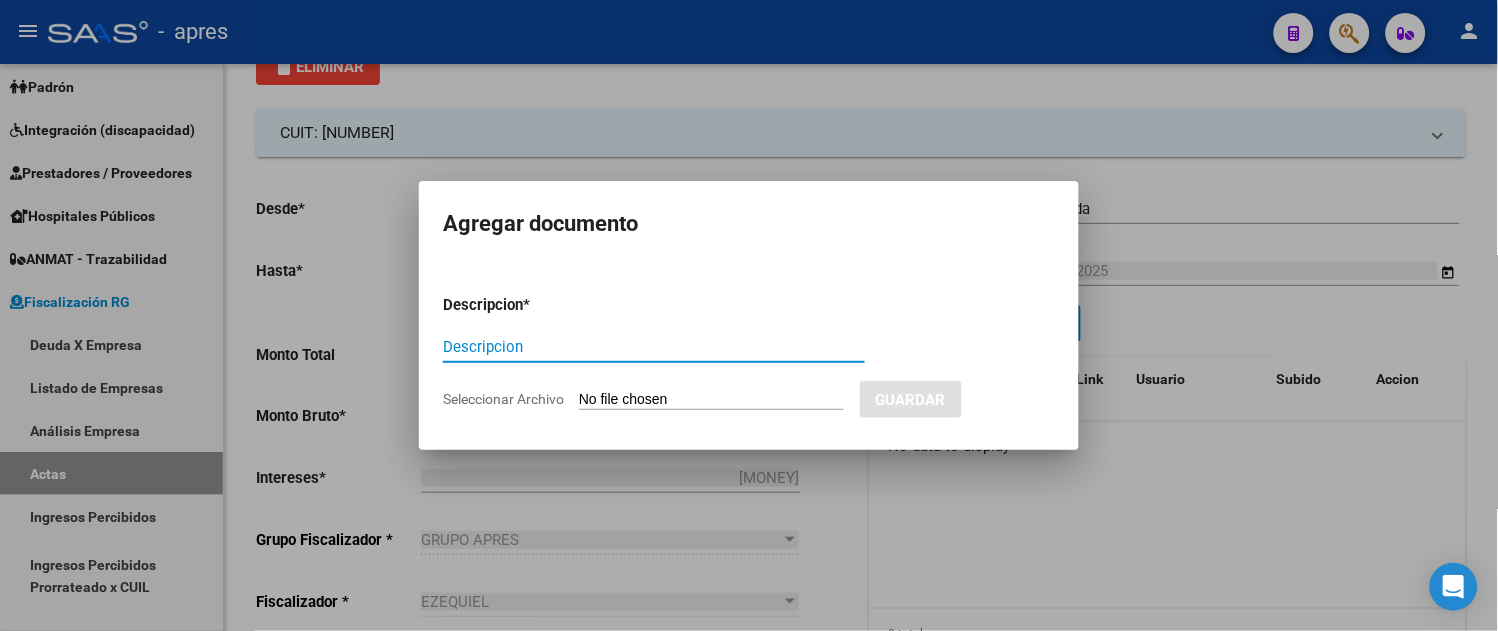 click on "Seleccionar Archivo" at bounding box center (711, 400) 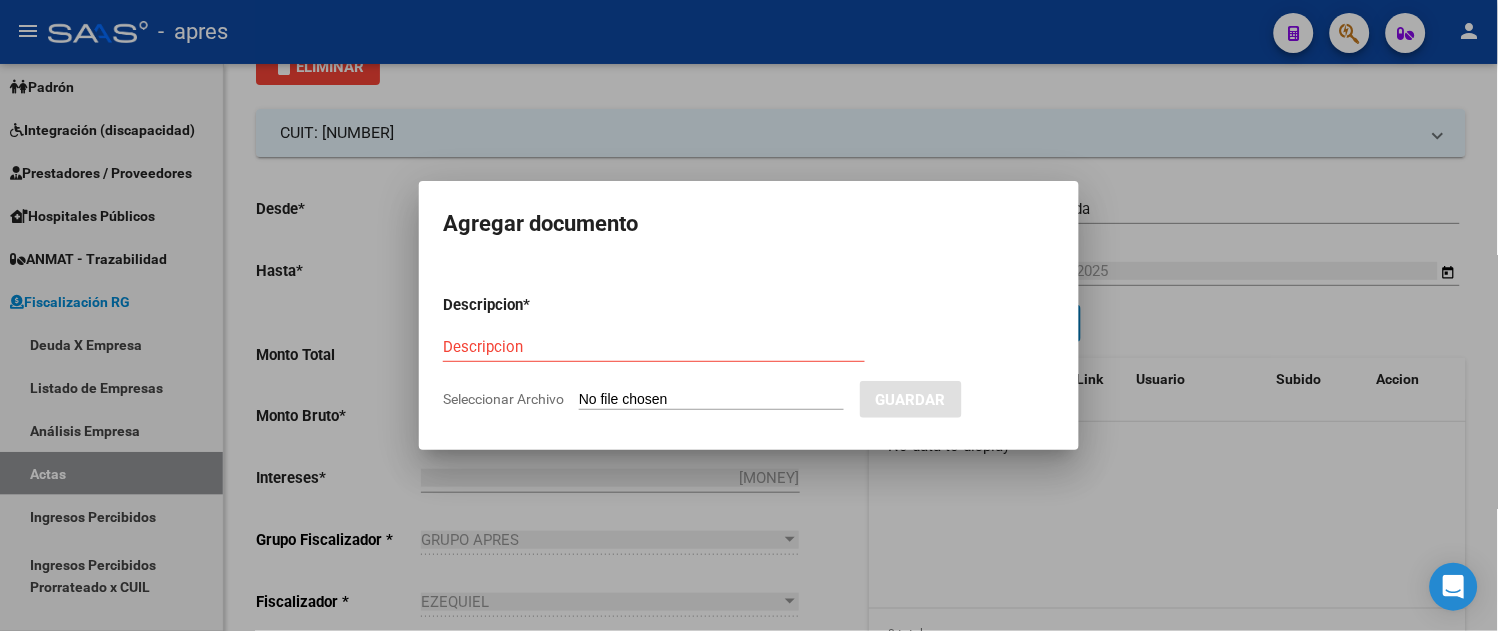 type on "C:\fakepath\Informe-Deuda-[NUMBER]-[DATE]-[DATE] AL [DATE].pdf" 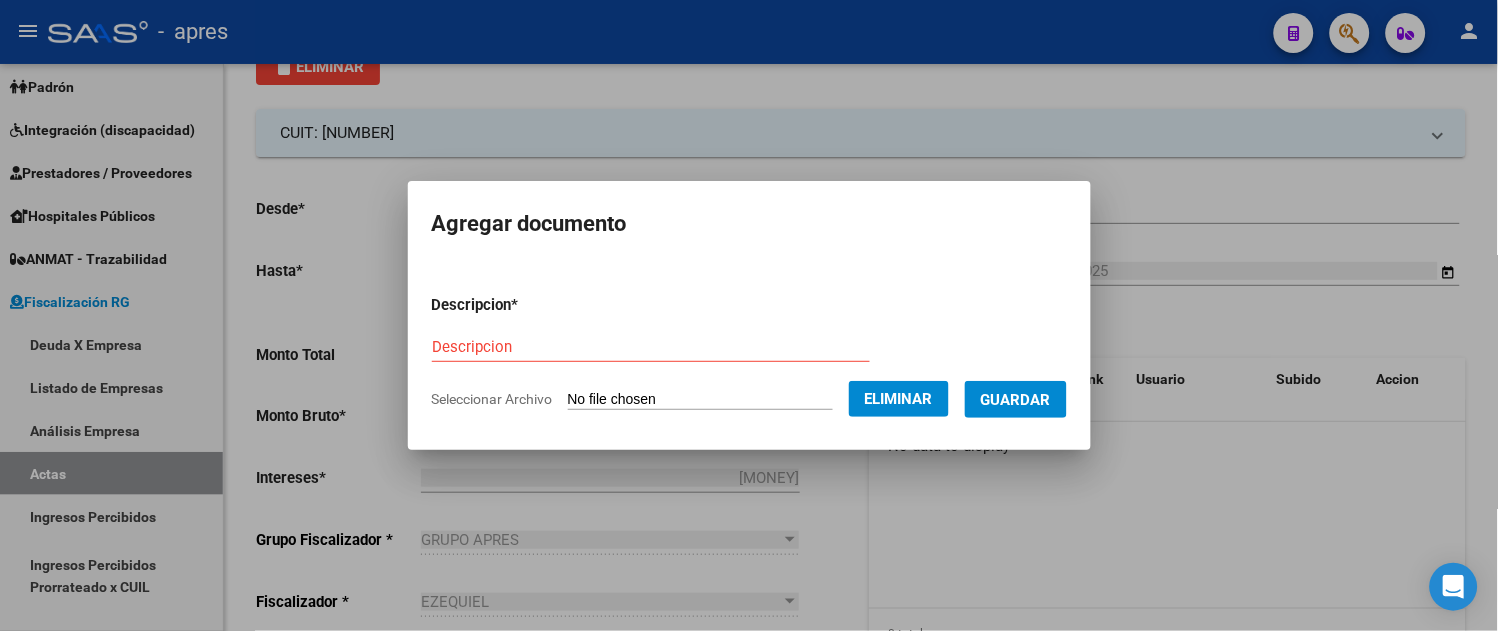 click on "Descripcion" at bounding box center [651, 347] 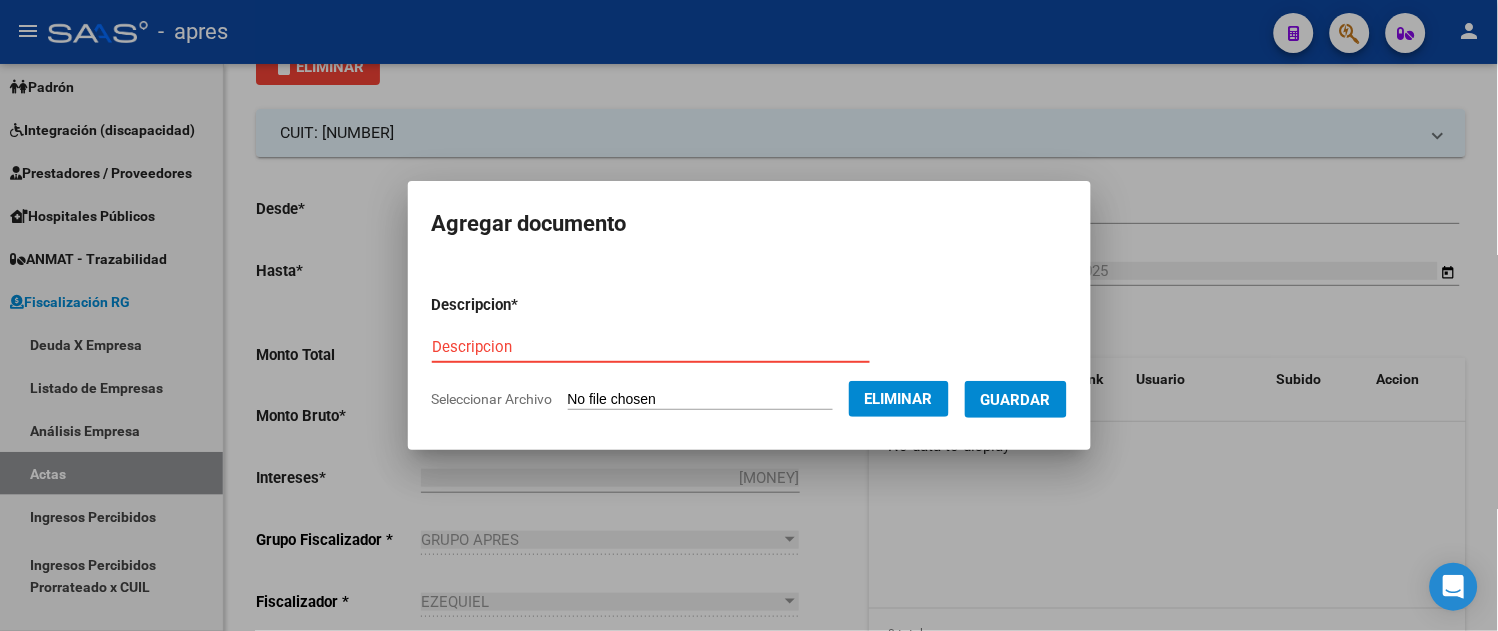 type on "d" 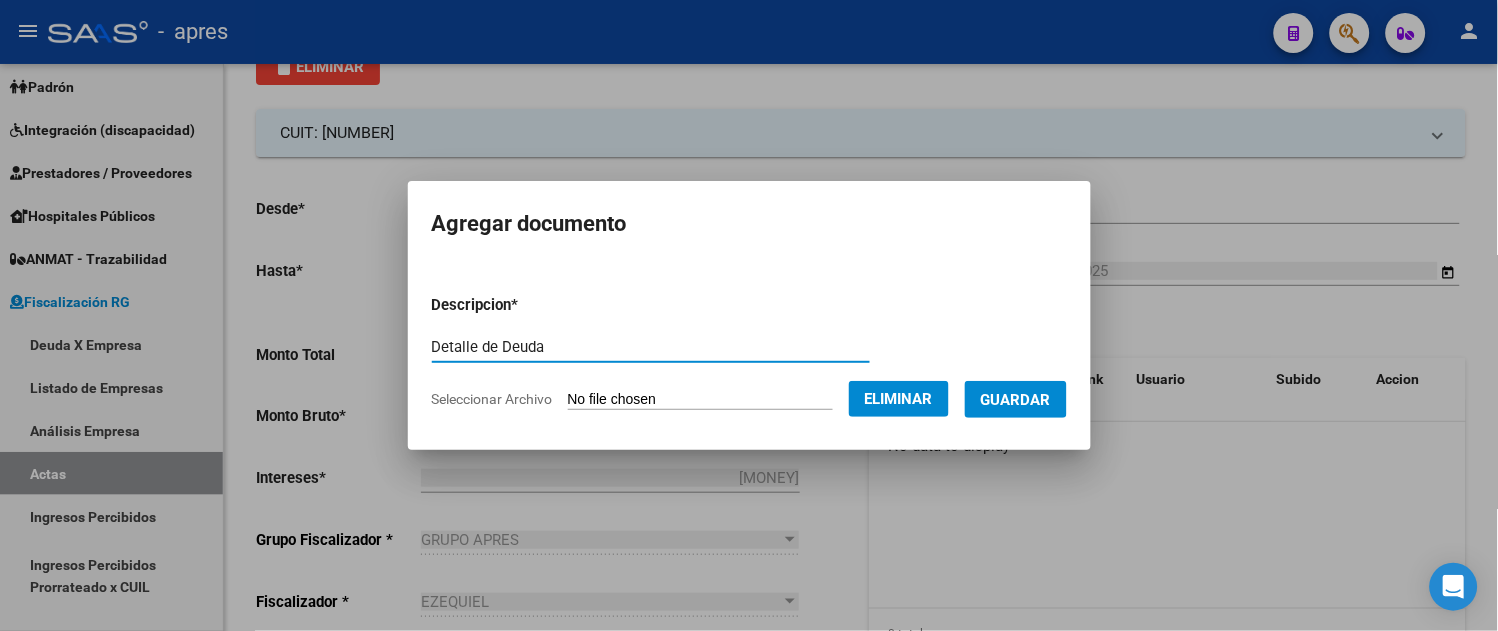 type on "Detalle de Deuda" 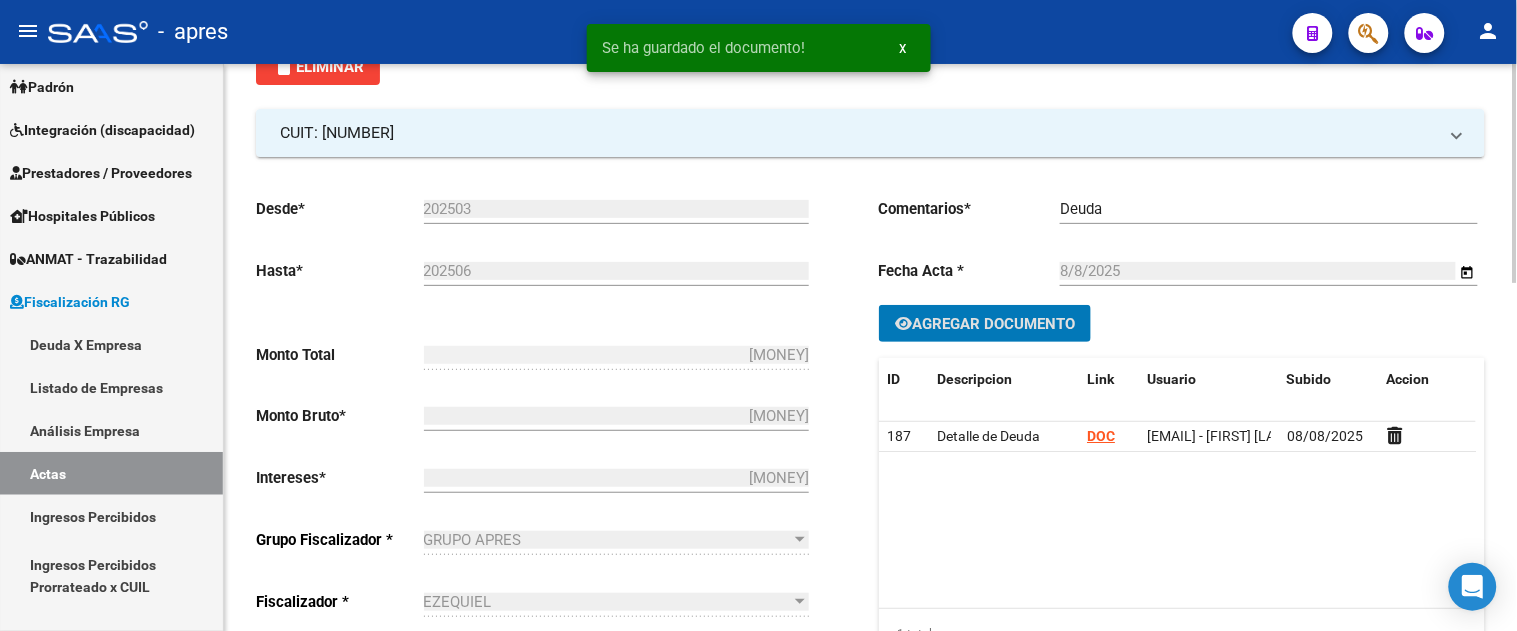 click on "Agregar Documento" 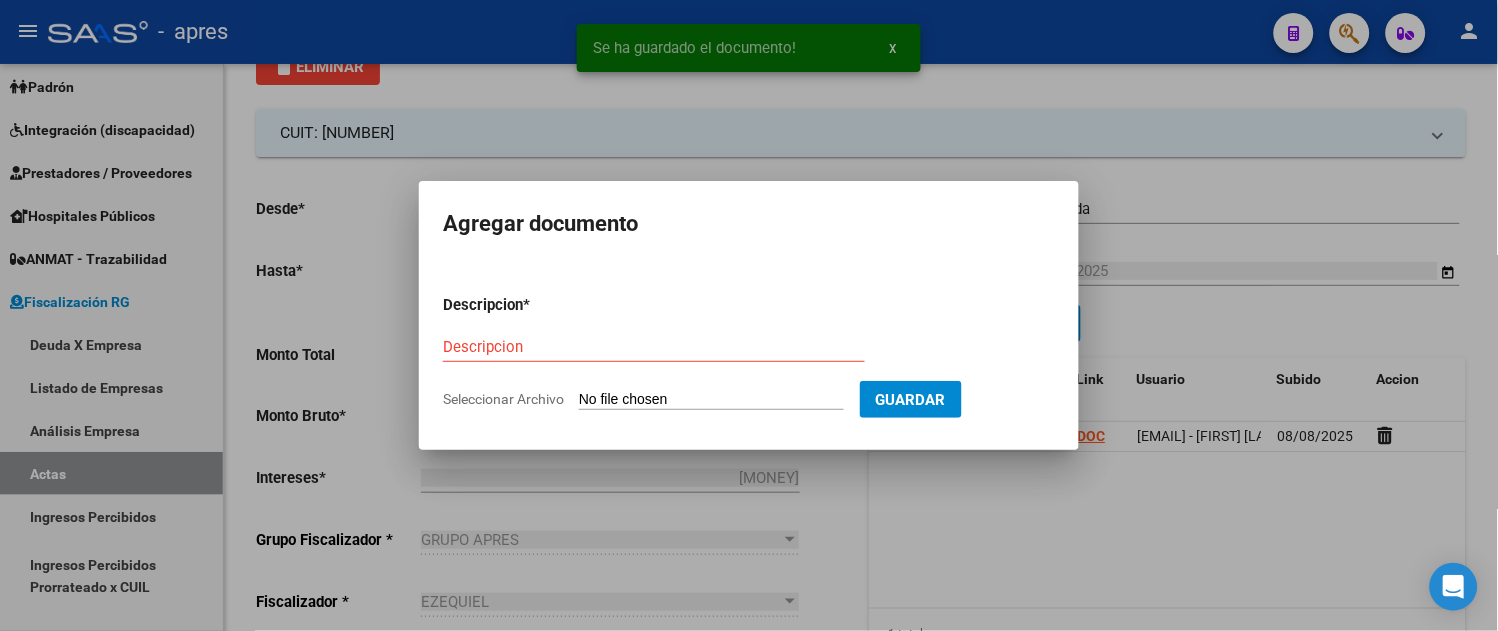 click on "Seleccionar Archivo" at bounding box center [711, 400] 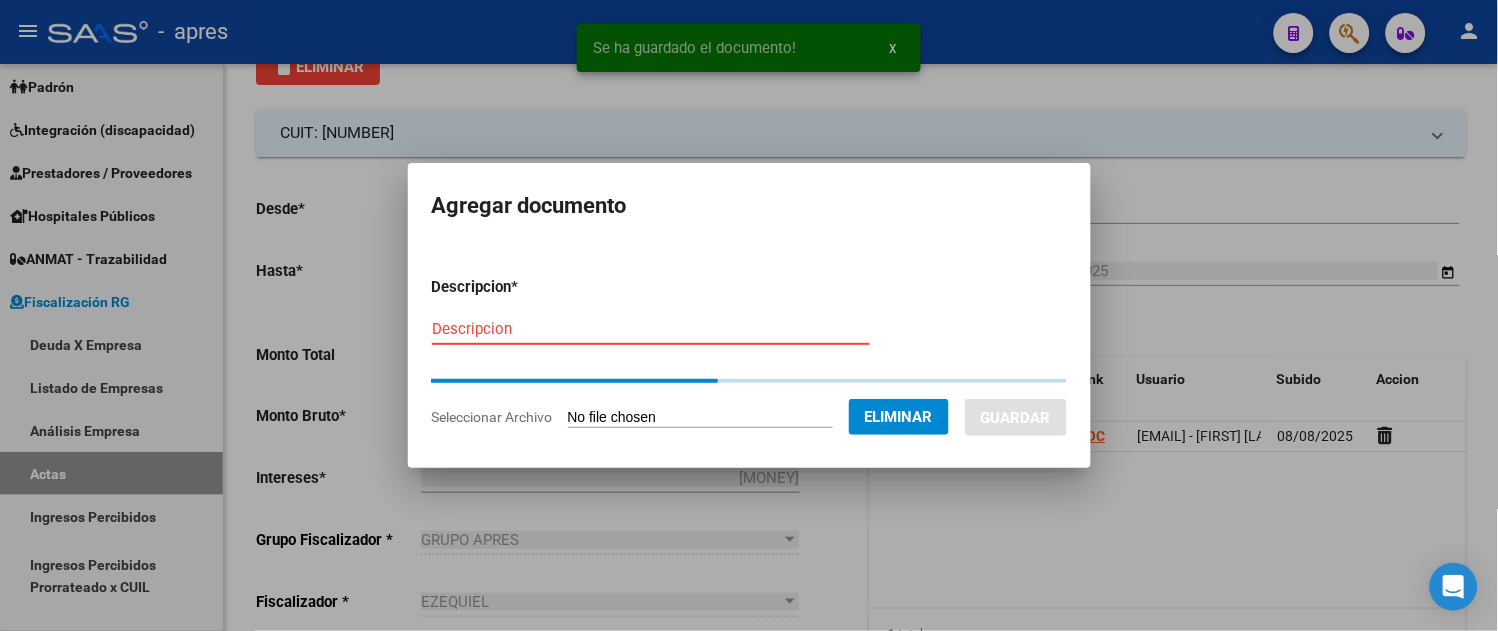 click on "Descripcion" at bounding box center (651, 329) 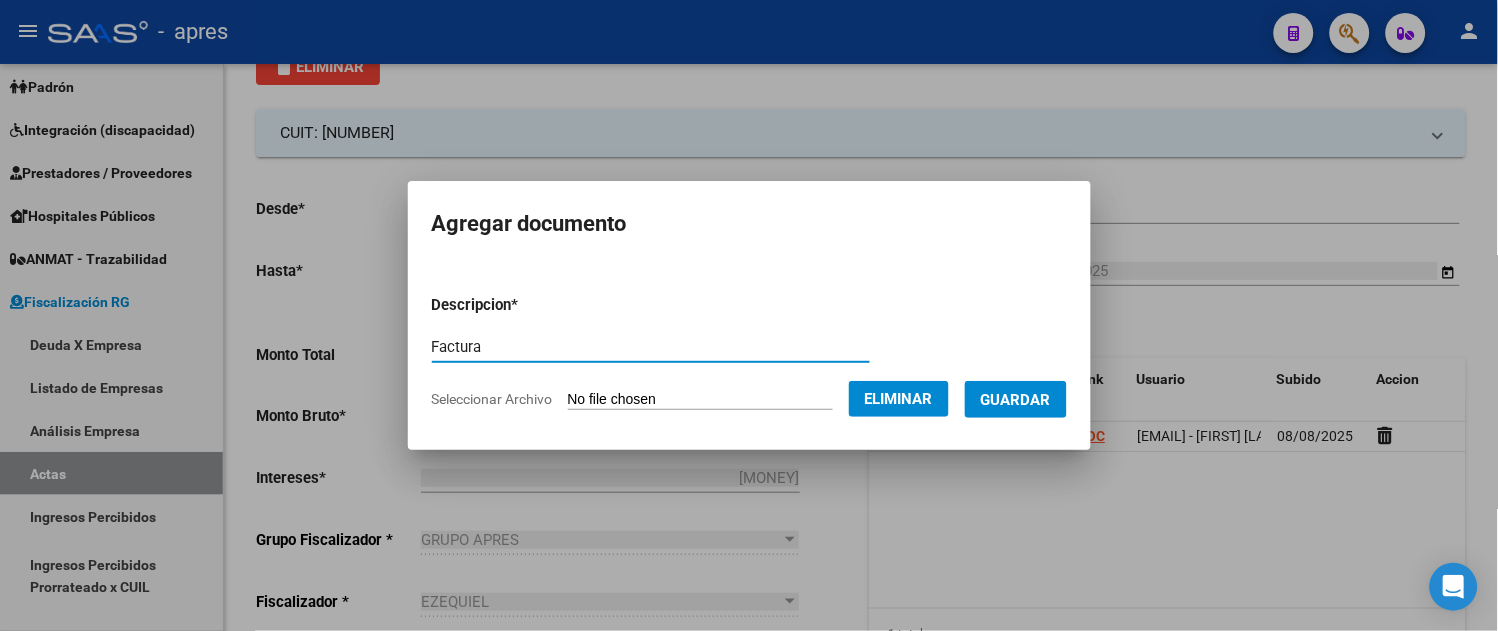 type on "Factura" 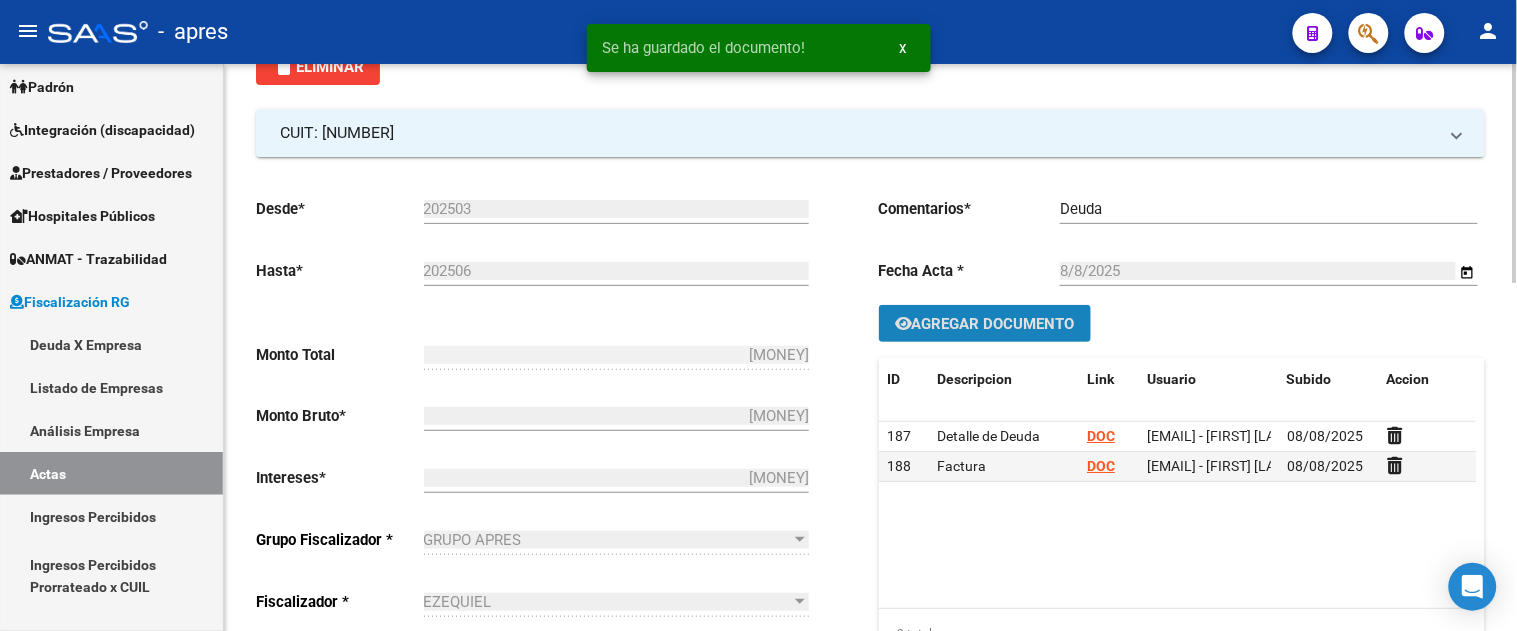 click on "Agregar Documento" 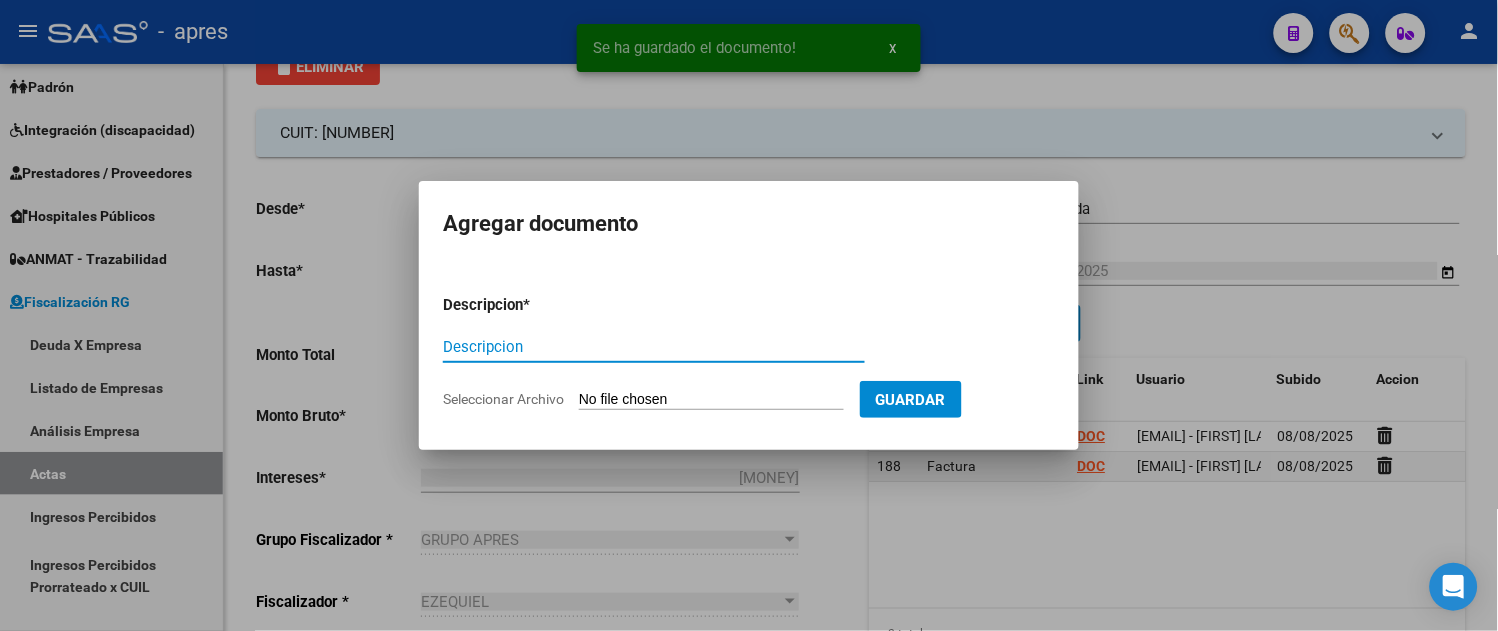 click on "Seleccionar Archivo" at bounding box center [711, 400] 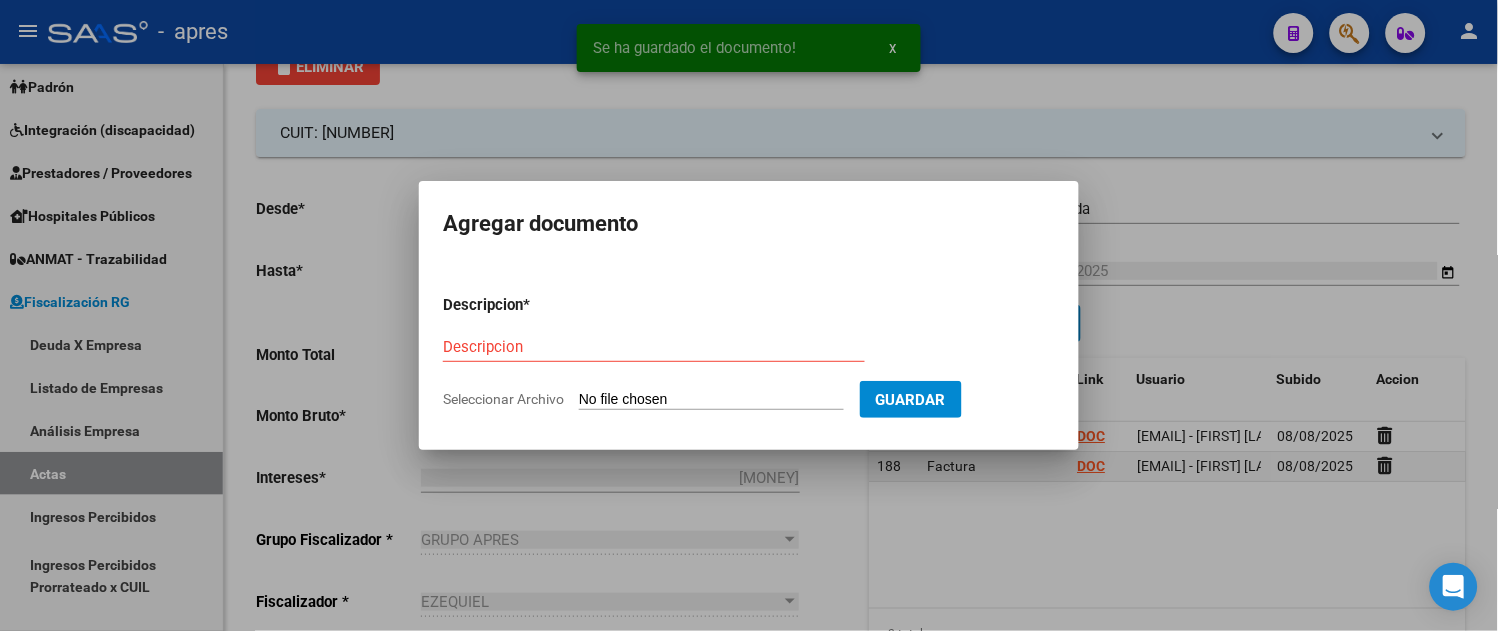 type on "C:\fakepath\E-CHEQS.pdf" 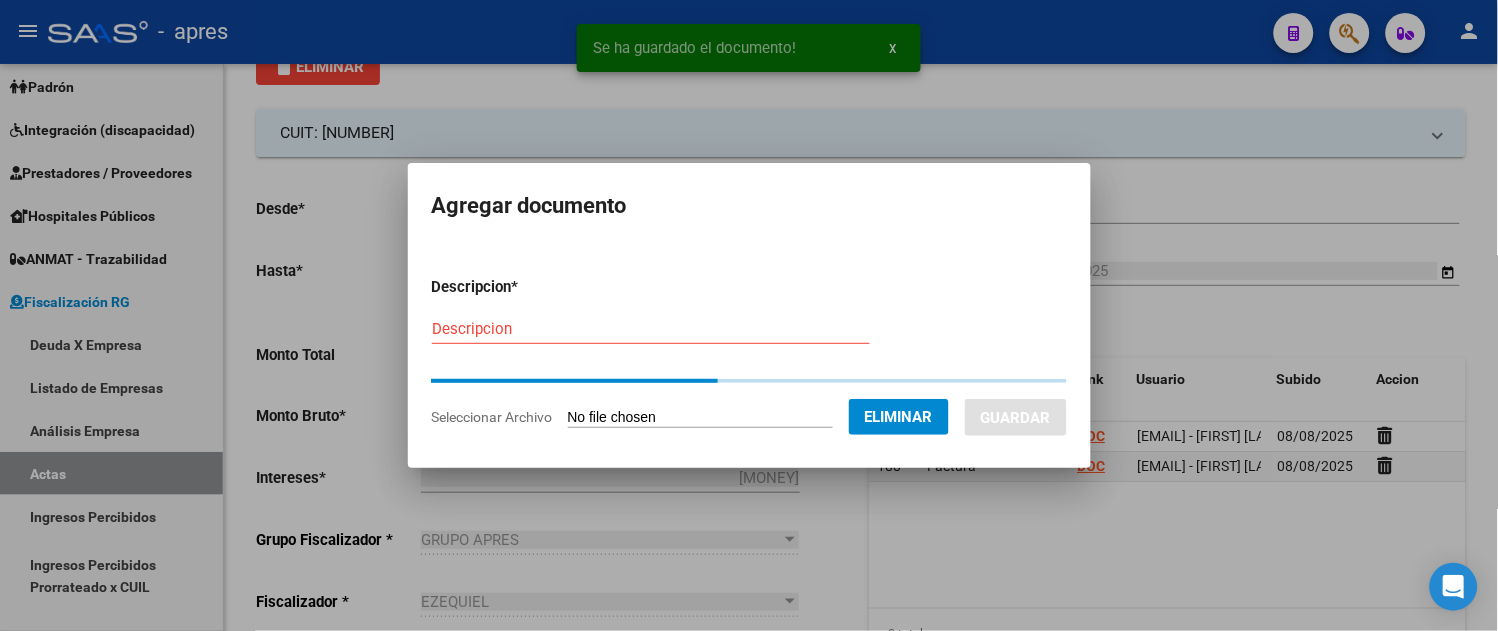 click on "Descripcion" at bounding box center (651, 329) 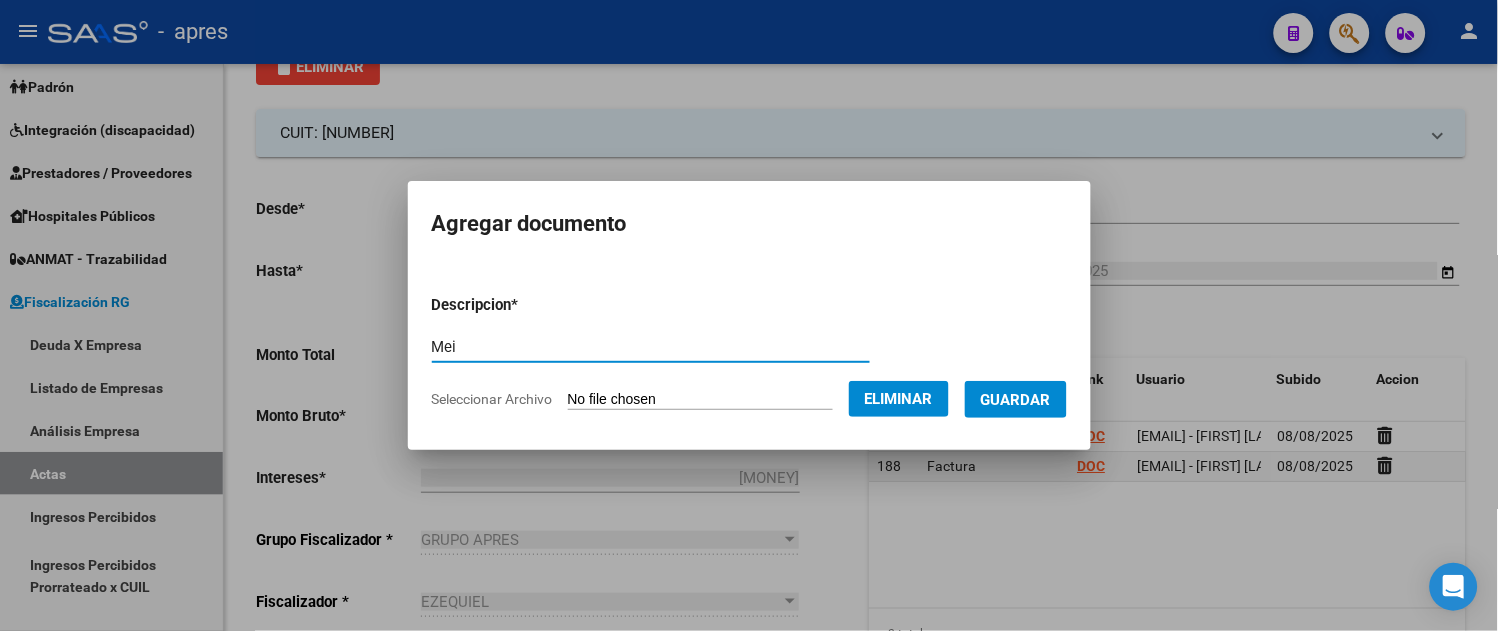 type on "Me" 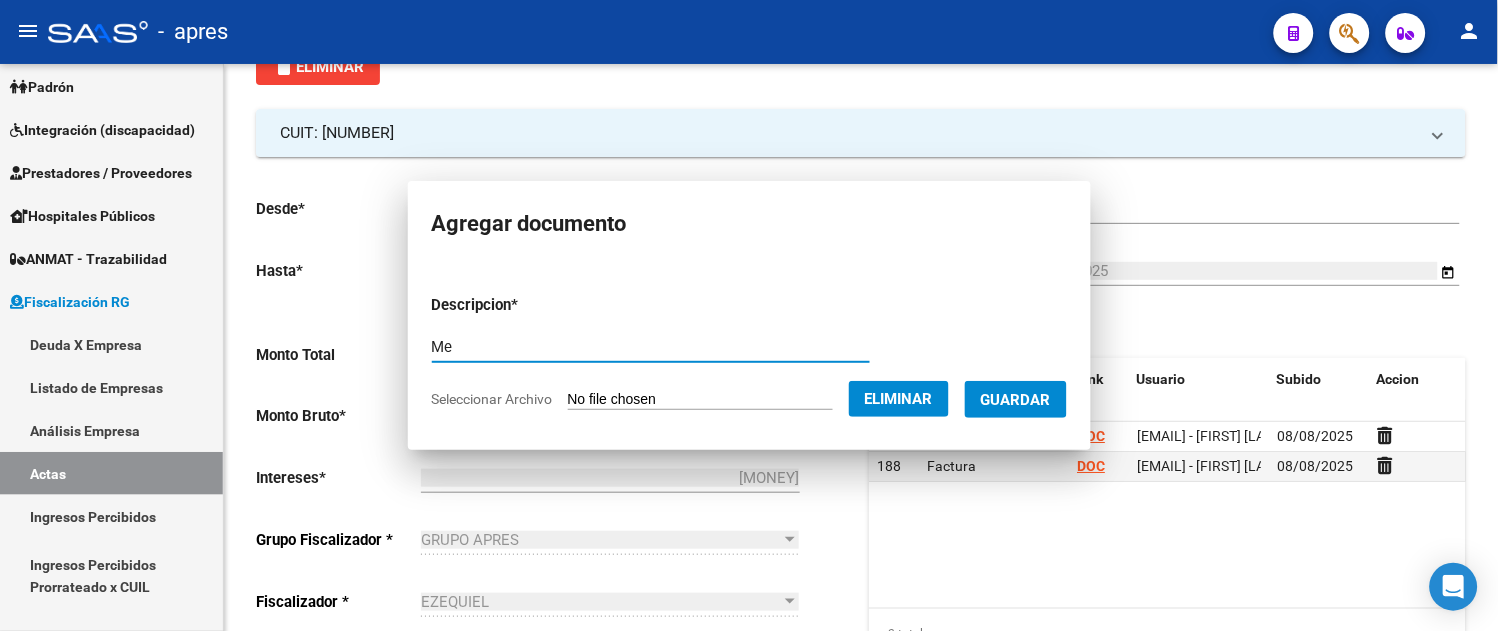 type 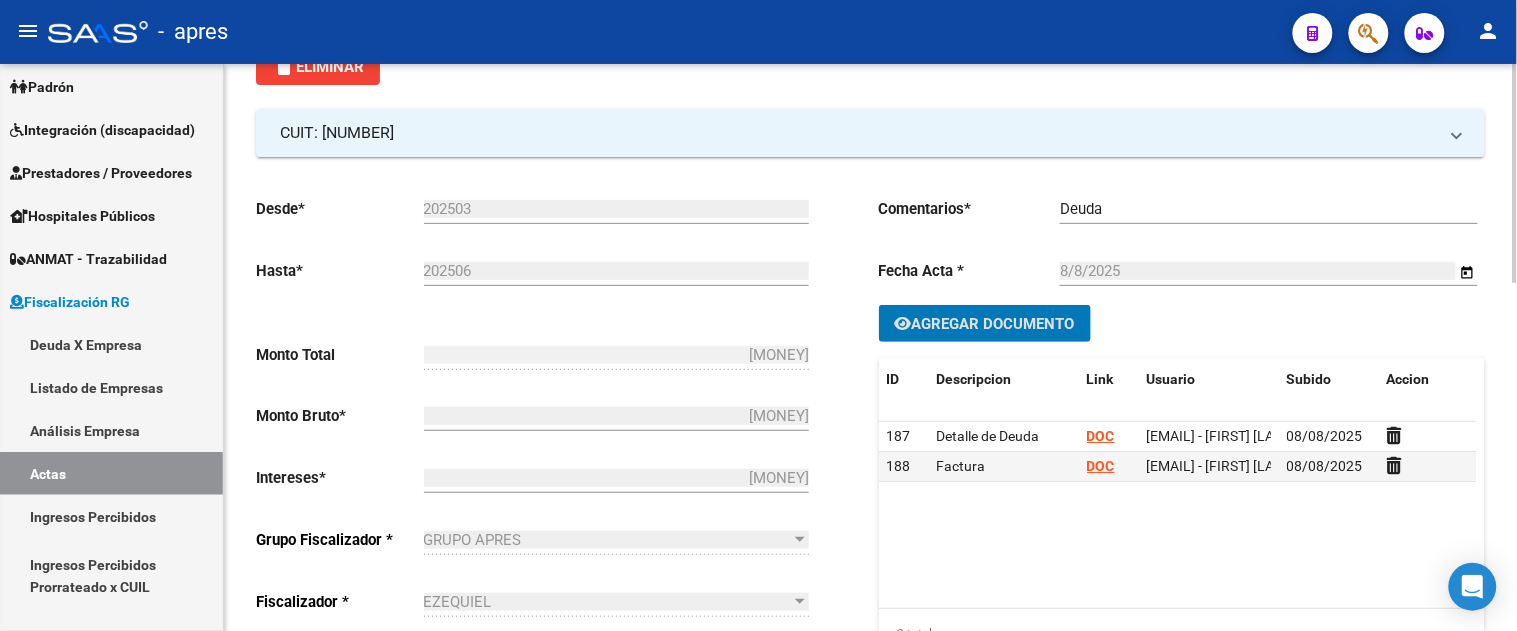 drag, startPoint x: 88, startPoint y: 477, endPoint x: 848, endPoint y: 573, distance: 766.0392 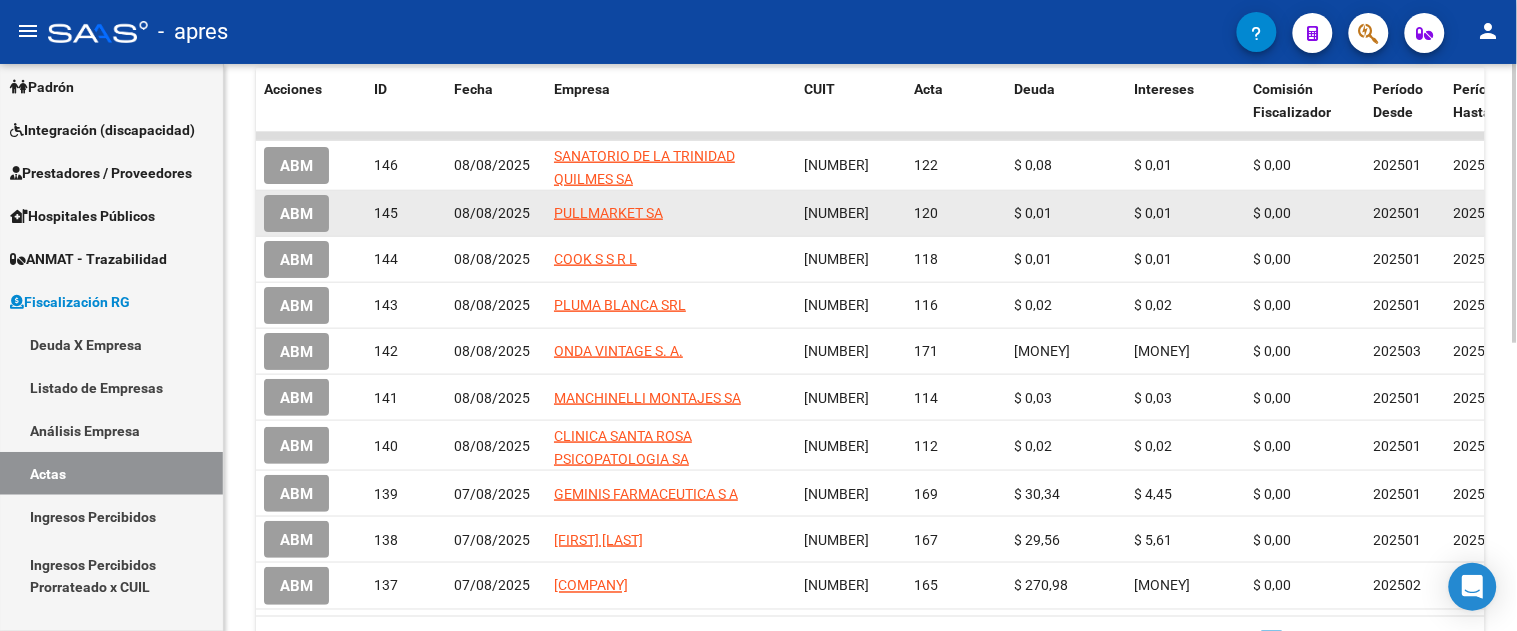 scroll, scrollTop: 584, scrollLeft: 0, axis: vertical 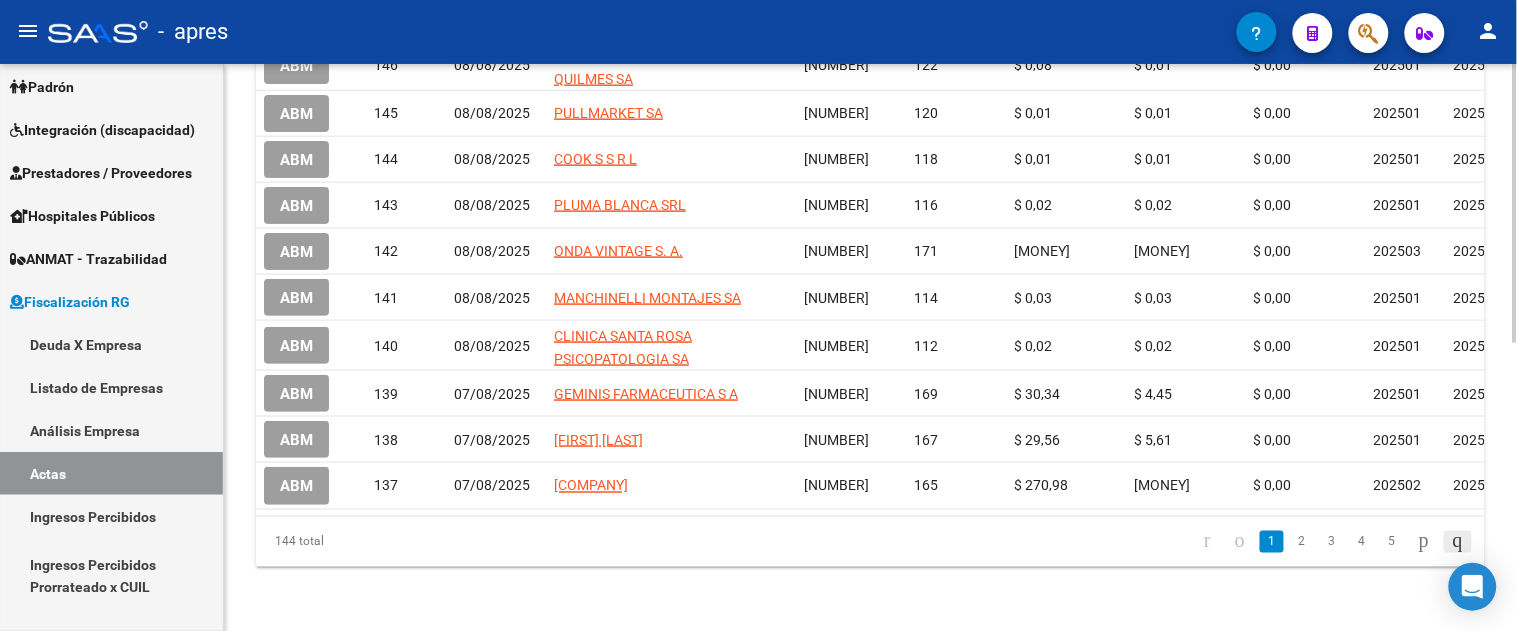 click 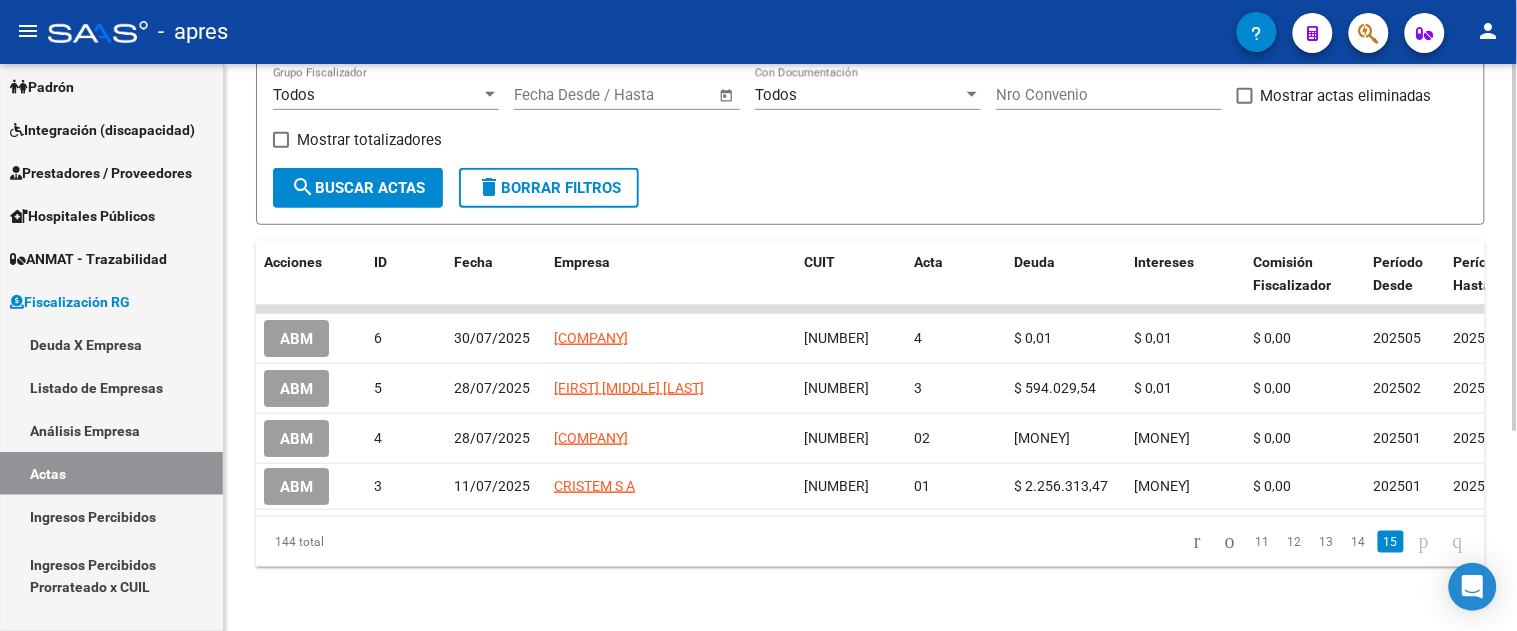 scroll, scrollTop: 308, scrollLeft: 0, axis: vertical 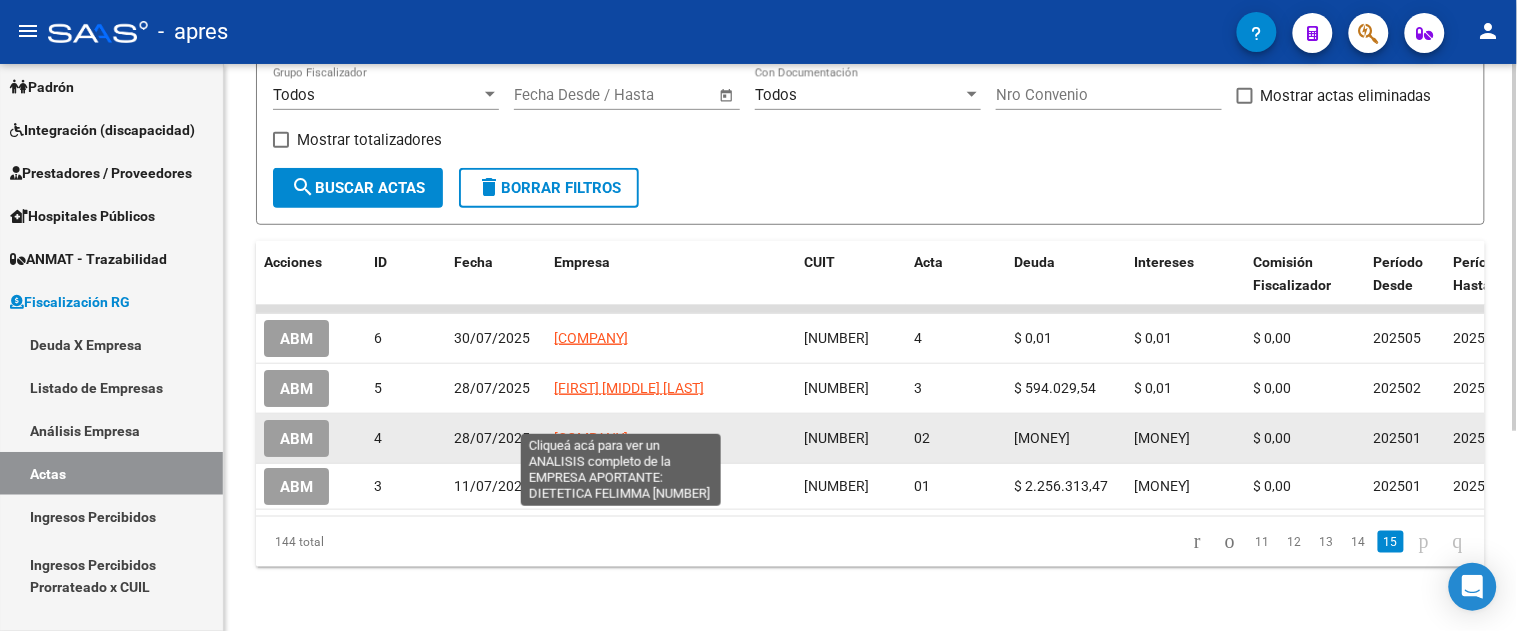 click on "[COMPANY]" 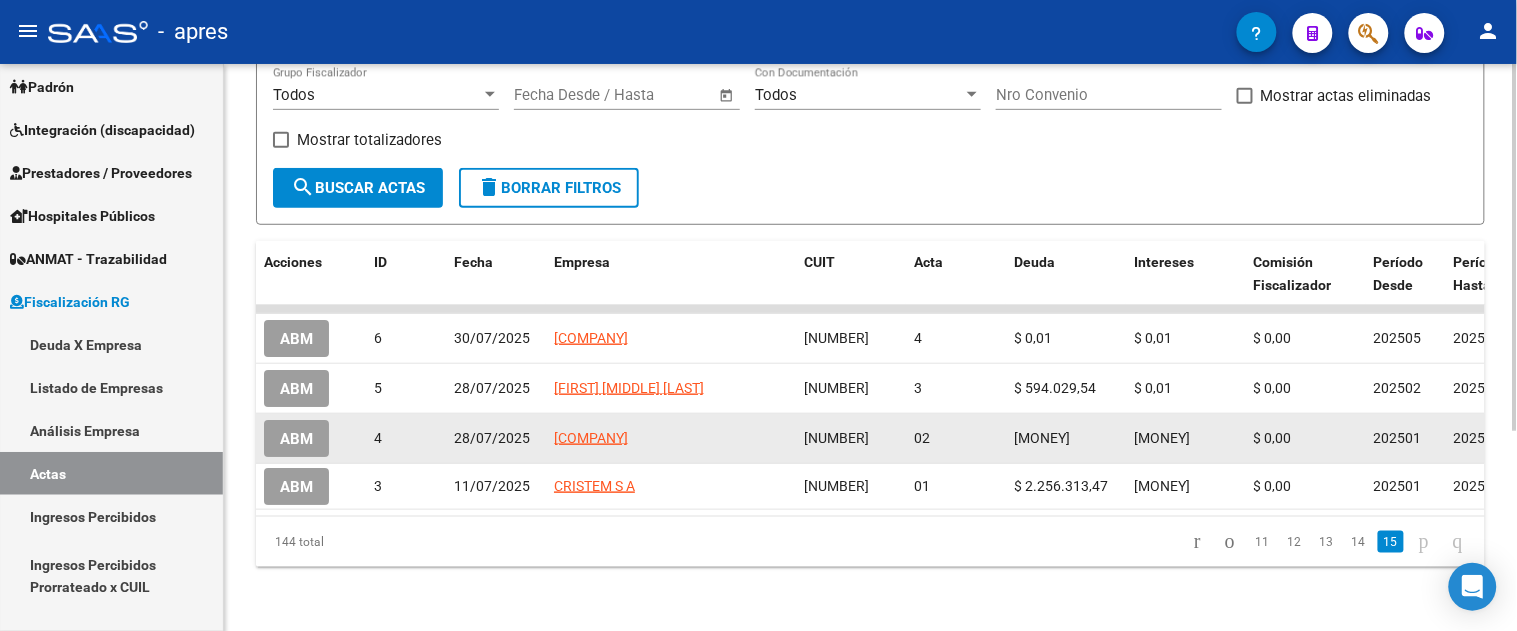 click on "ABM" 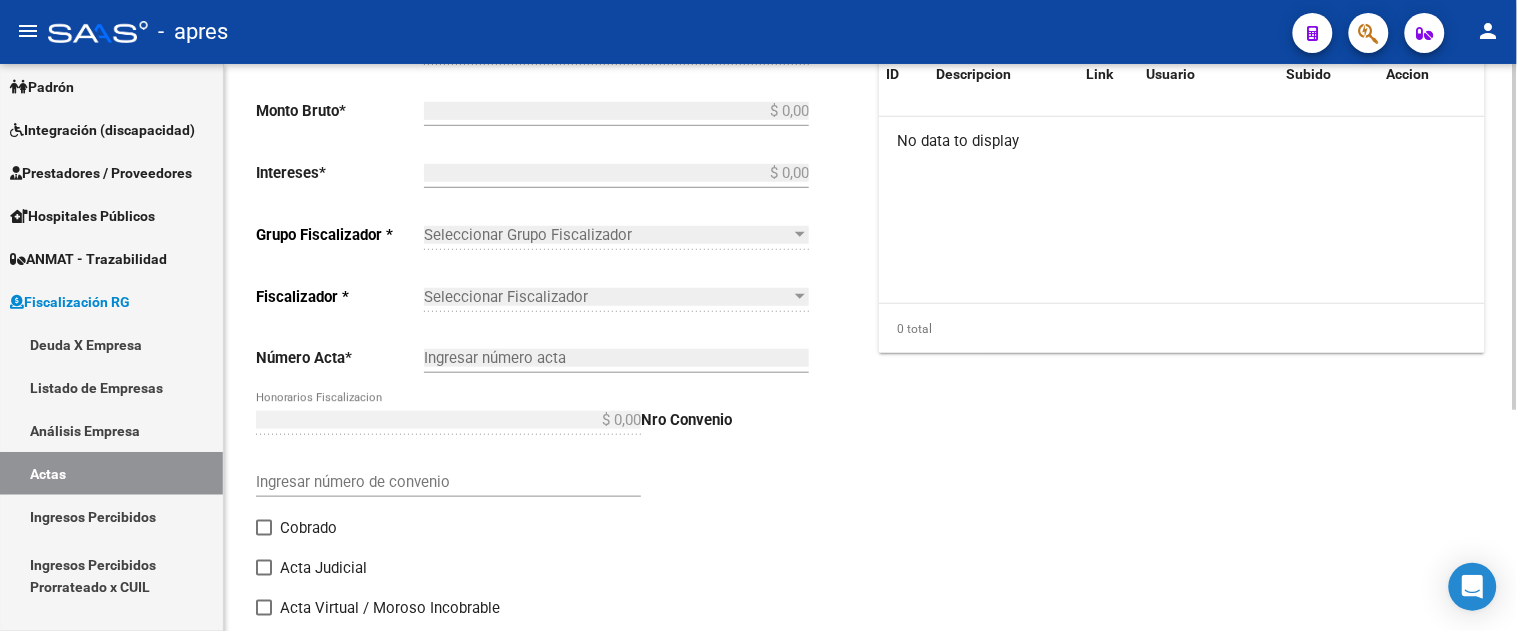 type on "202501" 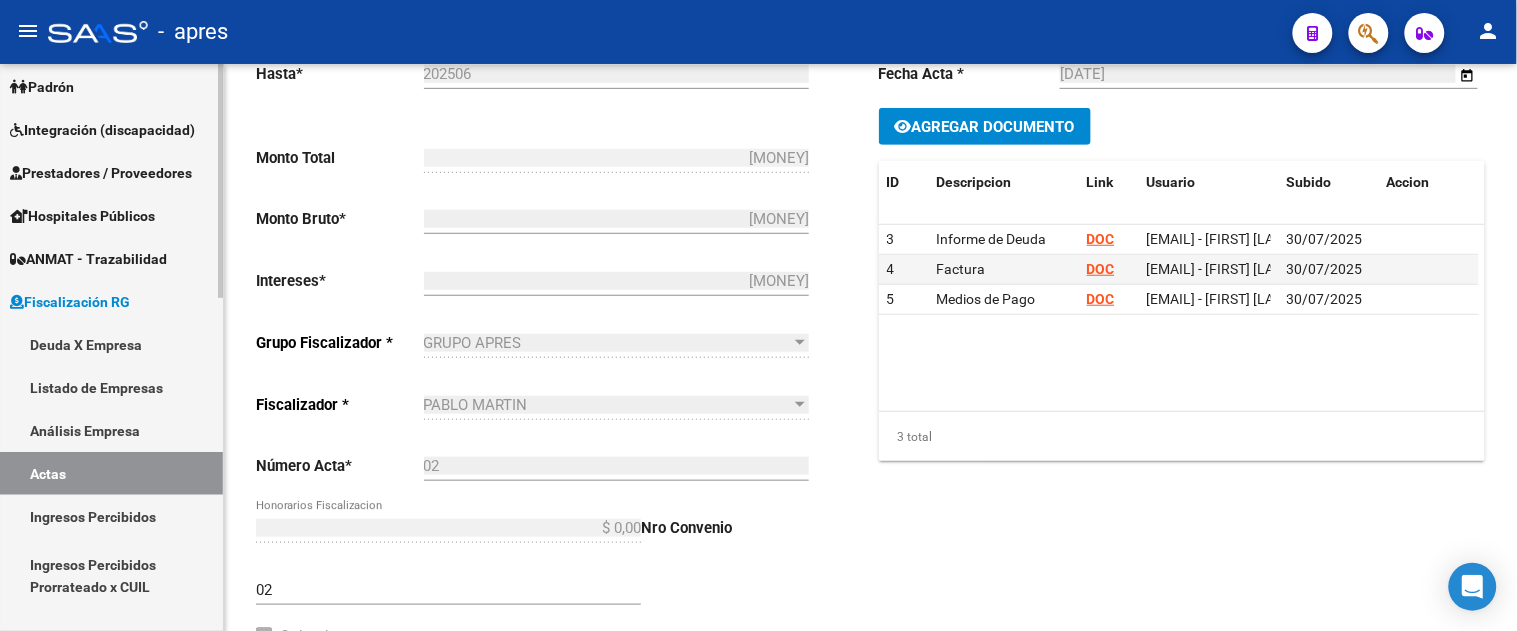 click on "Actas" at bounding box center [111, 473] 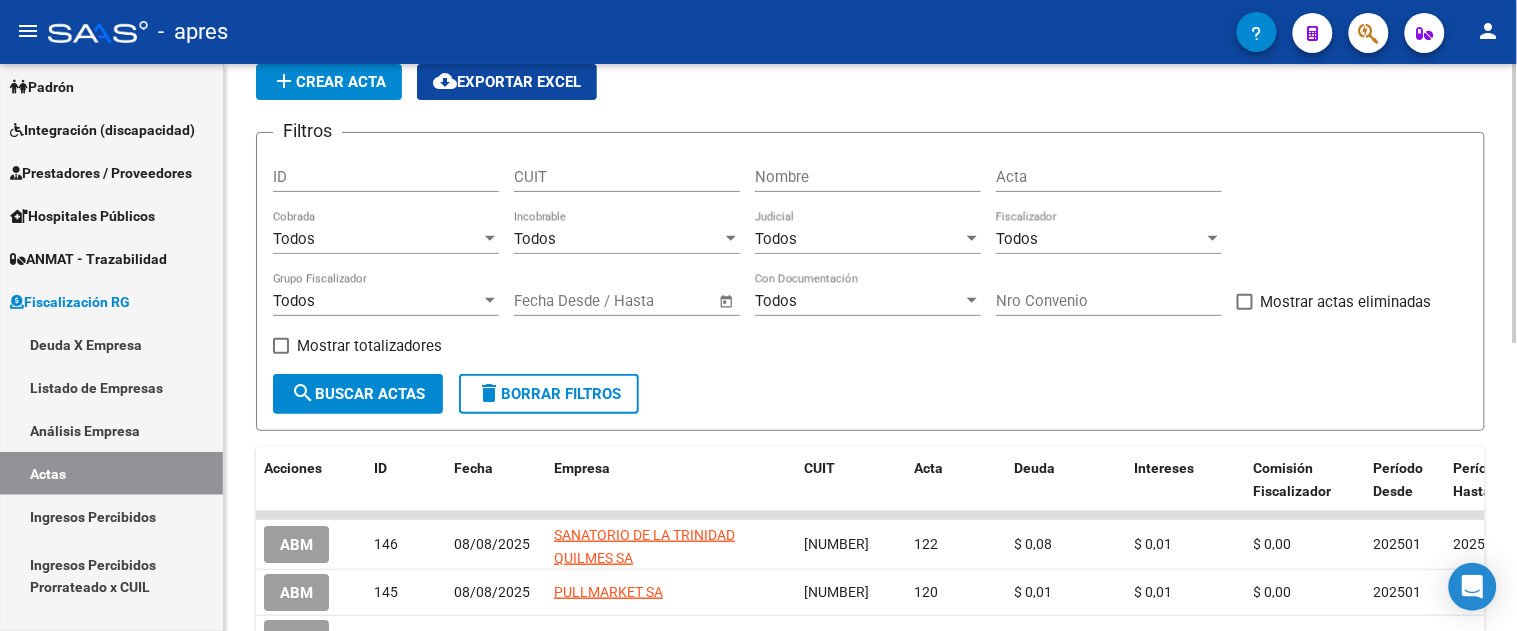 scroll, scrollTop: 308, scrollLeft: 0, axis: vertical 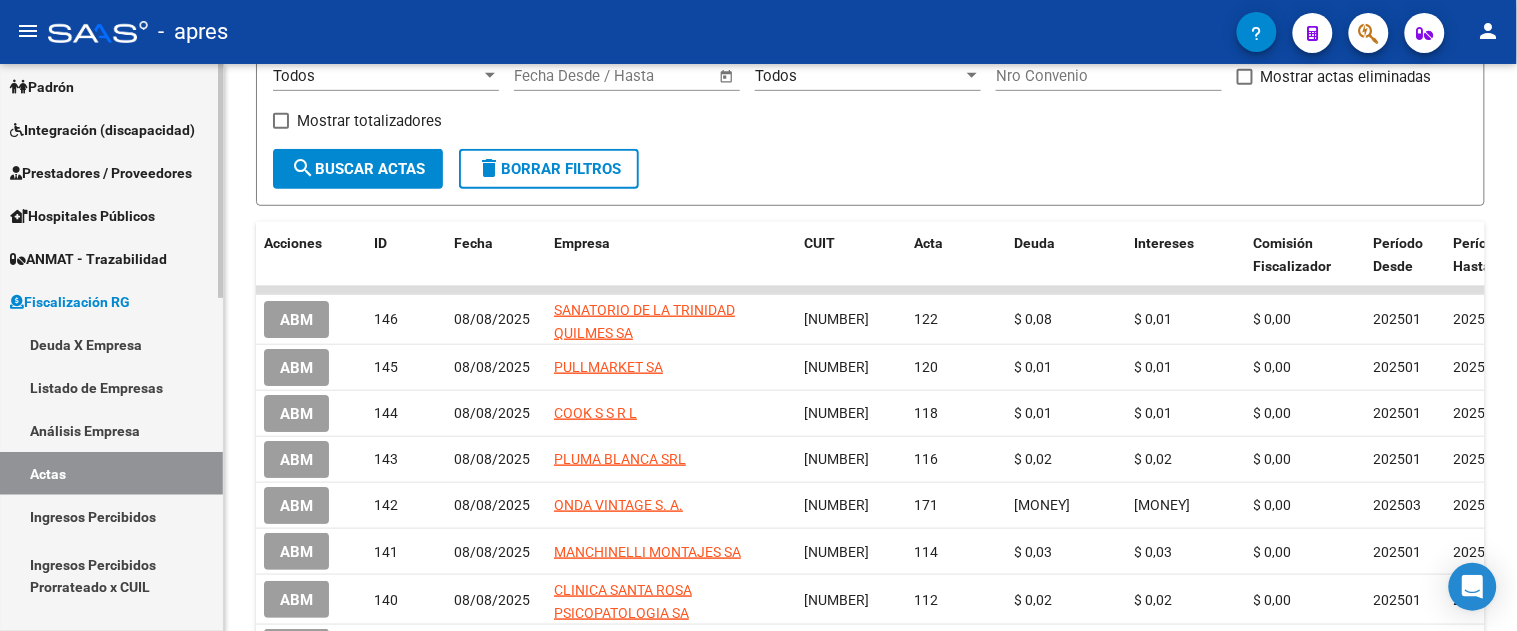 click on "Actas" at bounding box center (111, 473) 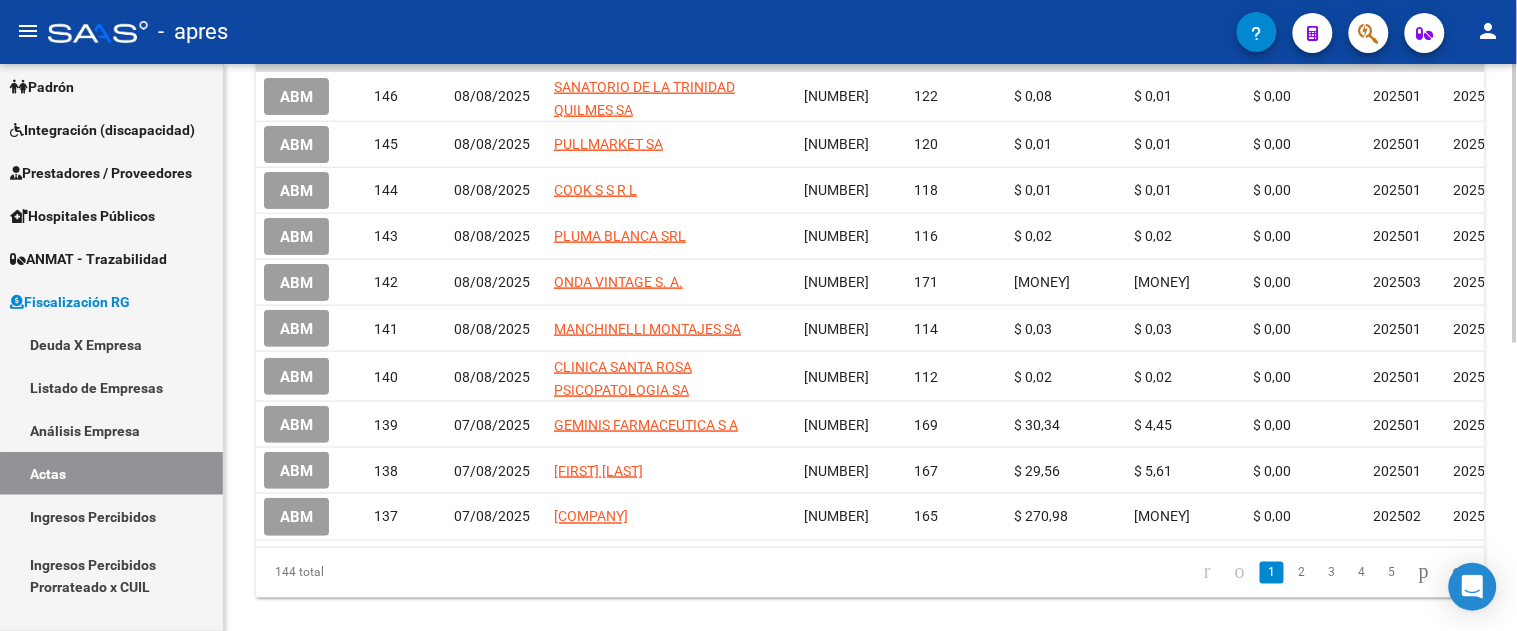 scroll, scrollTop: 584, scrollLeft: 0, axis: vertical 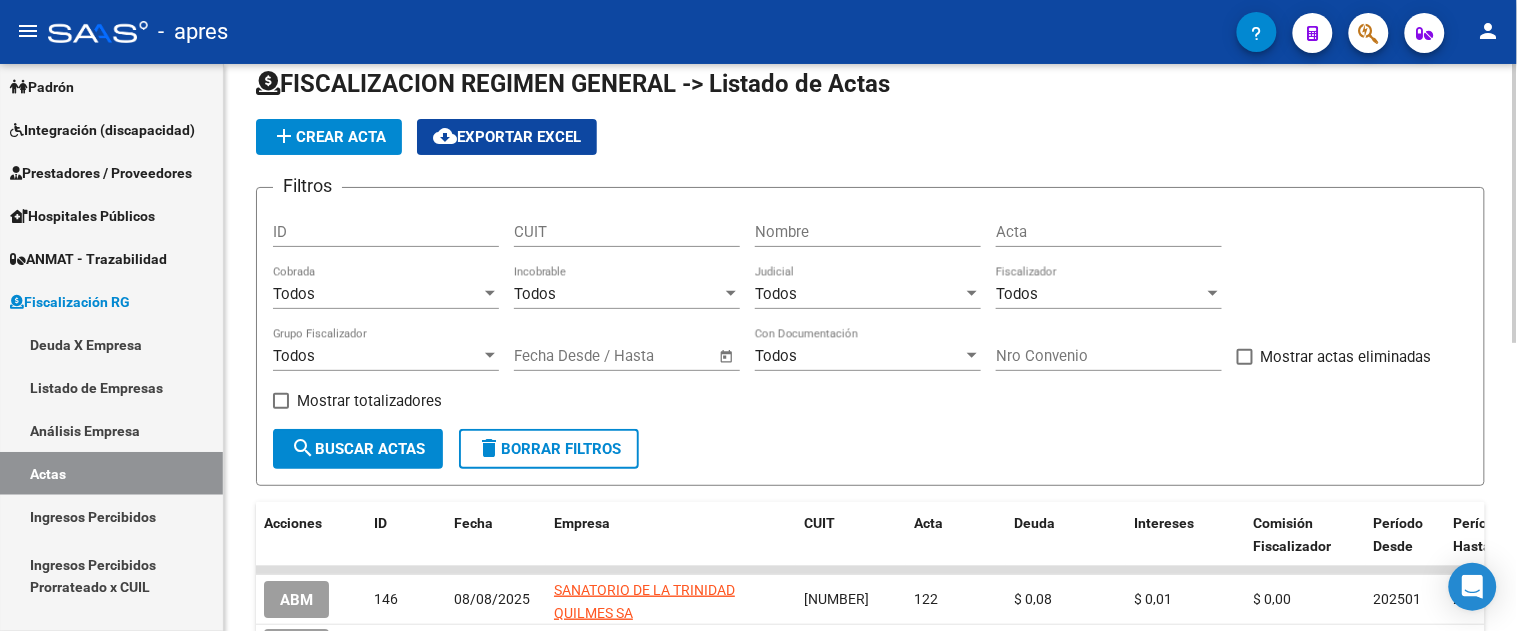 click on "Filtros ID CUIT Nombre Acta Todos Cobrada Todos Incobrable Todos Judicial Todos Fiscalizador Todos Grupo Fiscalizador Start date – End date Fecha Desde / Hasta Todos Con Documentación Nro Convenio    Mostrar actas eliminadas    Mostrar totalizadores search  Buscar Actas  delete  Borrar Filtros" 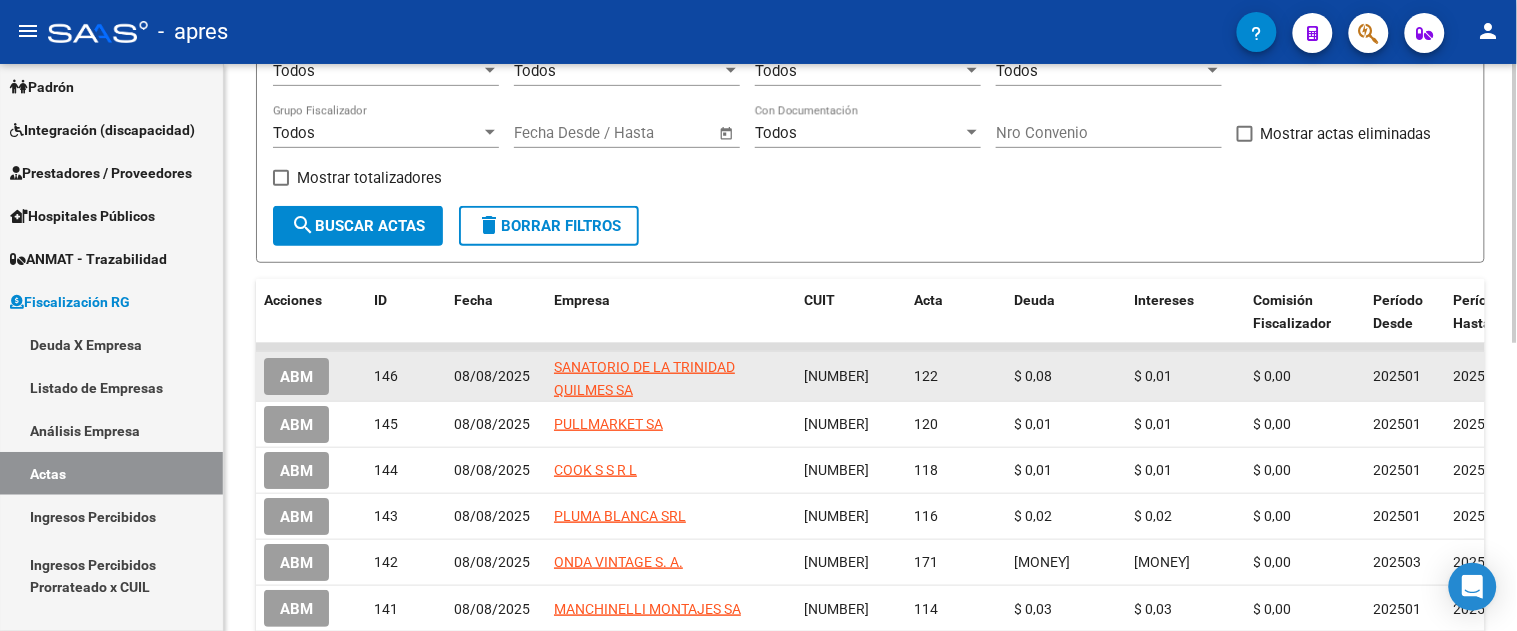 scroll, scrollTop: 362, scrollLeft: 0, axis: vertical 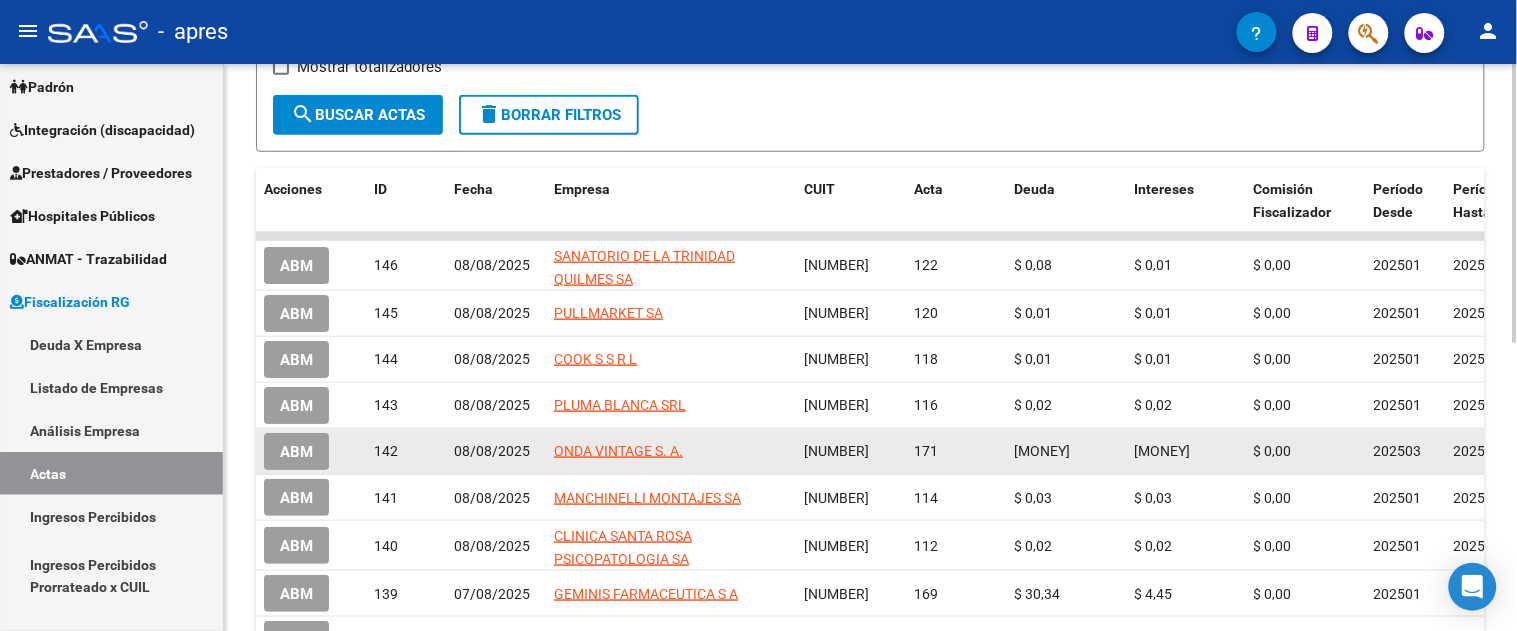 click on "ABM" 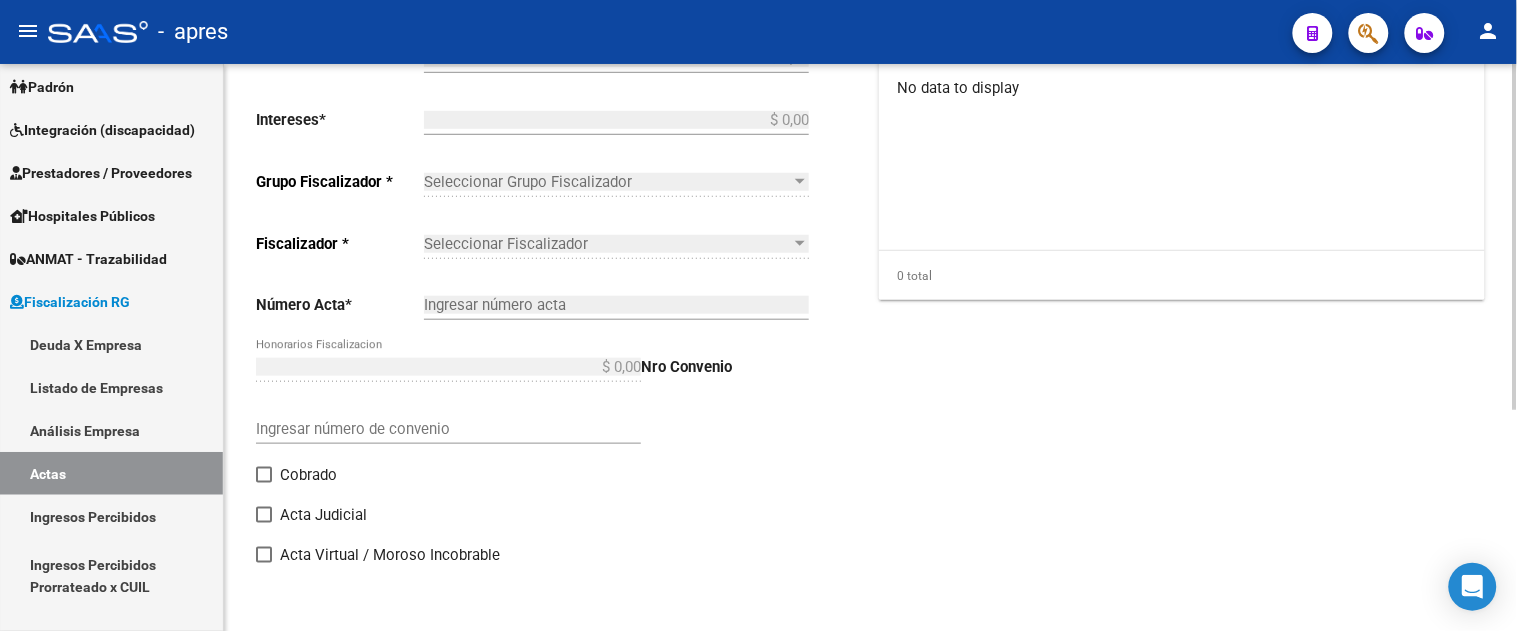 type on "202503" 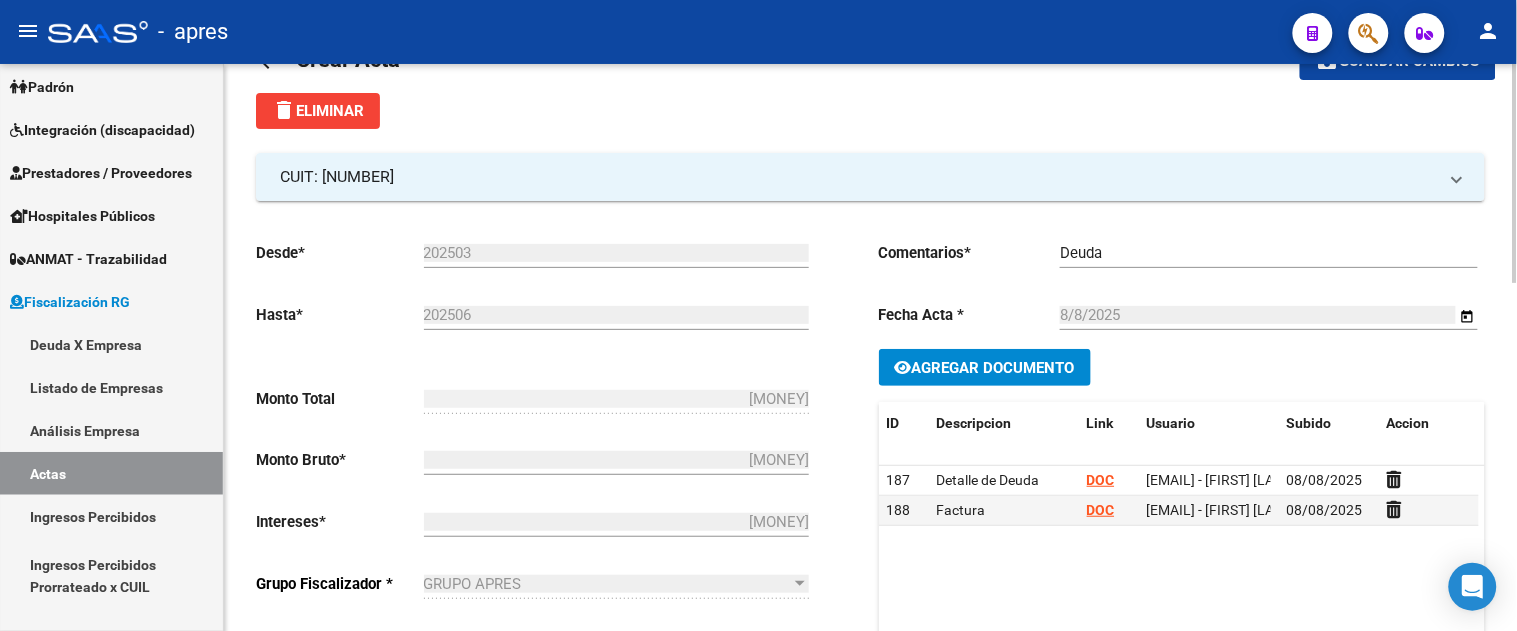 scroll, scrollTop: 28, scrollLeft: 0, axis: vertical 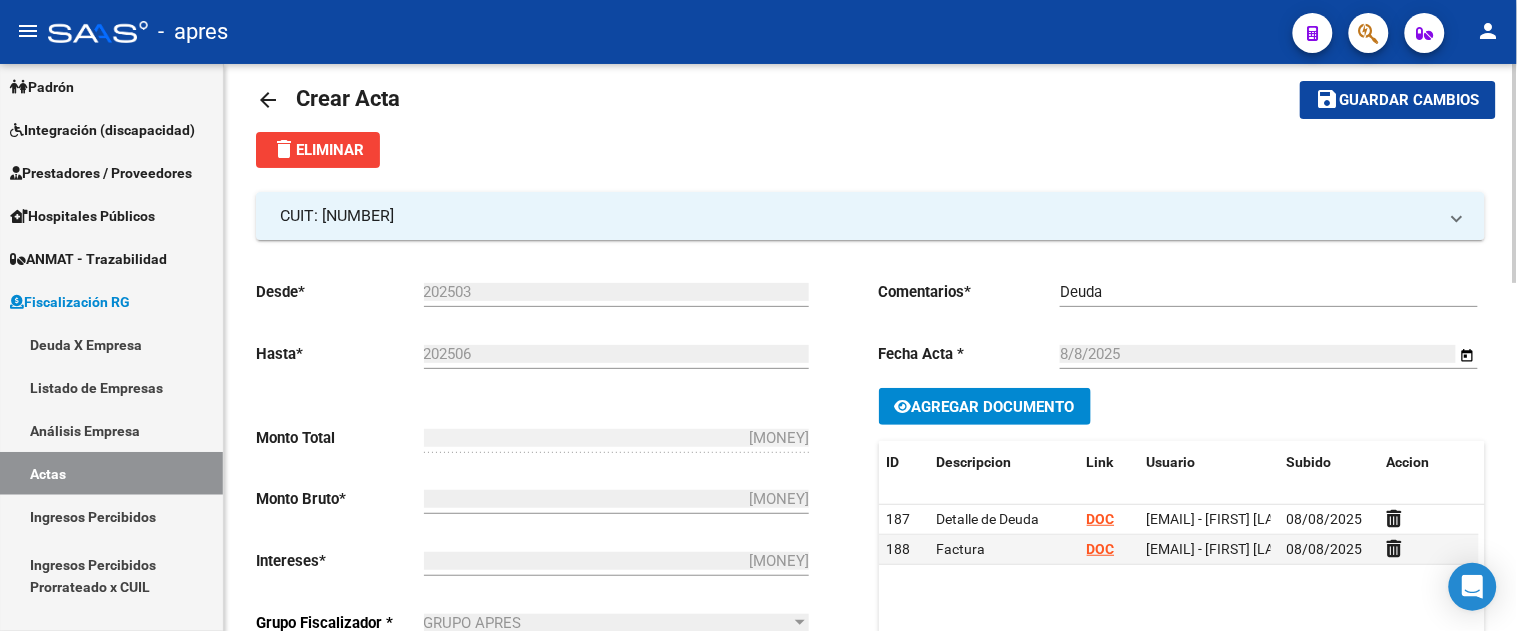 click on "Agregar Documento" 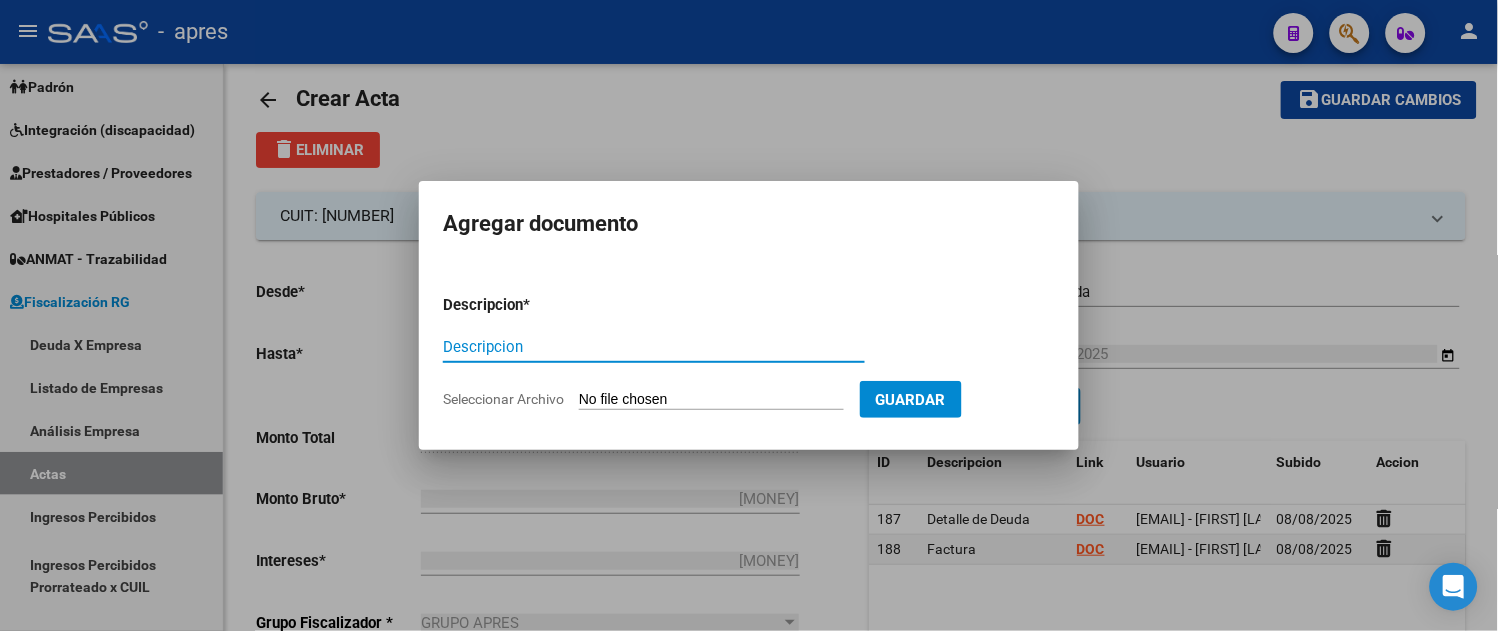 click on "Descripcion" at bounding box center [654, 347] 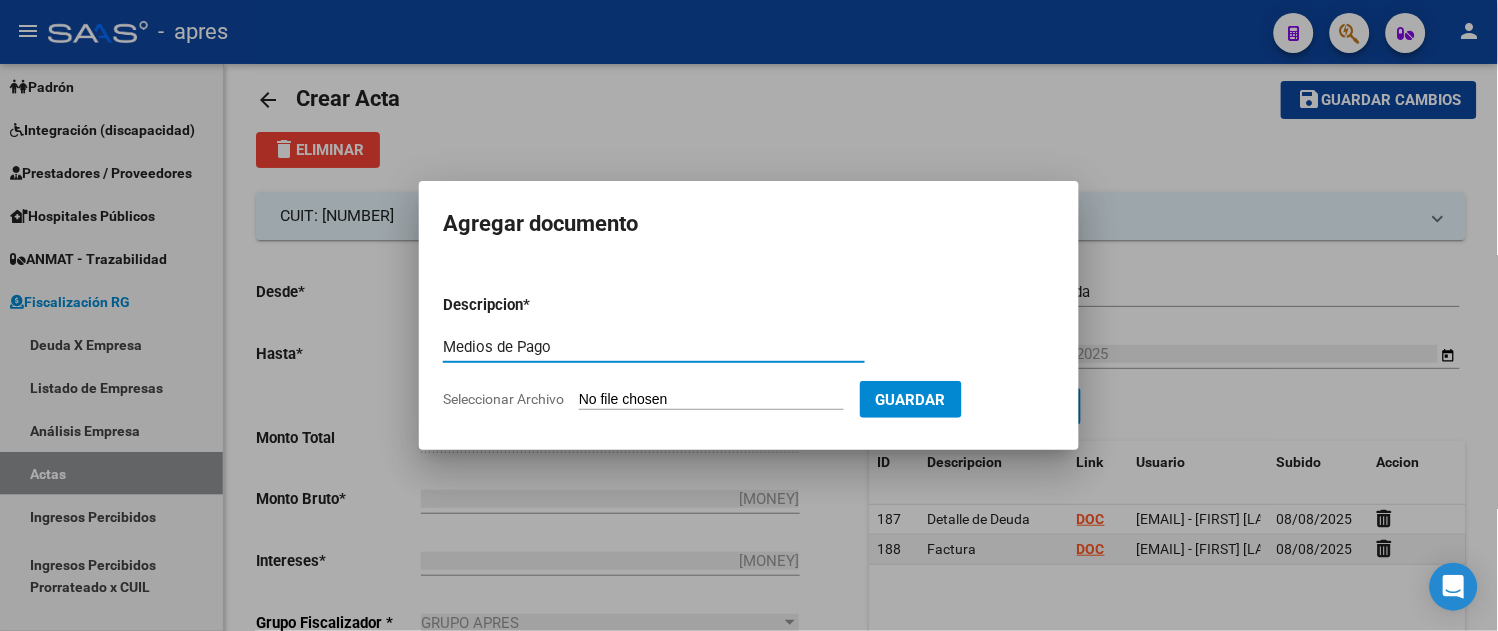 type on "Medios de Pago" 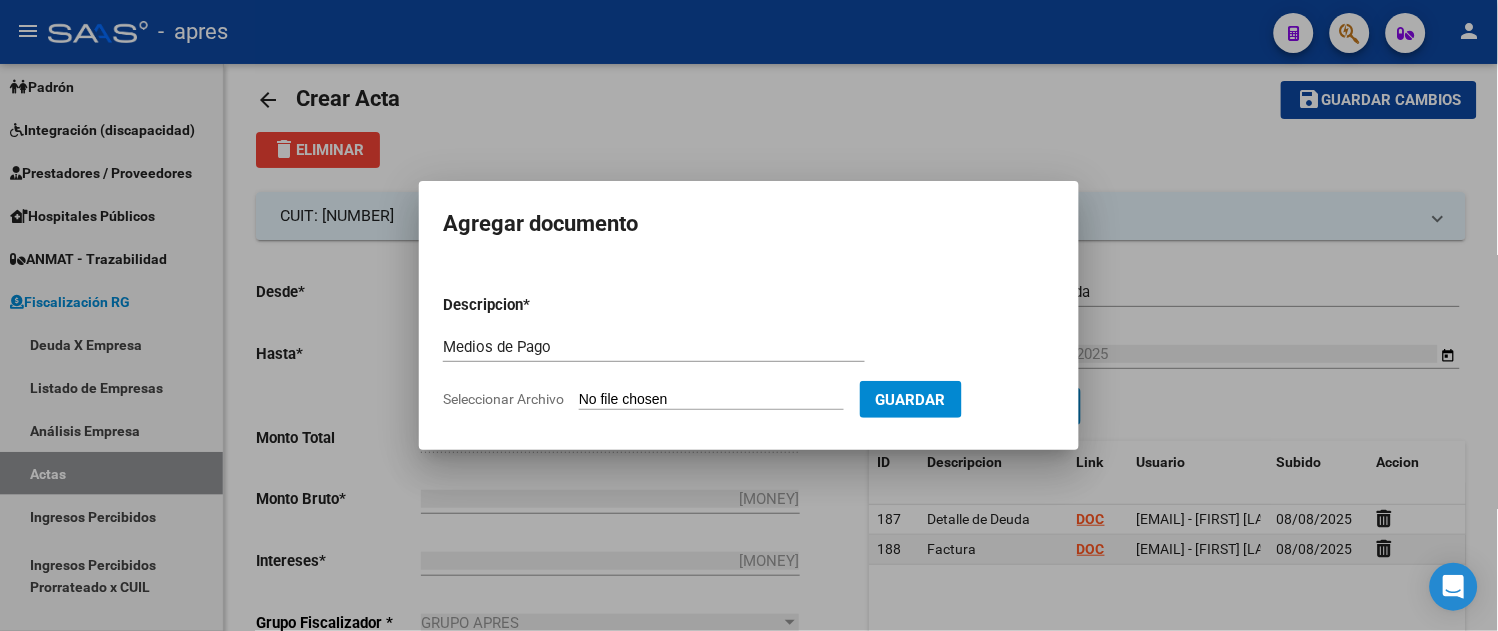 type on "C:\fakepath\E-CHEQS.pdf" 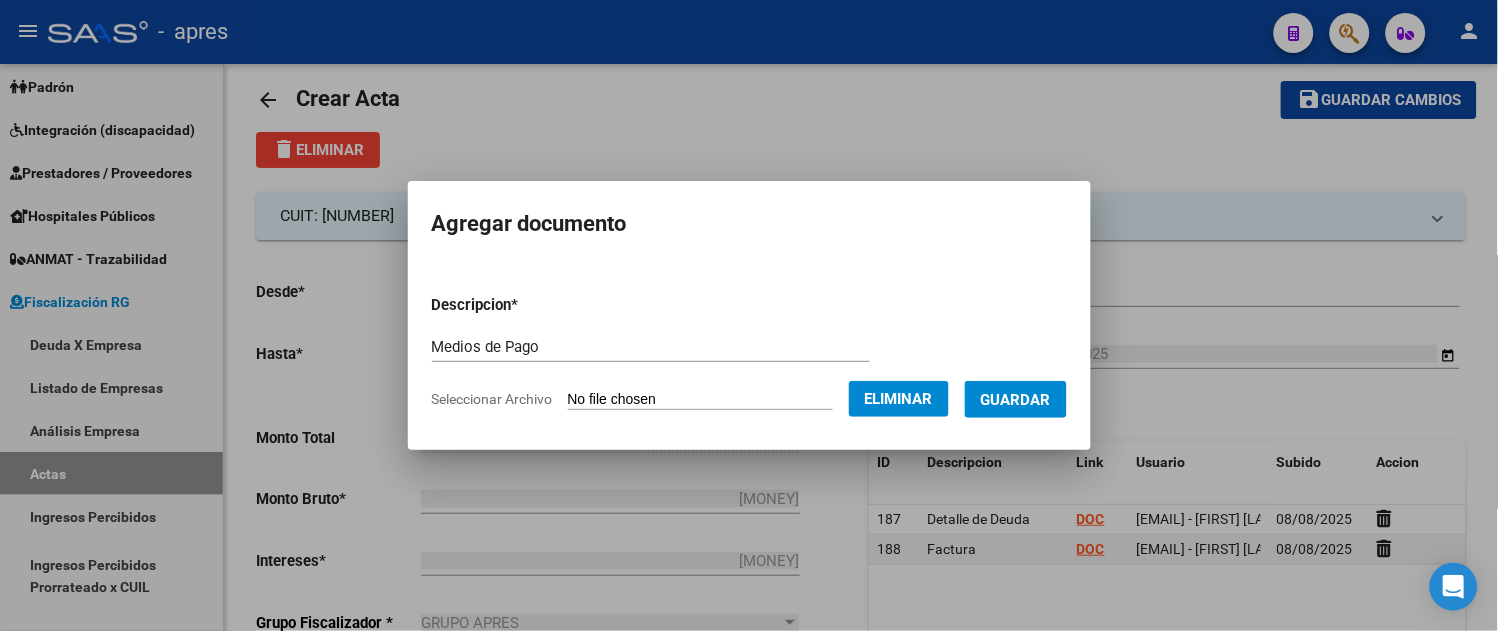 click on "Guardar" at bounding box center [1016, 400] 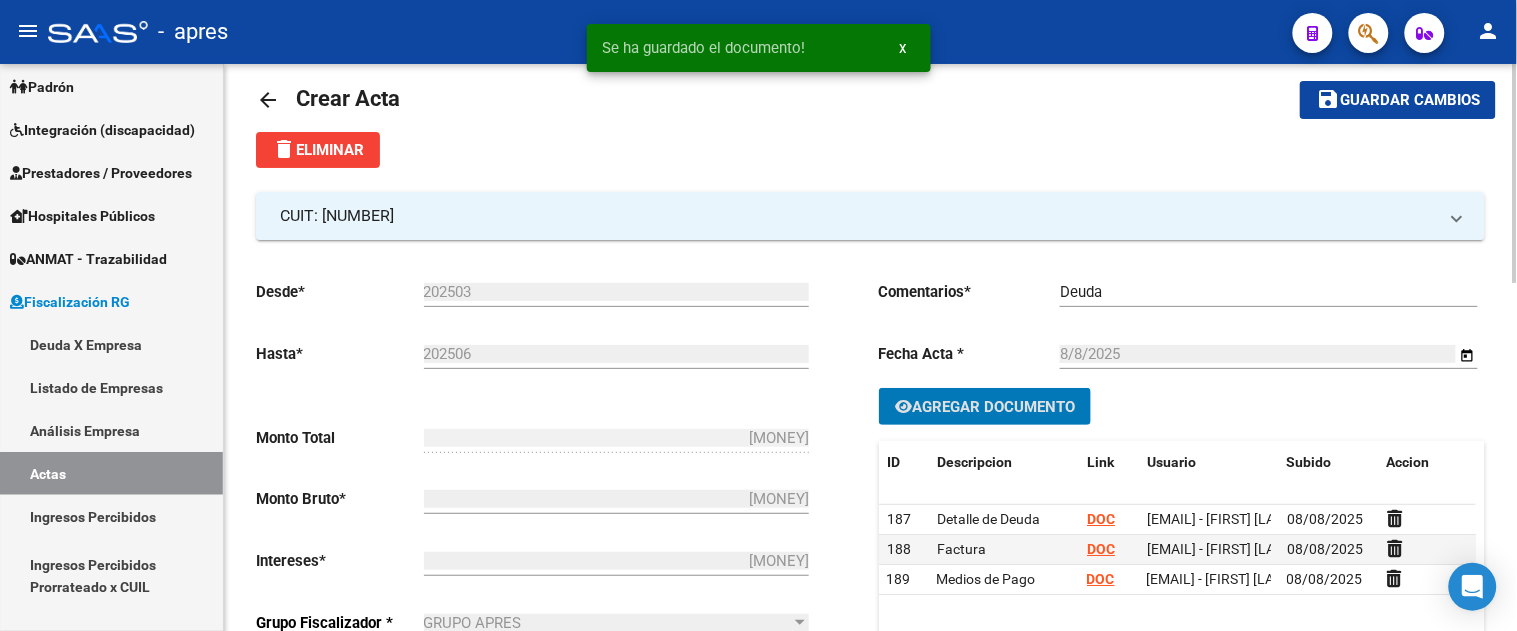 click on "Guardar cambios" 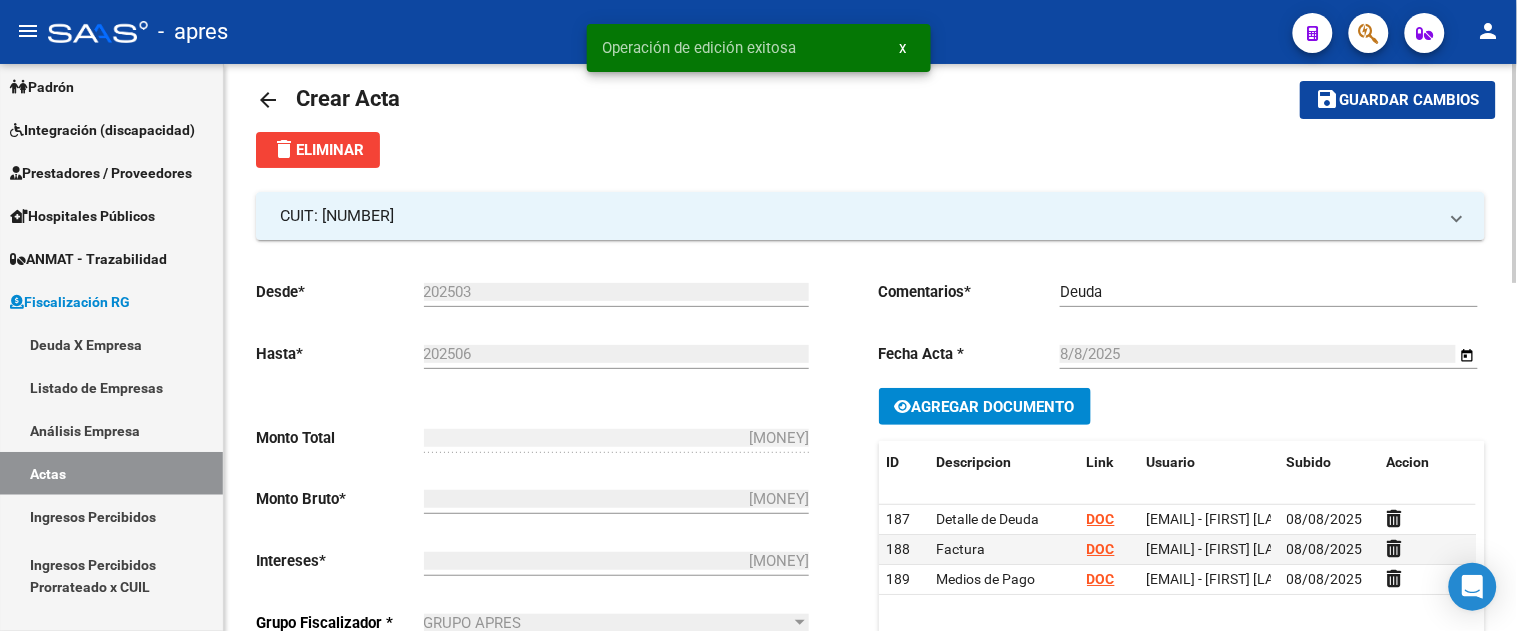 click on "arrow_back" 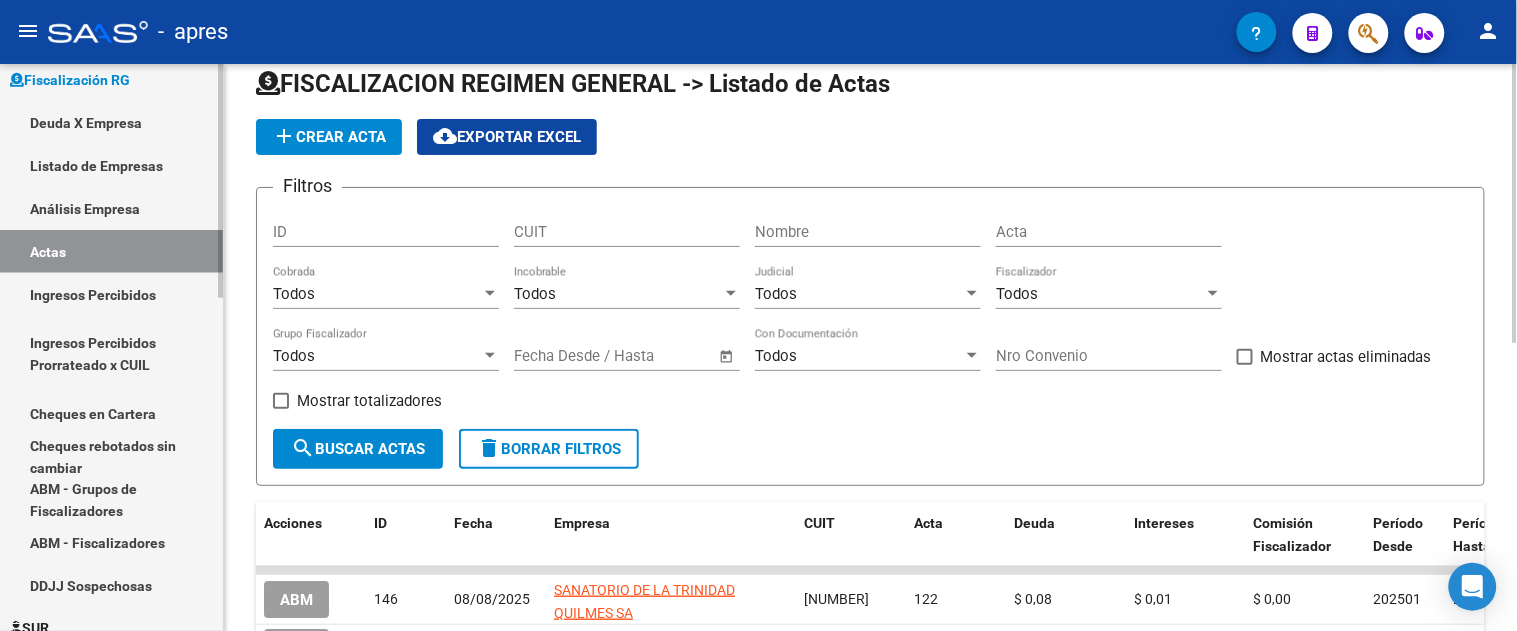 scroll, scrollTop: 222, scrollLeft: 0, axis: vertical 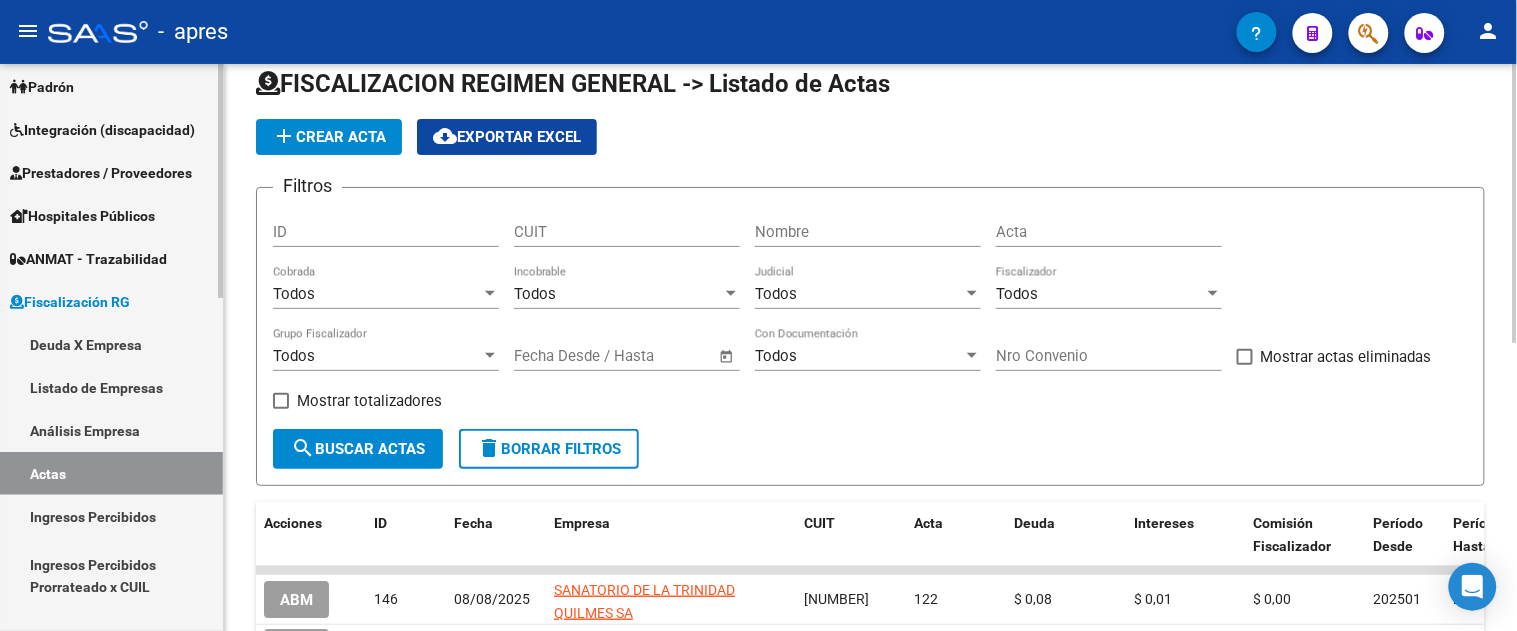 drag, startPoint x: 95, startPoint y: 342, endPoint x: 220, endPoint y: 354, distance: 125.57468 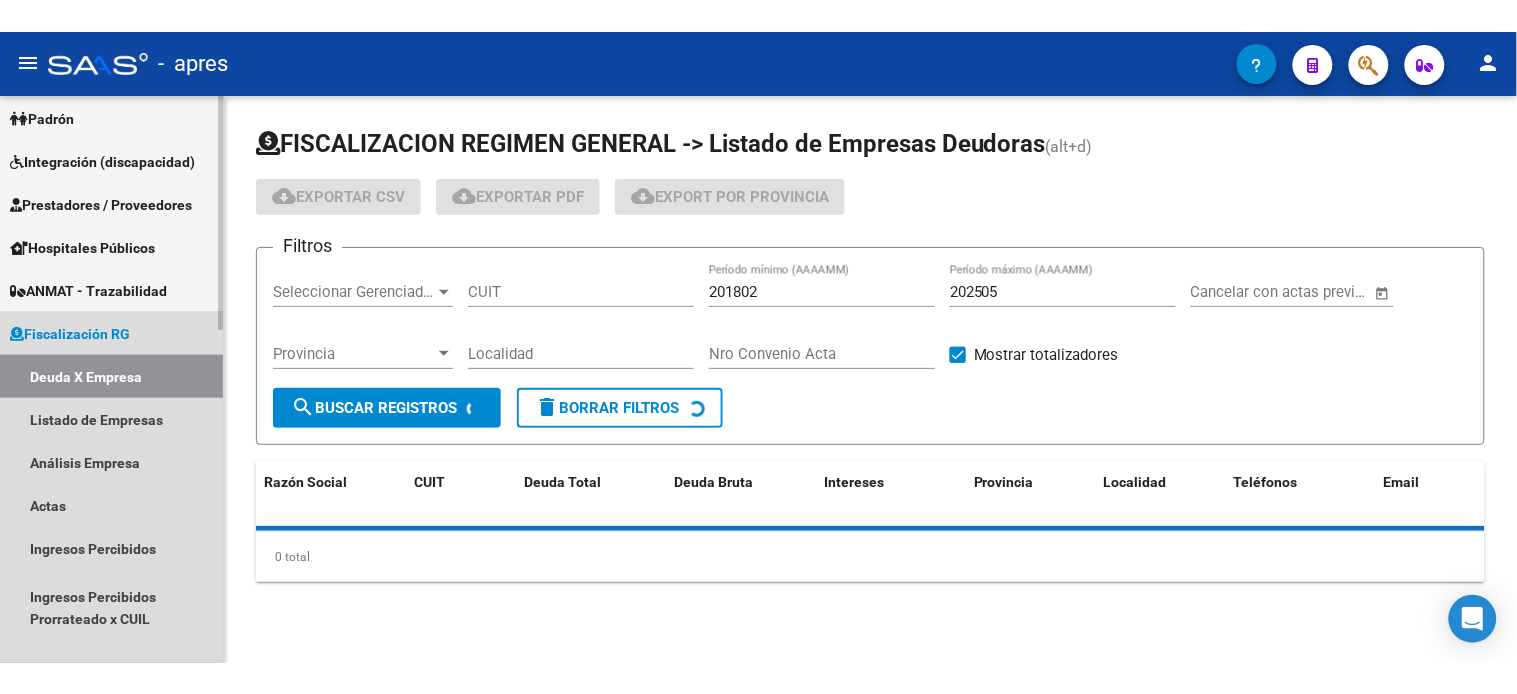 scroll, scrollTop: 0, scrollLeft: 0, axis: both 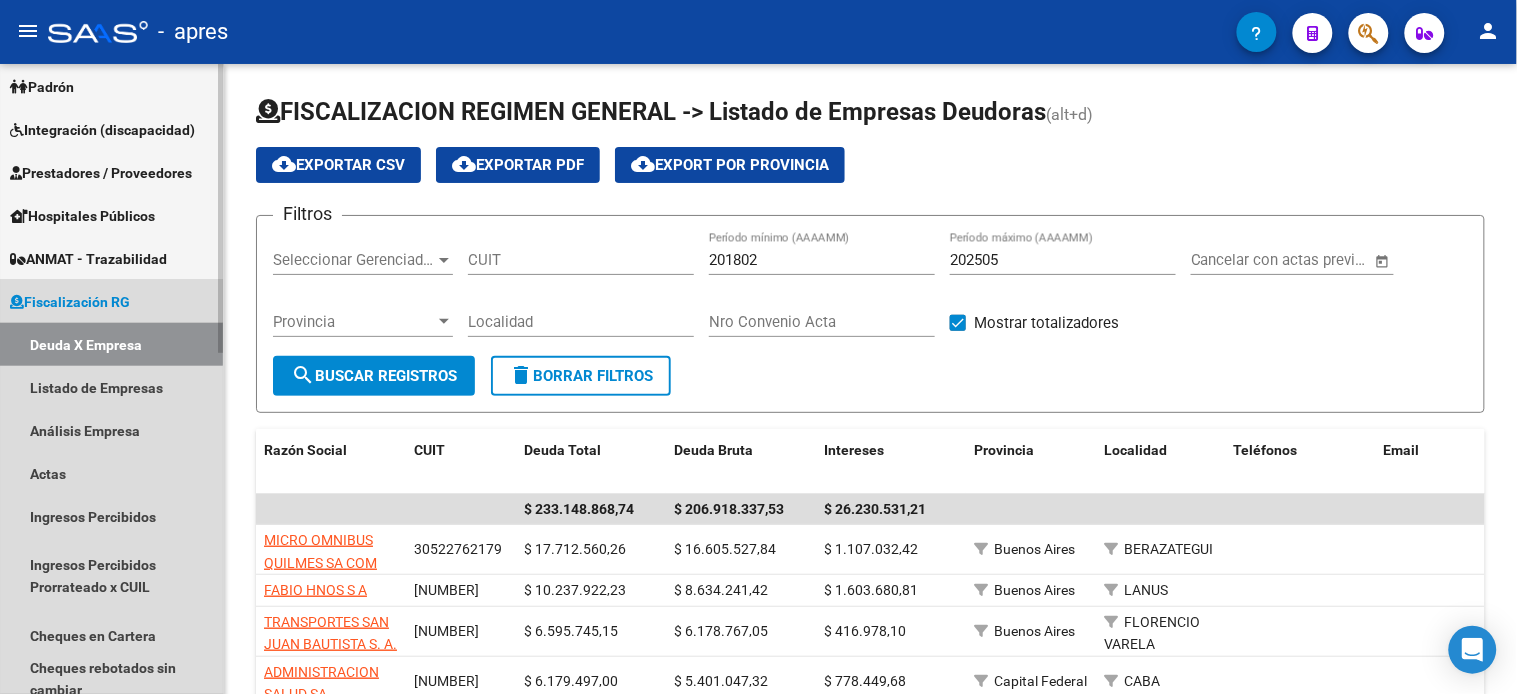 click on "Deuda X Empresa" at bounding box center (111, 344) 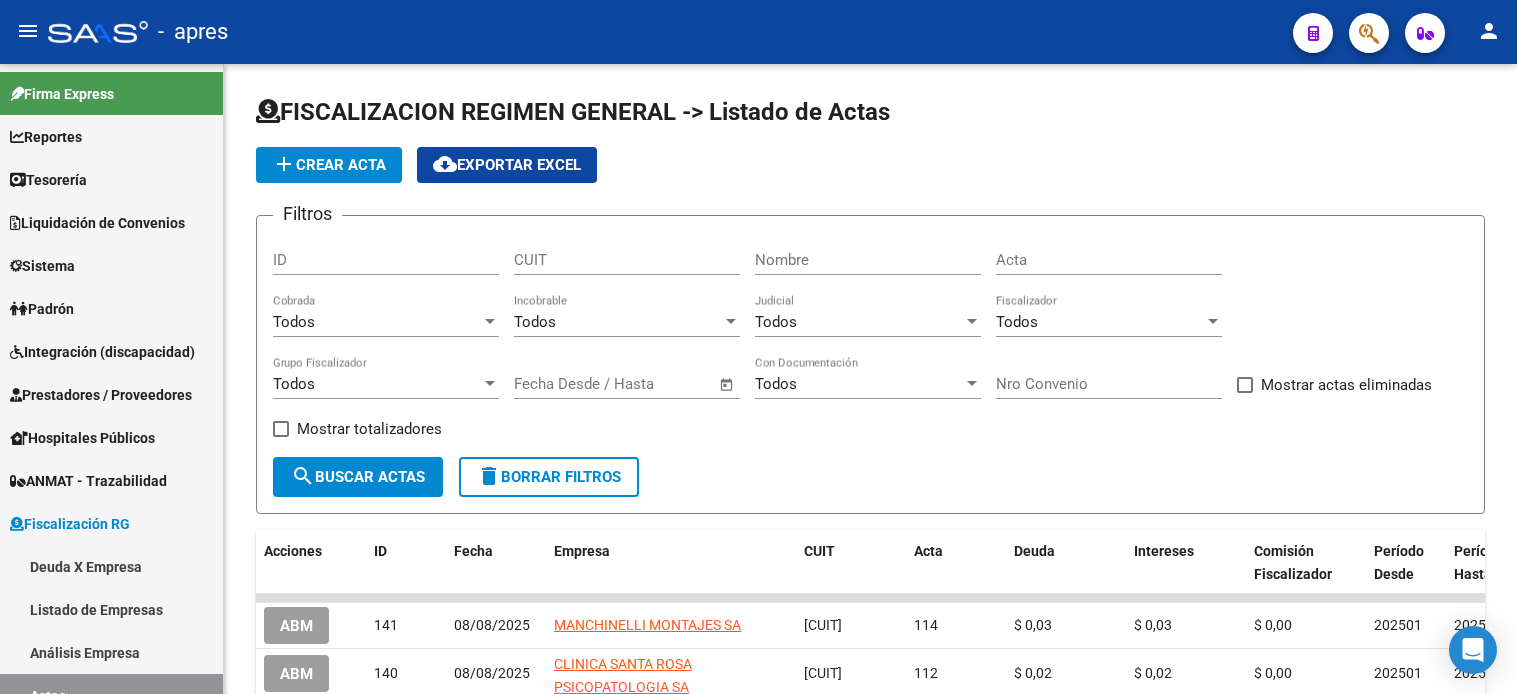 scroll, scrollTop: 0, scrollLeft: 0, axis: both 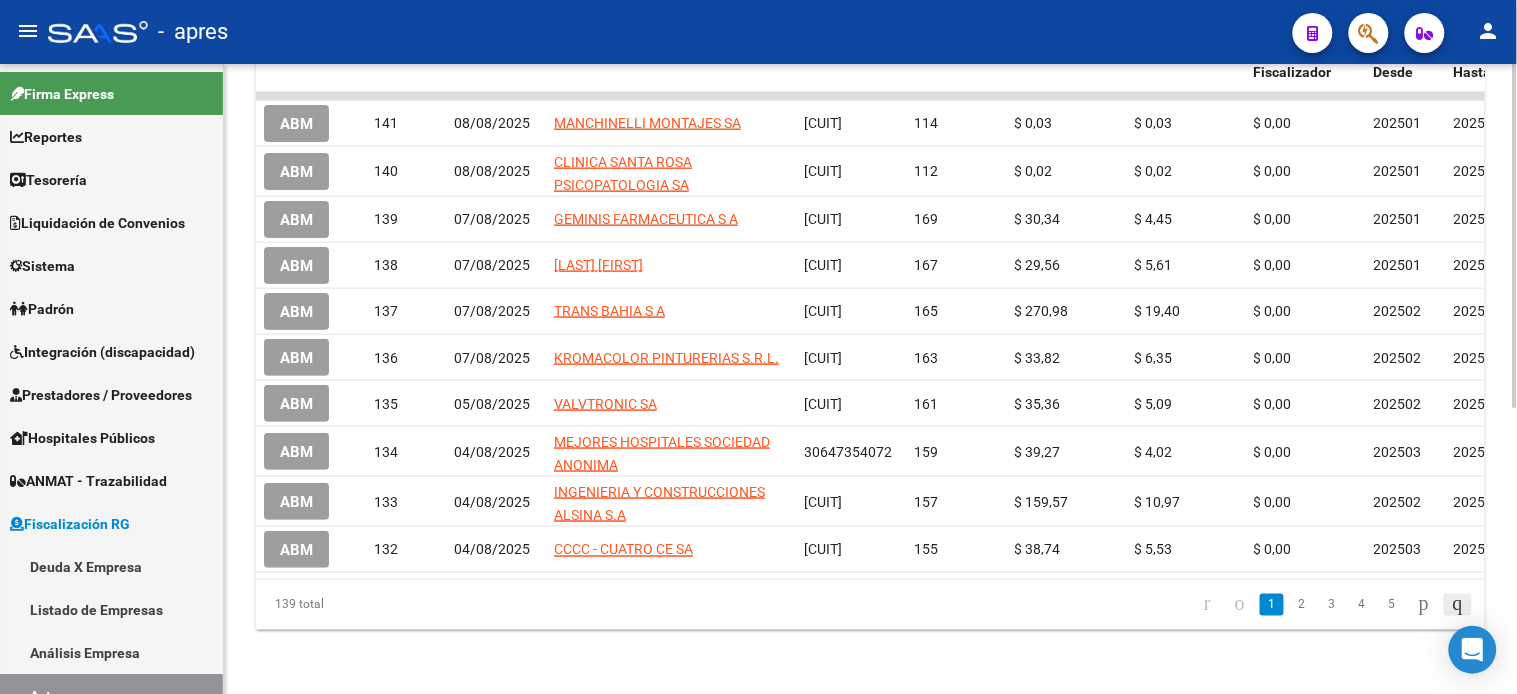 click 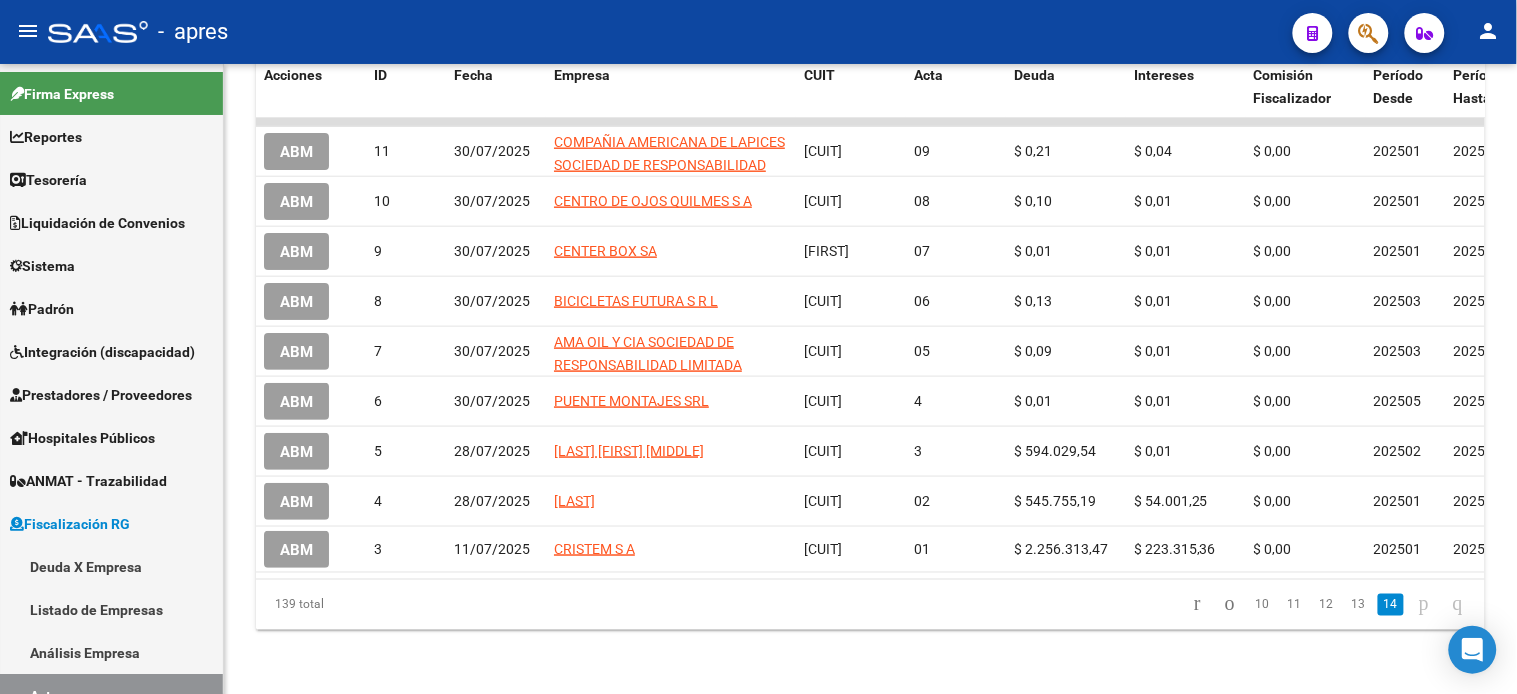scroll, scrollTop: 495, scrollLeft: 0, axis: vertical 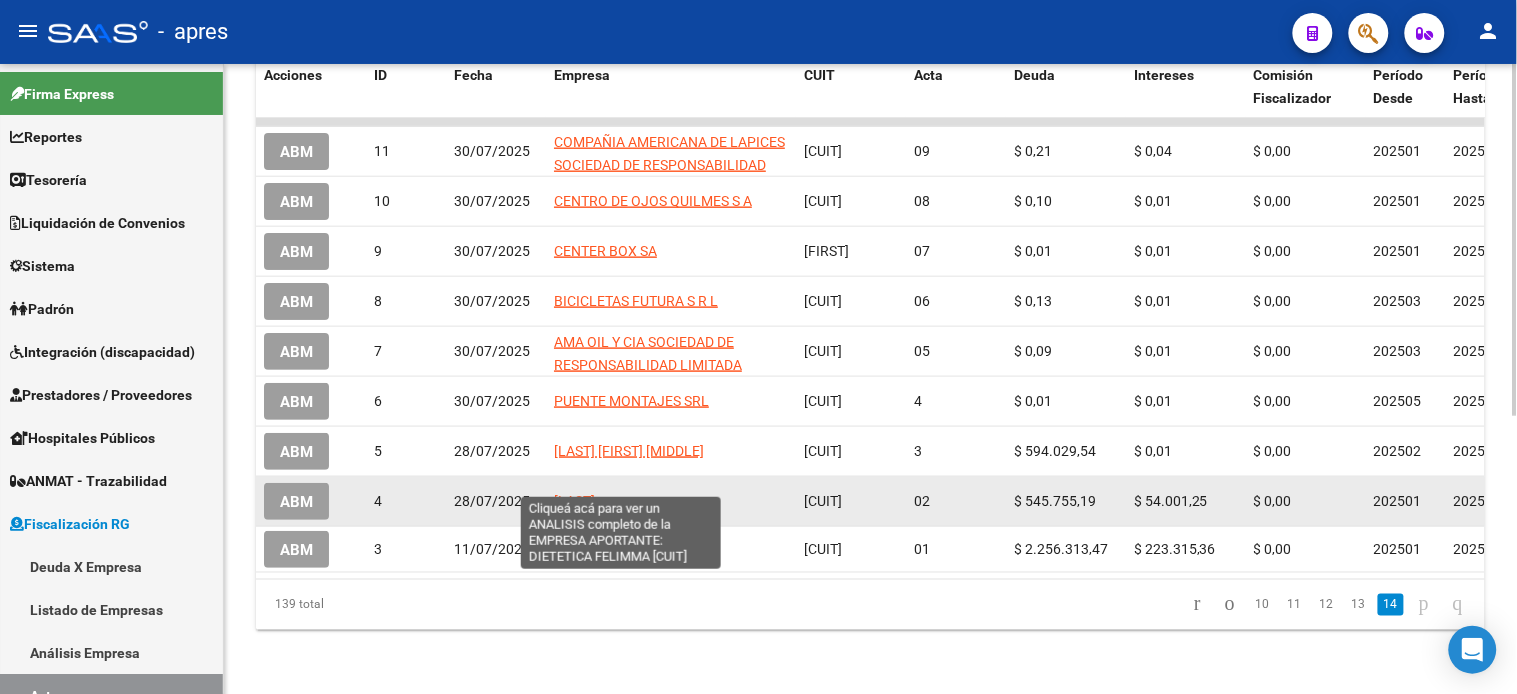 click on "[COMPANY]" 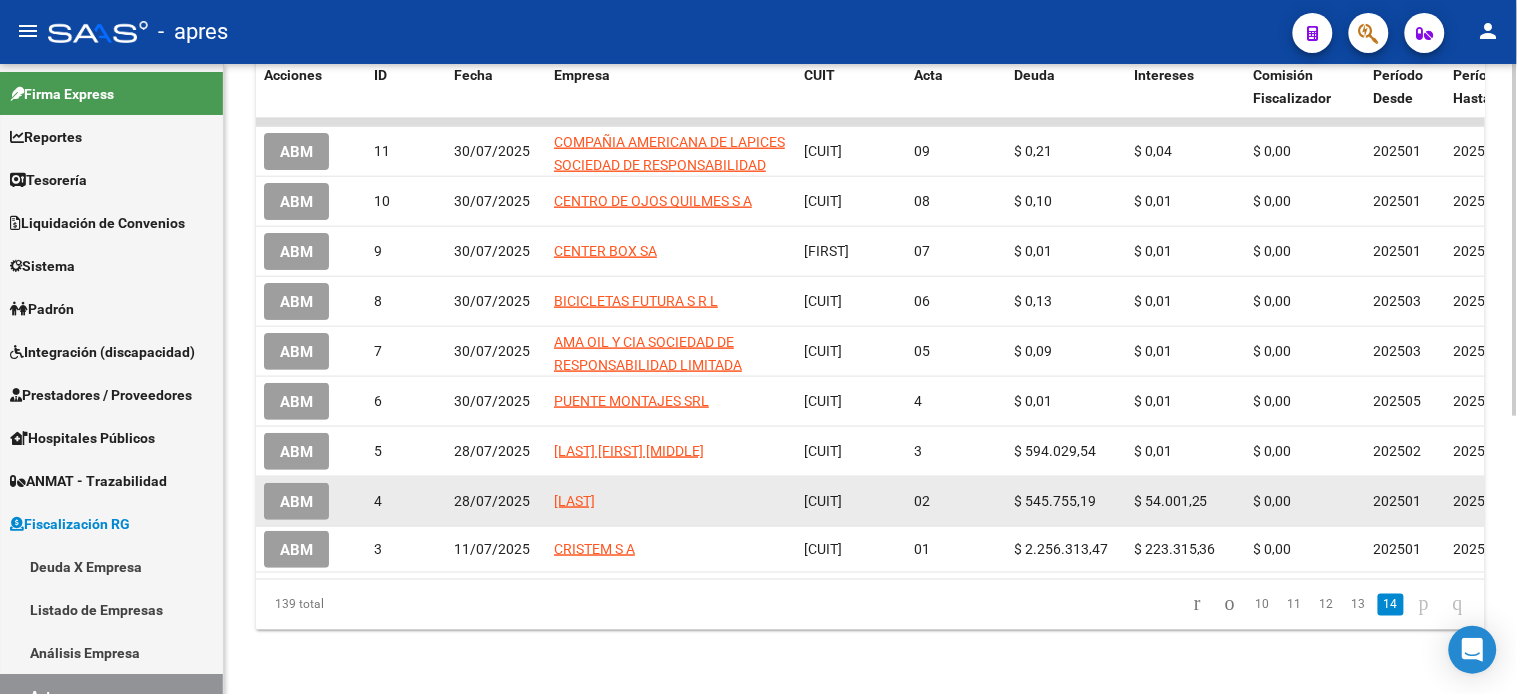 click on "ABM" 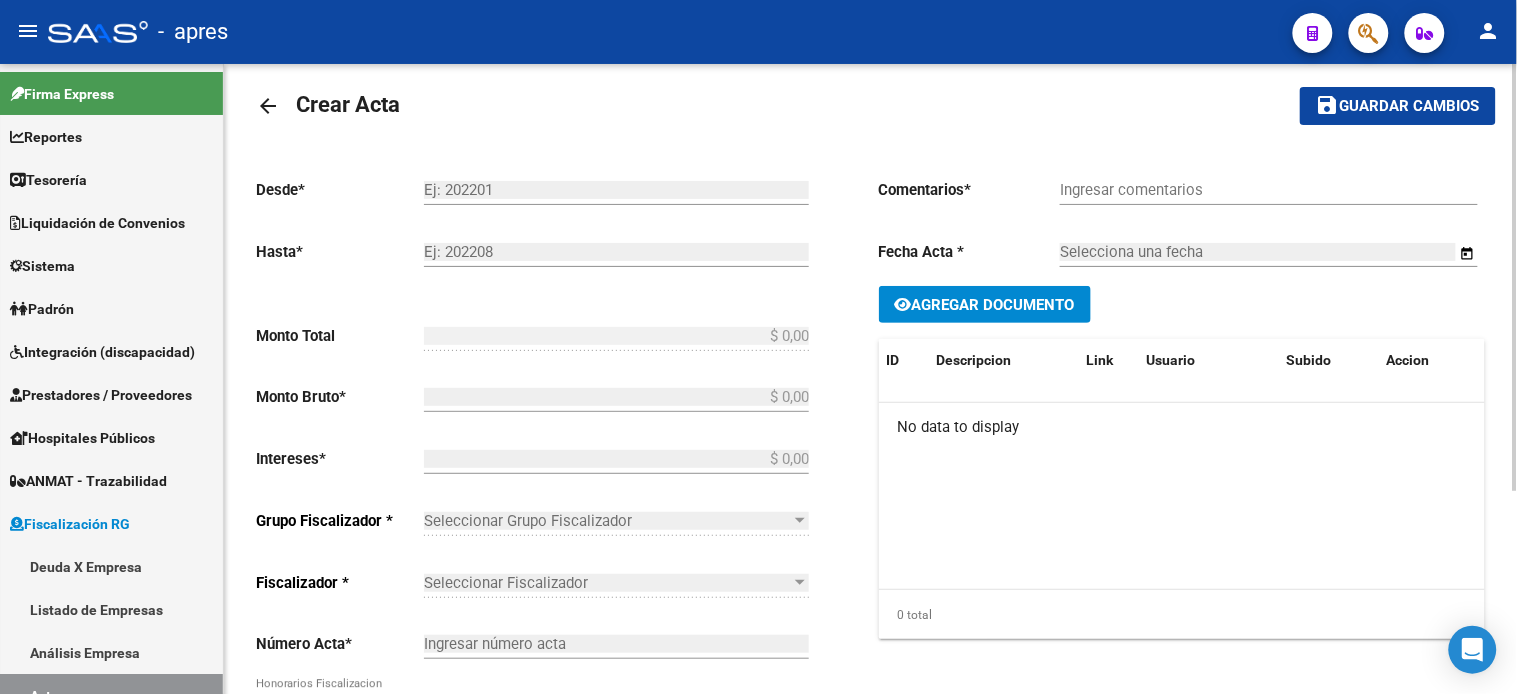 scroll, scrollTop: 0, scrollLeft: 0, axis: both 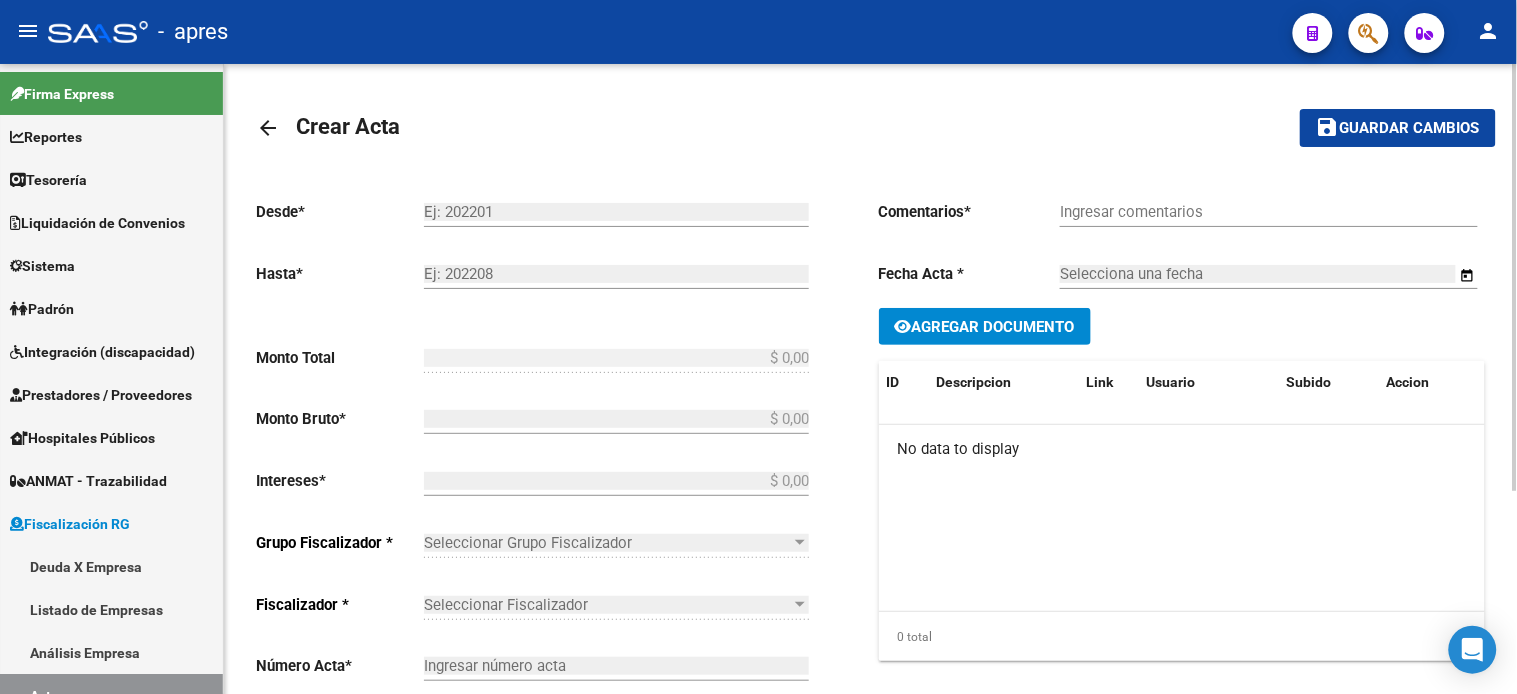 click on "Desde  *   Ej: 202201  Hasta  *   Ej: 202208  Monto Total    $ 0,00 Ingresar el monto total  Monto Bruto  *   $ 0,00 Ingresar monto bruto  Intereses  *   $ 0,00 Ingresar intereses   Grupo Fiscalizador * Seleccionar Grupo Fiscalizador Seleccionar Grupo Fiscalizador  Fiscalizador * Seleccionar Fiscalizador Seleccionar Fiscalizador Número Acta  *   Ingresar número acta    $ 0,00 Honorarios Fiscalizacion  Nro Convenio    Ingresar número de convenio     Cobrado    Acta Judicial     Acta Virtual / Moroso Incobrable" 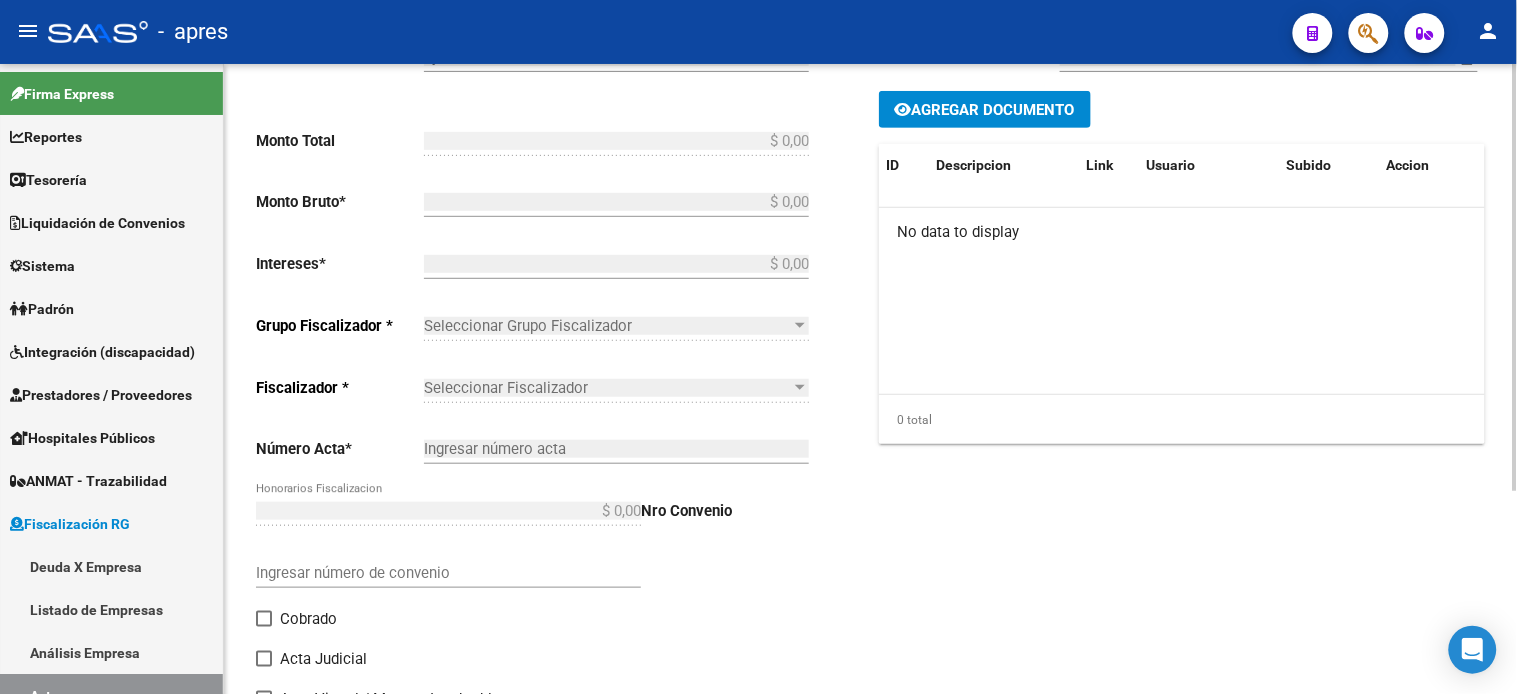 scroll, scrollTop: 0, scrollLeft: 0, axis: both 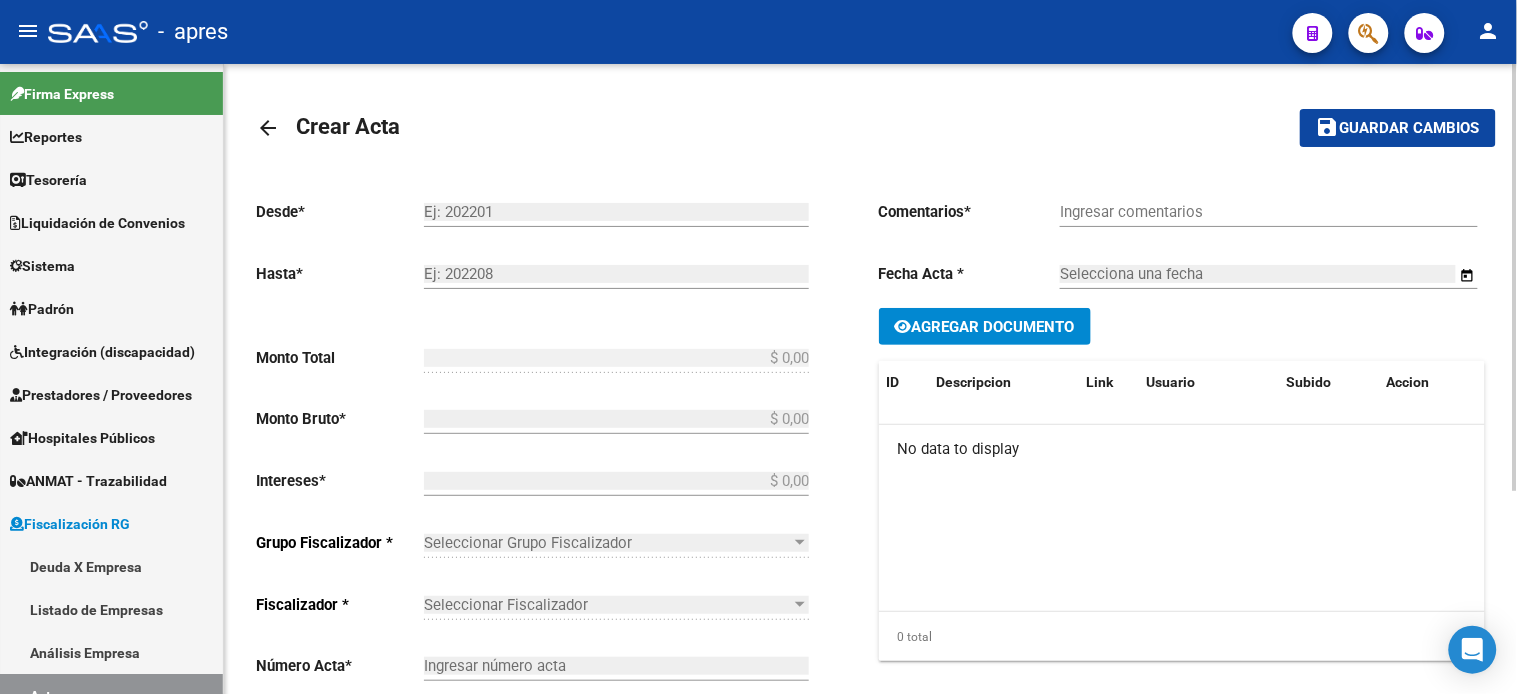 type on "202501" 